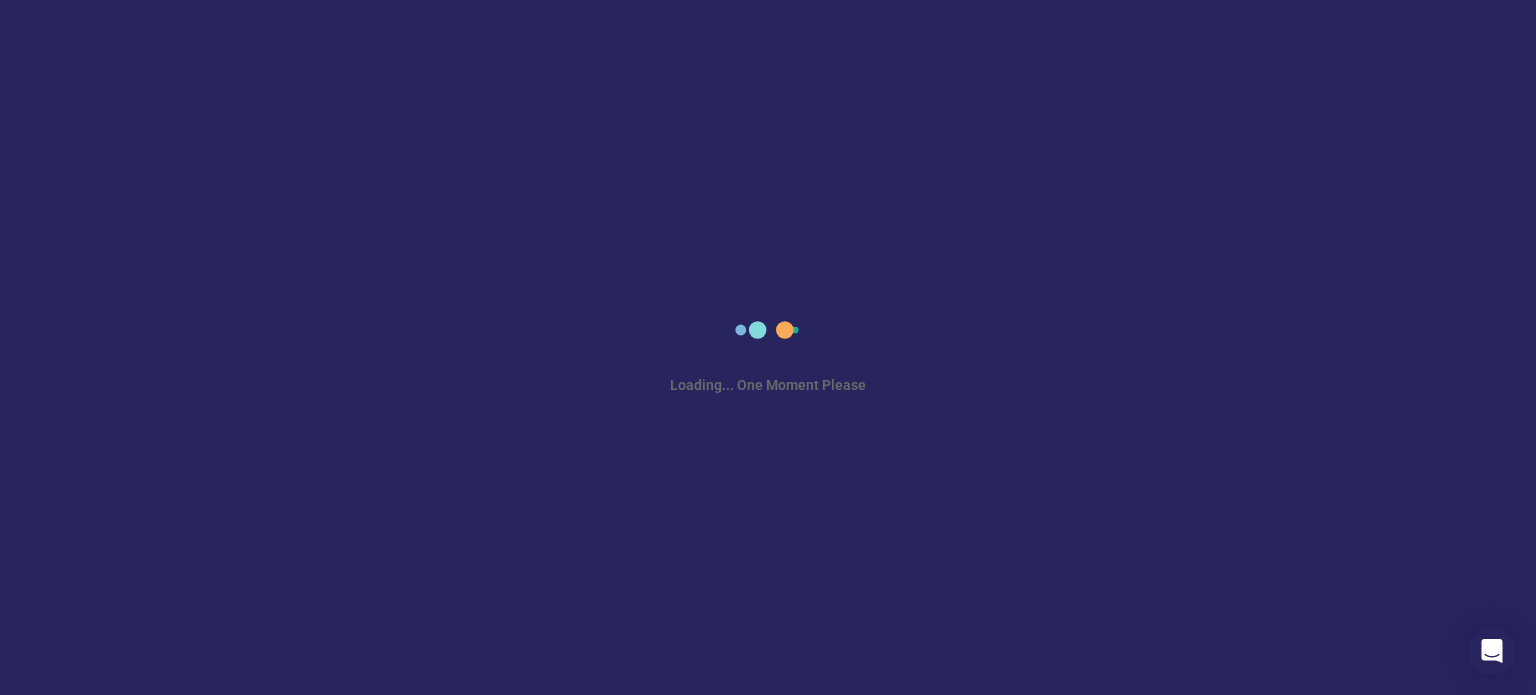 scroll, scrollTop: 0, scrollLeft: 0, axis: both 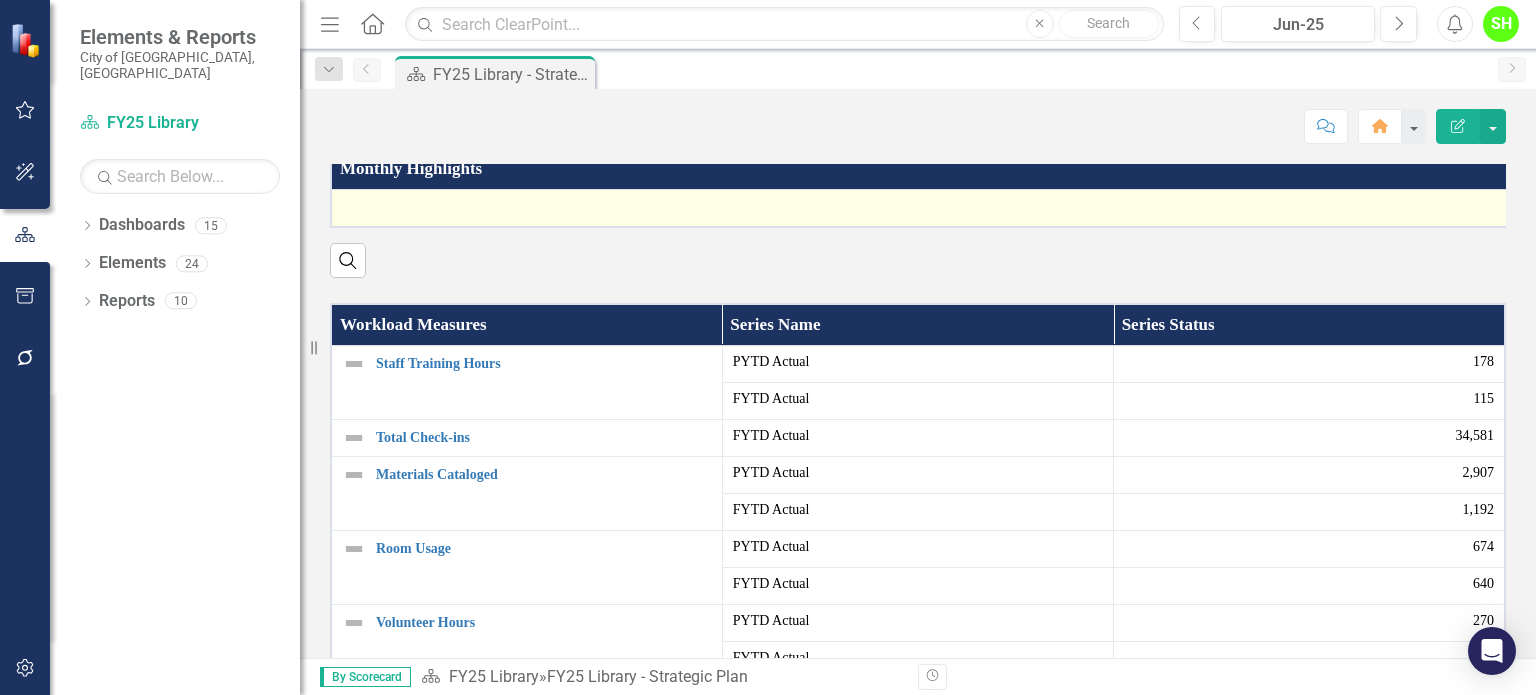 click at bounding box center [931, 208] 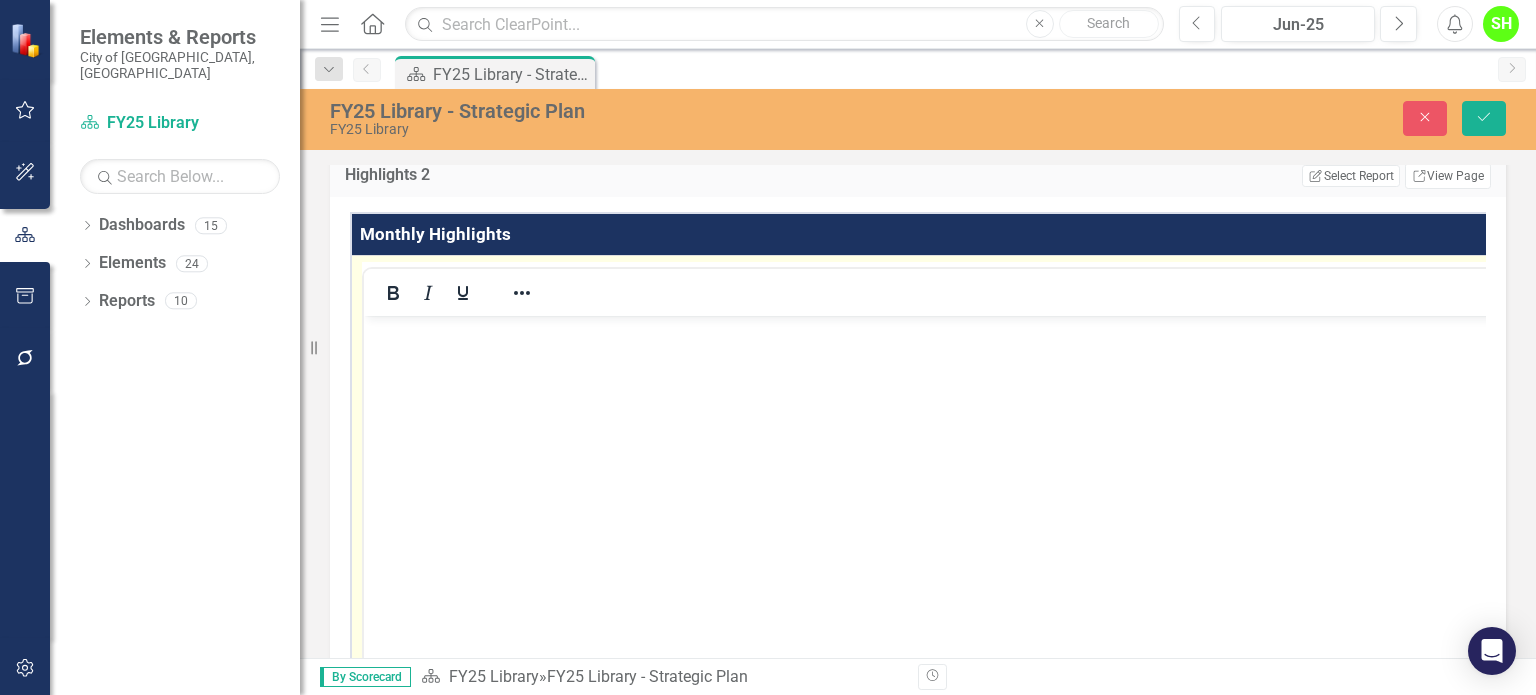 scroll, scrollTop: 0, scrollLeft: 0, axis: both 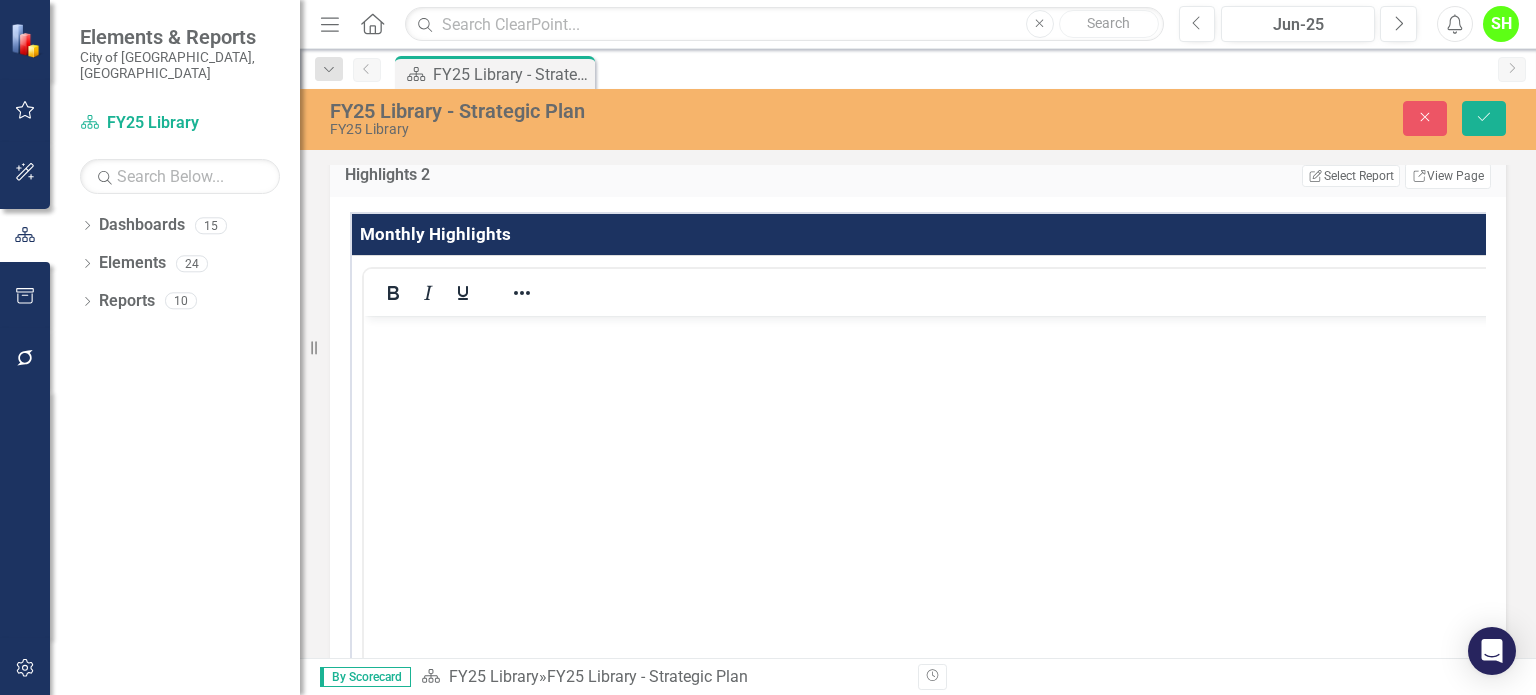 type 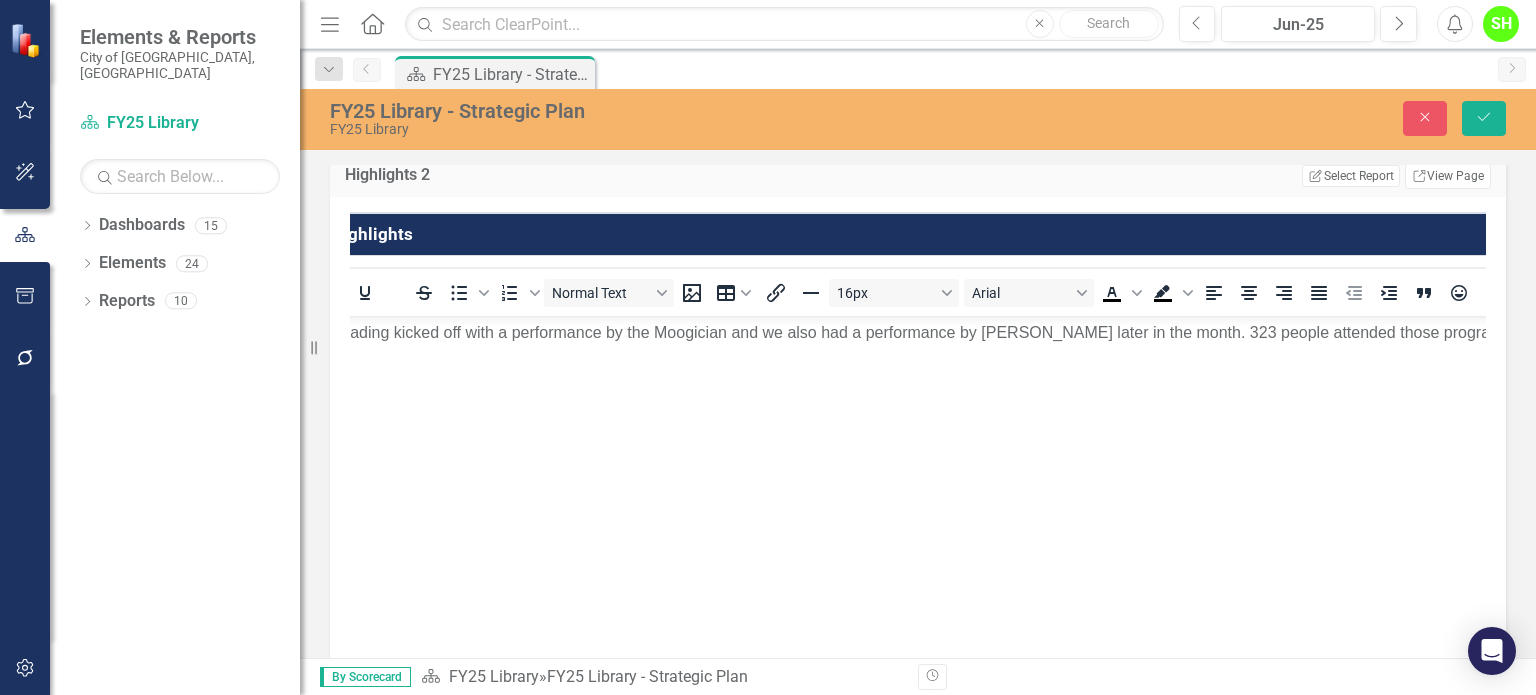 scroll, scrollTop: 0, scrollLeft: 27, axis: horizontal 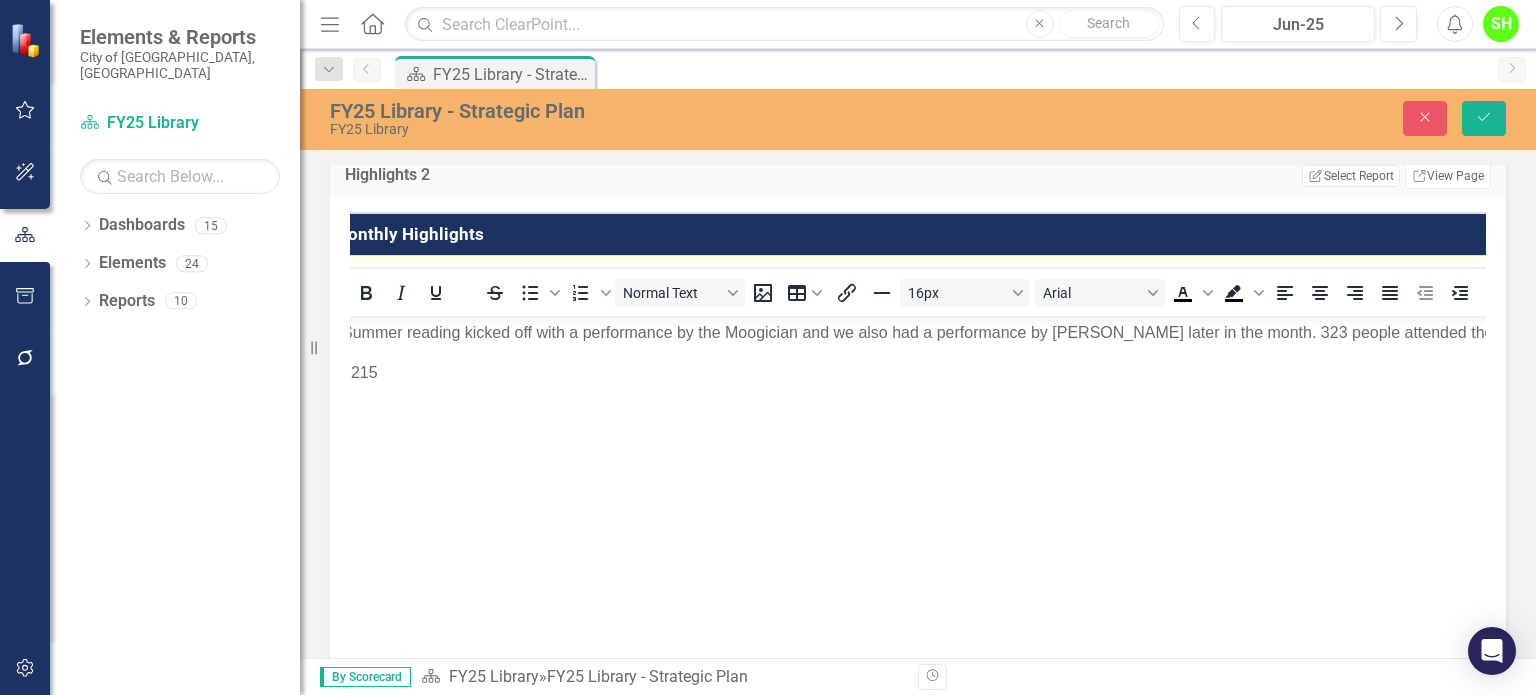click on "Summer reading kicked off with a performance by the Moogician and we also had a performance by [PERSON_NAME] later in the month. 323 people attended those programs." at bounding box center [1125, 332] 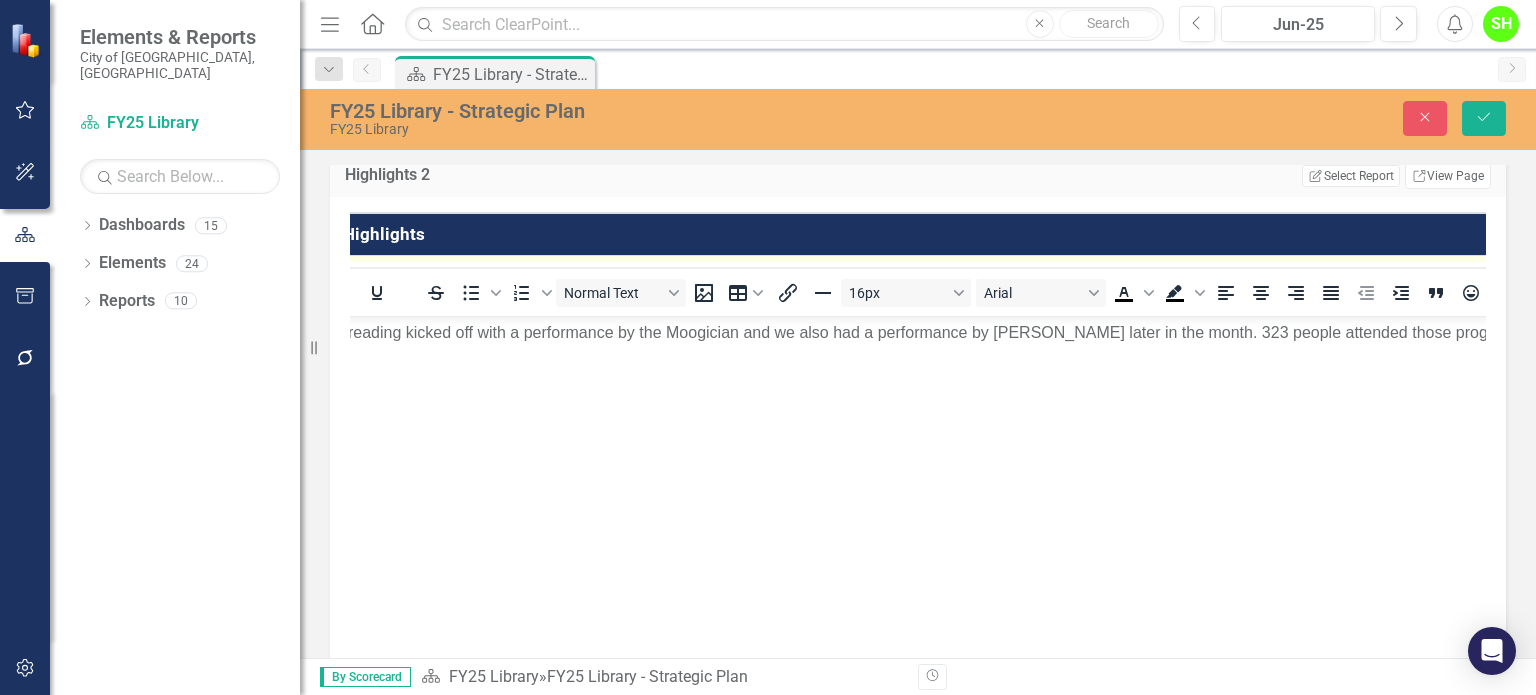 scroll, scrollTop: 0, scrollLeft: 18, axis: horizontal 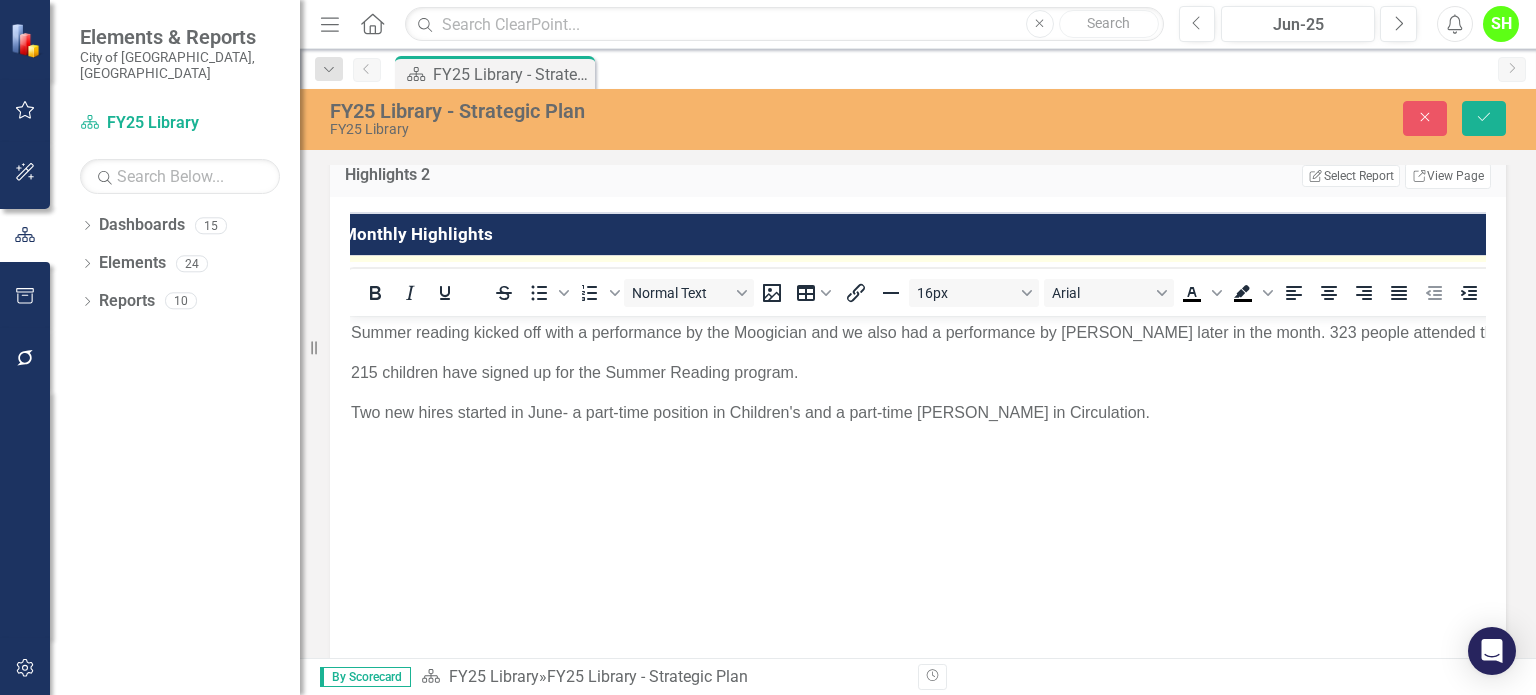 drag, startPoint x: 958, startPoint y: 412, endPoint x: 1001, endPoint y: 457, distance: 62.241467 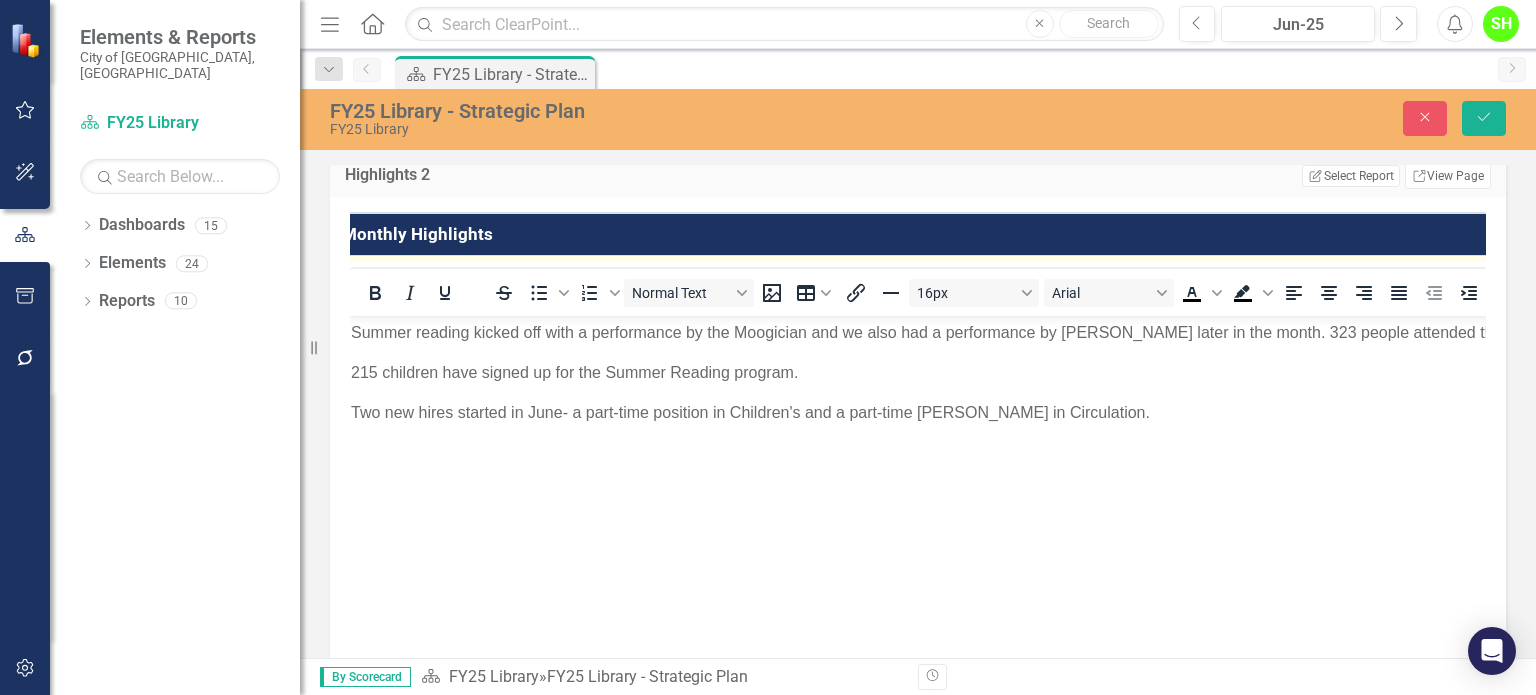 scroll, scrollTop: 8, scrollLeft: 18, axis: both 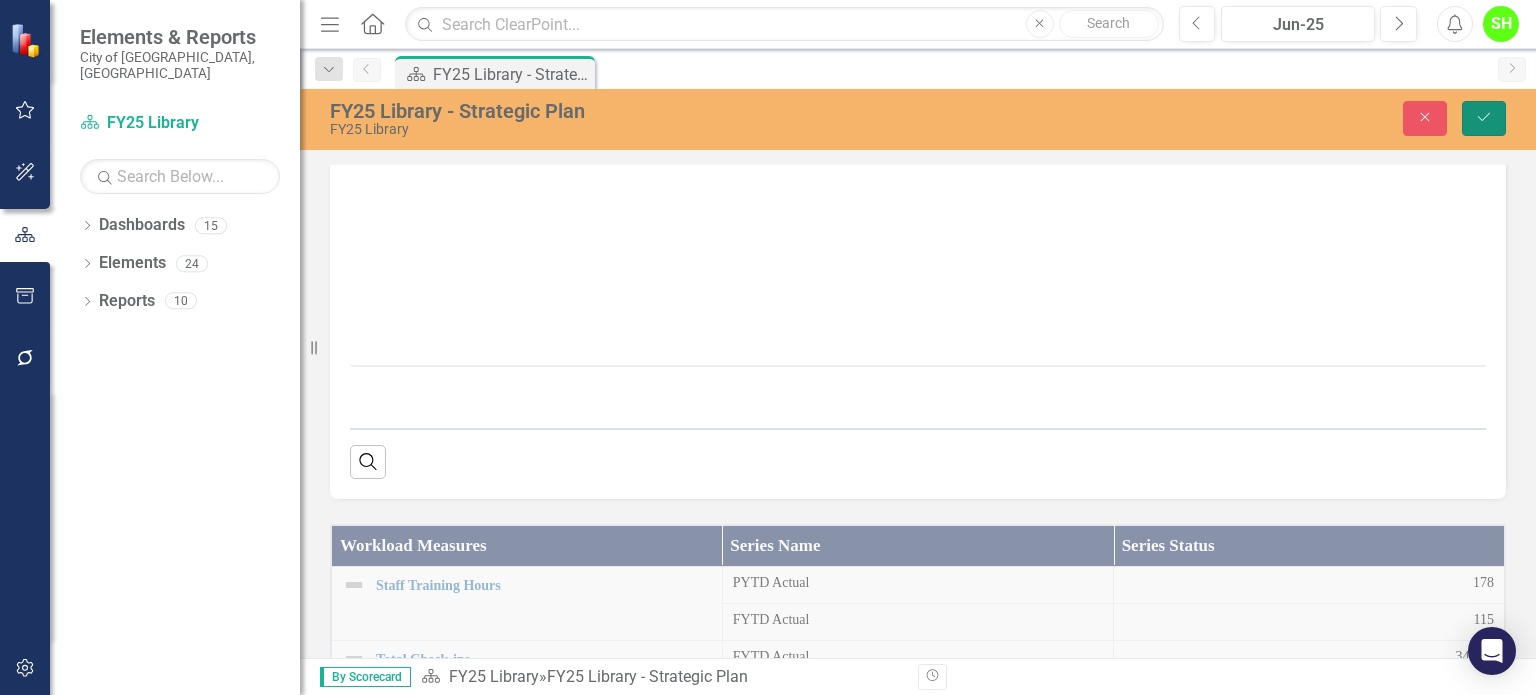 click on "Save" at bounding box center (1484, 118) 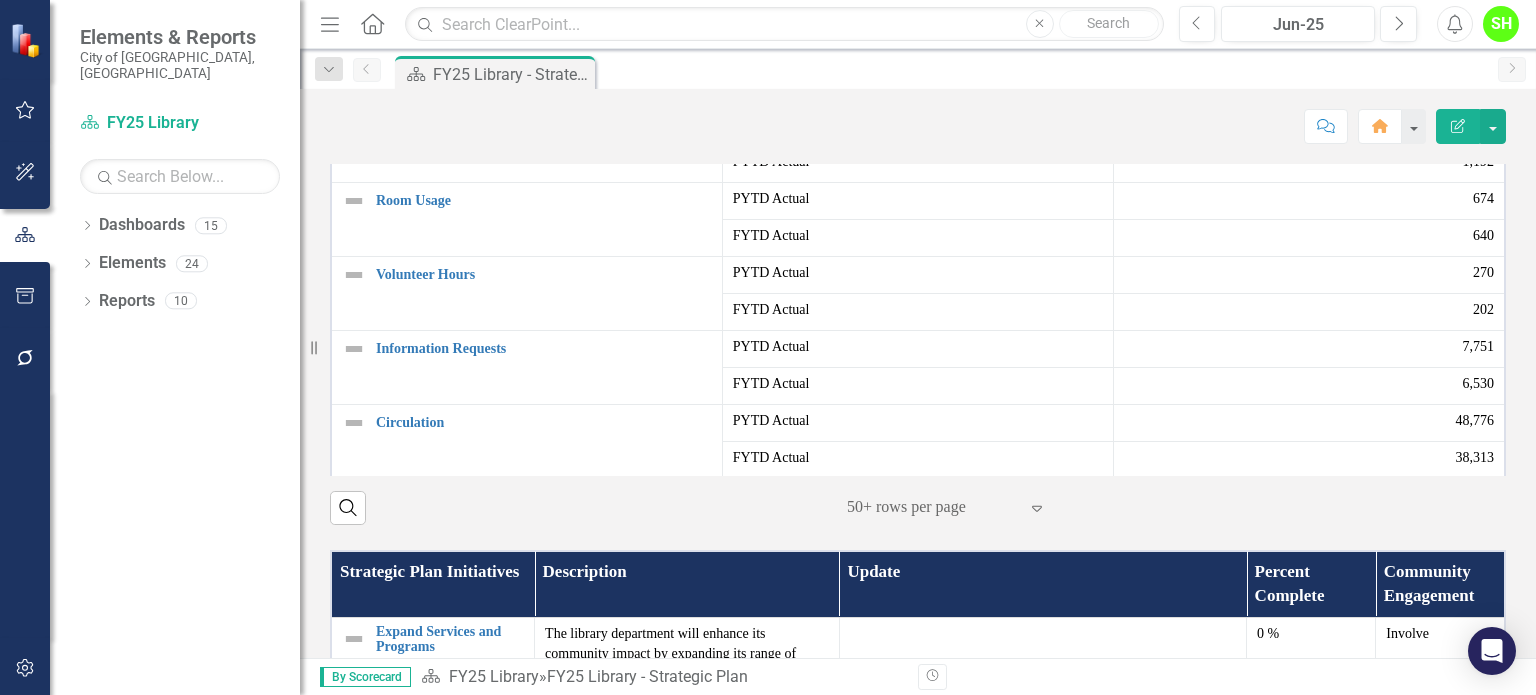 scroll, scrollTop: 400, scrollLeft: 0, axis: vertical 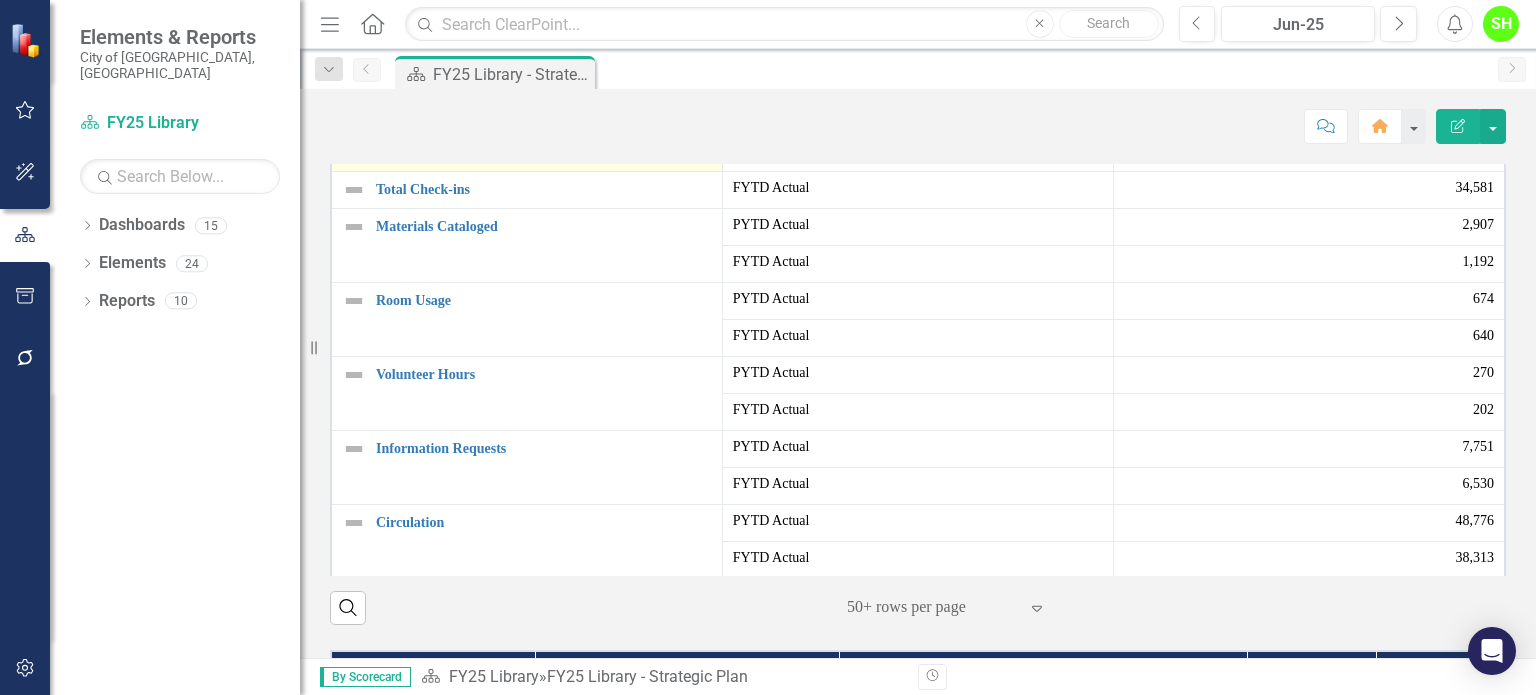 click on "Staff Training Hours" at bounding box center [544, 115] 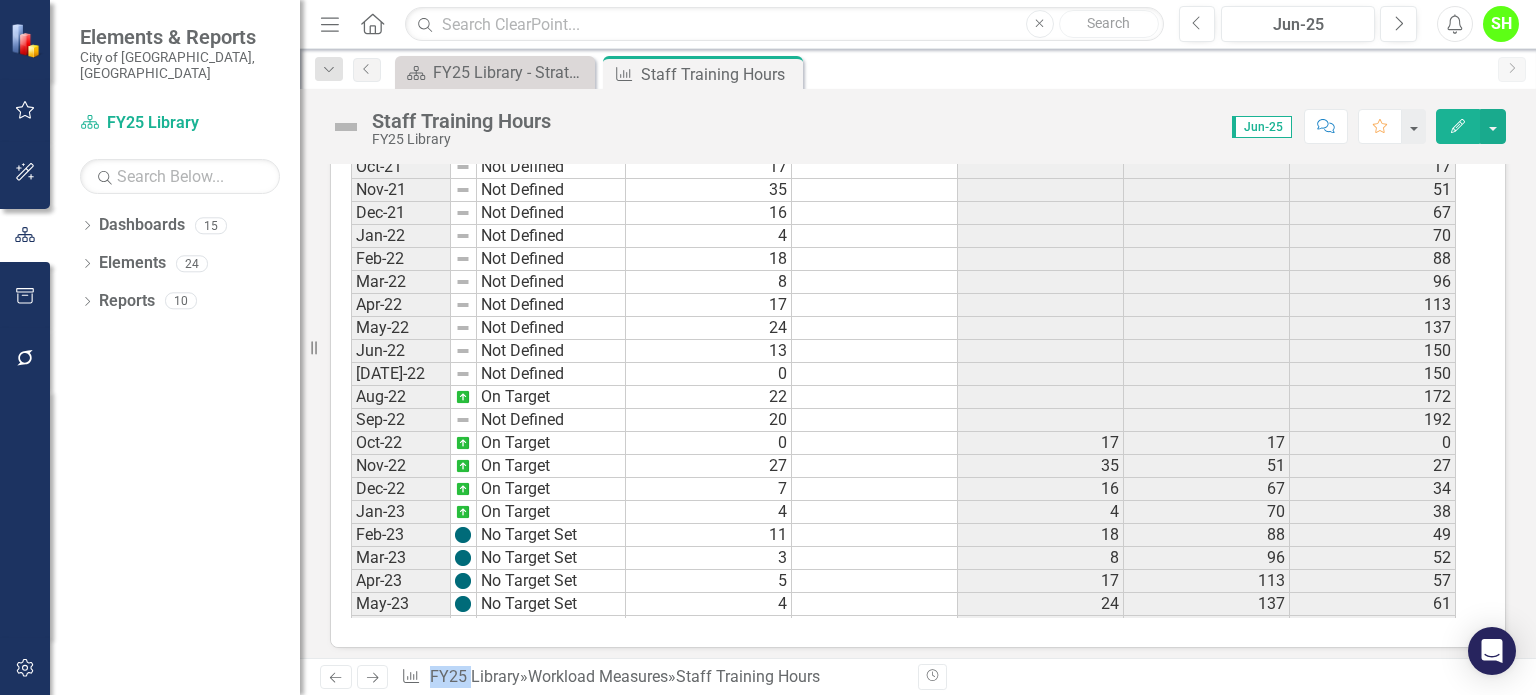 scroll, scrollTop: 1177, scrollLeft: 0, axis: vertical 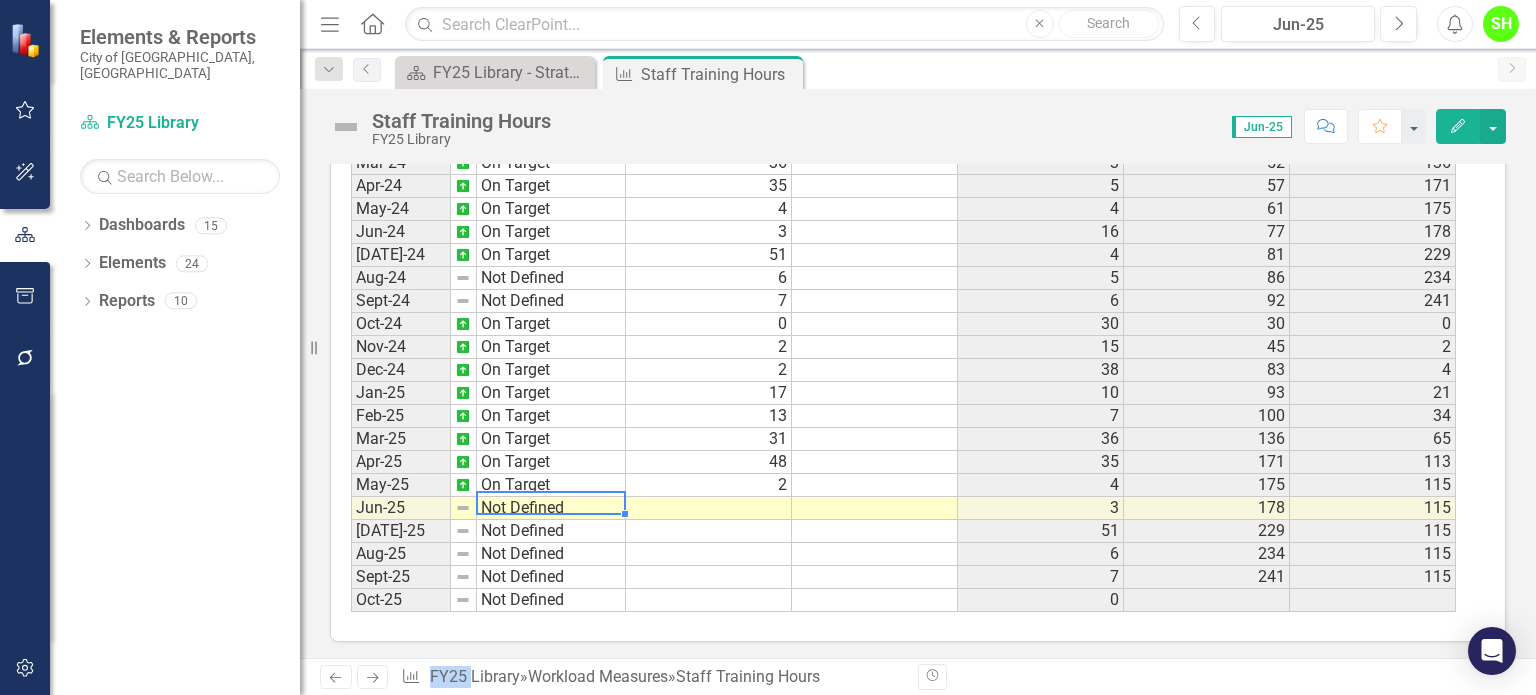 click on "Dec-22 On Target Jan-23 On Target Feb-23 No Target Set Mar-23 No Target Set Apr-23 No Target Set May-23 No Target Set Jun-23 No Target Set Jul-23 No Target Set Aug-23 On Target Sep-23 On Target Oct-23 On Target Nov-23 On Target Dec-23 On Target Jan-24 On Target Feb-24 On Target Mar-24 On Target Apr-24 On Target May-24 On Target Jun-24 On Target Jul-24 On Target Aug-24 Not Defined Sept-24 Not Defined Oct-24 On Target Nov-24 On Target Dec-24 On Target Jan-25 On Target Feb-25 On Target Mar-25 On Target Apr-25 On Target May-25 On Target Jun-25 Not Defined Jul-25 Not Defined Aug-25 Not Defined Sept-25 Not Defined Oct-25 Not Defined" at bounding box center (488, 209) 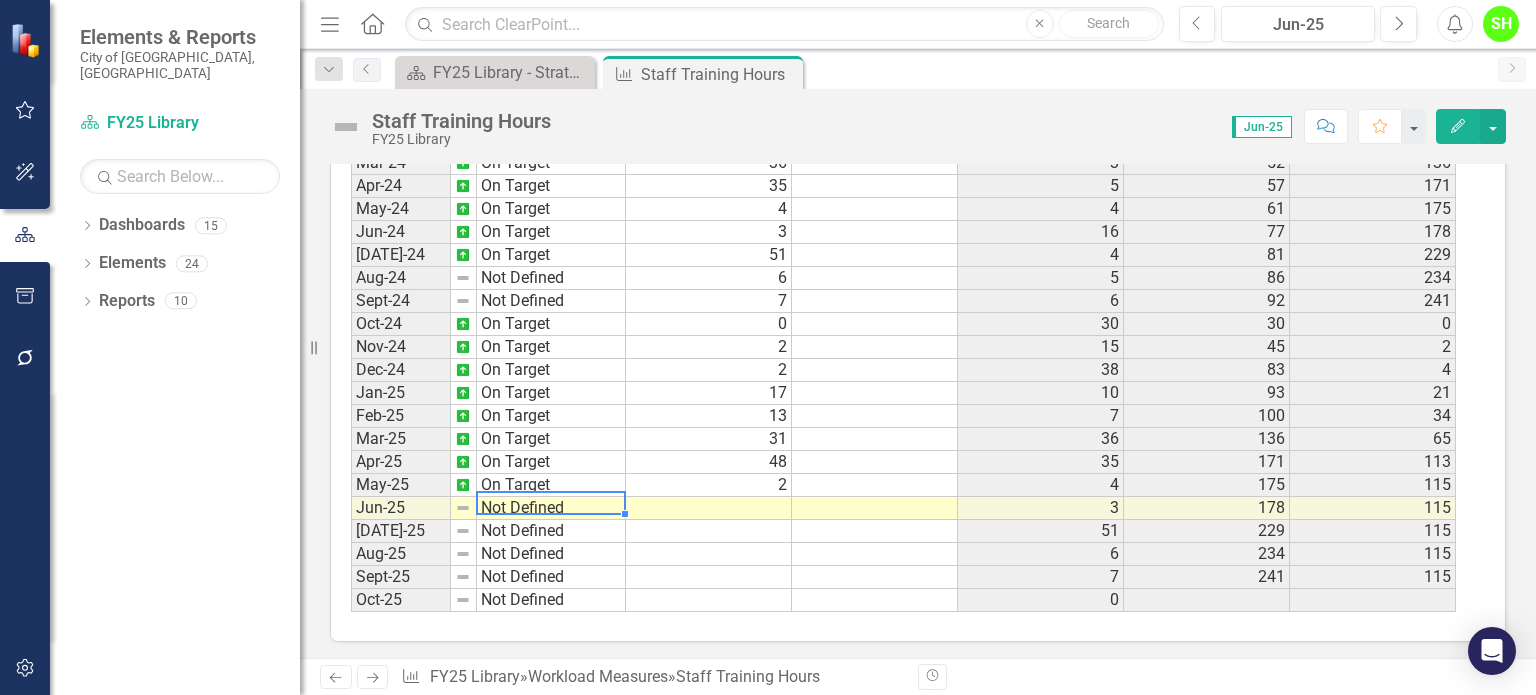click on "Not Defined" at bounding box center [551, 508] 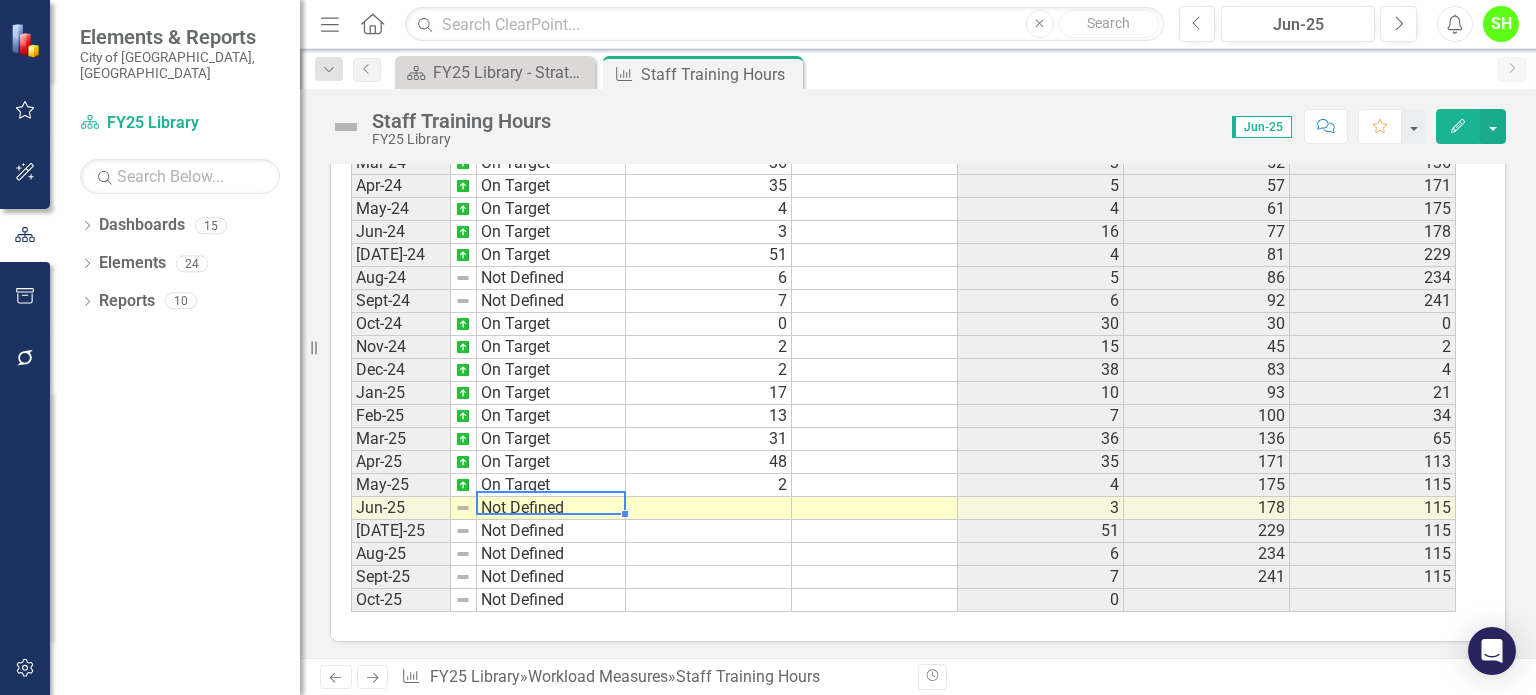 click on "Not Defined" at bounding box center (551, 508) 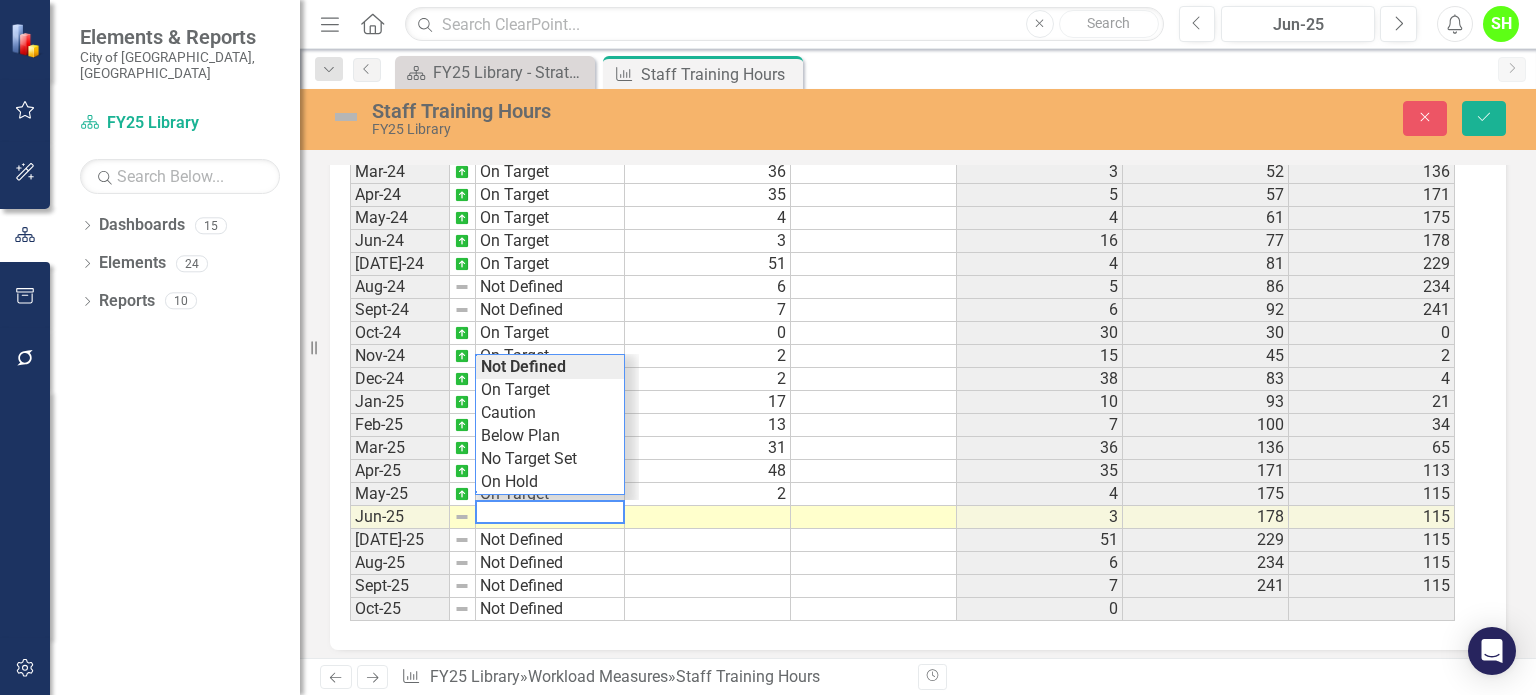scroll, scrollTop: 1184, scrollLeft: 0, axis: vertical 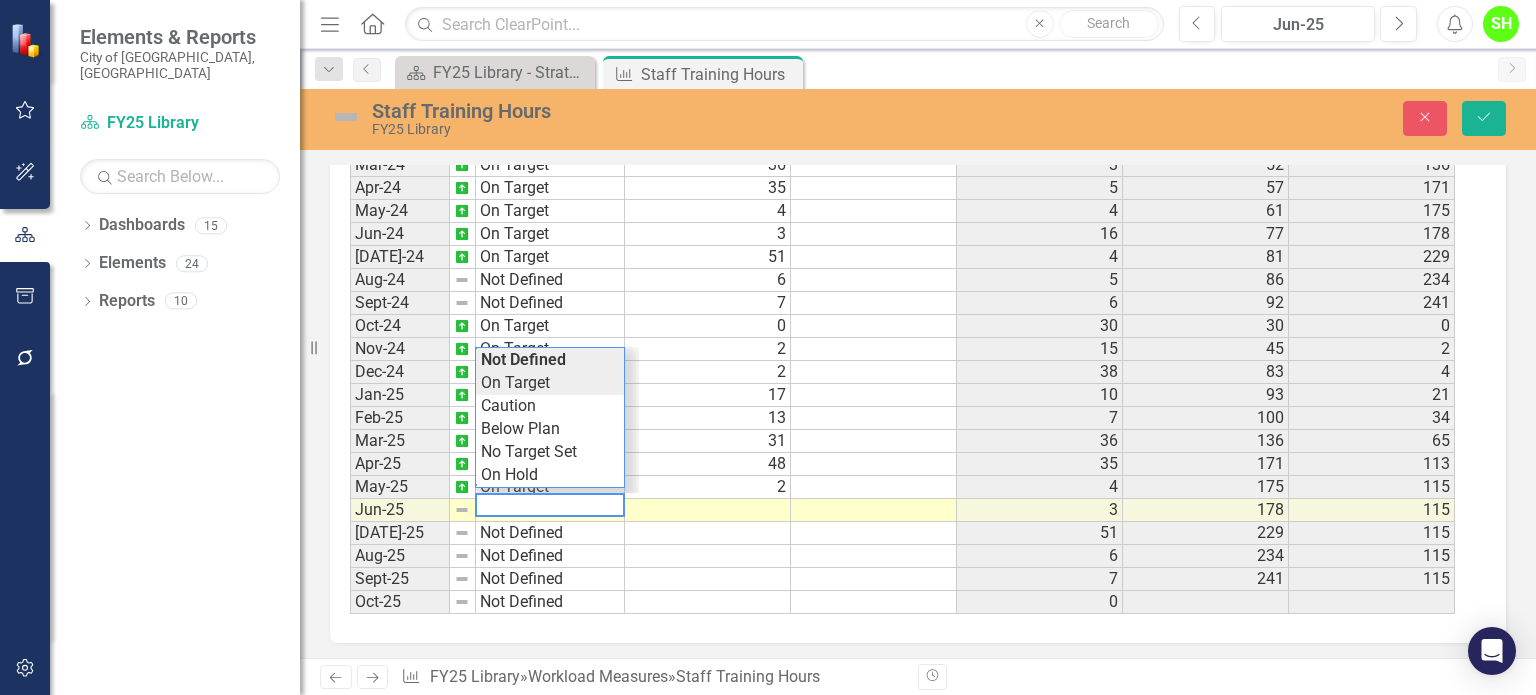 click on "Period Status Actual Target Prior Year Actual PYTD Actual FYTD Actual Feb-23 No Target Set 11 18 88 49 Mar-23 No Target Set 3 8 96 52 Apr-23 No Target Set 5 17 113 57 May-23 No Target Set 4 24 137 61 Jun-23 No Target Set 16 13 150 77 Jul-23 No Target Set 4 0 150 81 Aug-23 On Target 5 22 172 86 Sep-23 On Target 6 20 192 92 Oct-23 On Target 30 0 0 30 Nov-23 On Target 15 27 27 45 Dec-23 On Target 38 7 34 83 Jan-24 On Target 10 4 38 93 Feb-24 On Target 7 11 49 100 Mar-24 On Target 36 3 52 136 Apr-24 On Target 35 5 57 171 May-24 On Target 4 4 61 175 Jun-24 On Target 3 16 77 178 Jul-24 On Target 51 4 81 229 Aug-24 Not Defined 6 5 86 234 Sept-24 Not Defined 7 6 92 241 Oct-24 On Target 0 30 30 0 Nov-24 On Target 2 15 45 2 Dec-24 On Target 2 38 83 4 Jan-25 On Target 17 10 93 21 Feb-25 On Target 13 7 100 34 Mar-25 On Target 31 36 136 65 Apr-25 On Target 48 35 171 113 May-25 On Target 2 4 175 115 Jun-25 Not Defined 3 178 115 Jul-25 Not Defined 51 229 115 Aug-25 Not Defined 6 234 115 Sept-25 Not Defined 7 241 115 Oct-25" at bounding box center (910, 371) 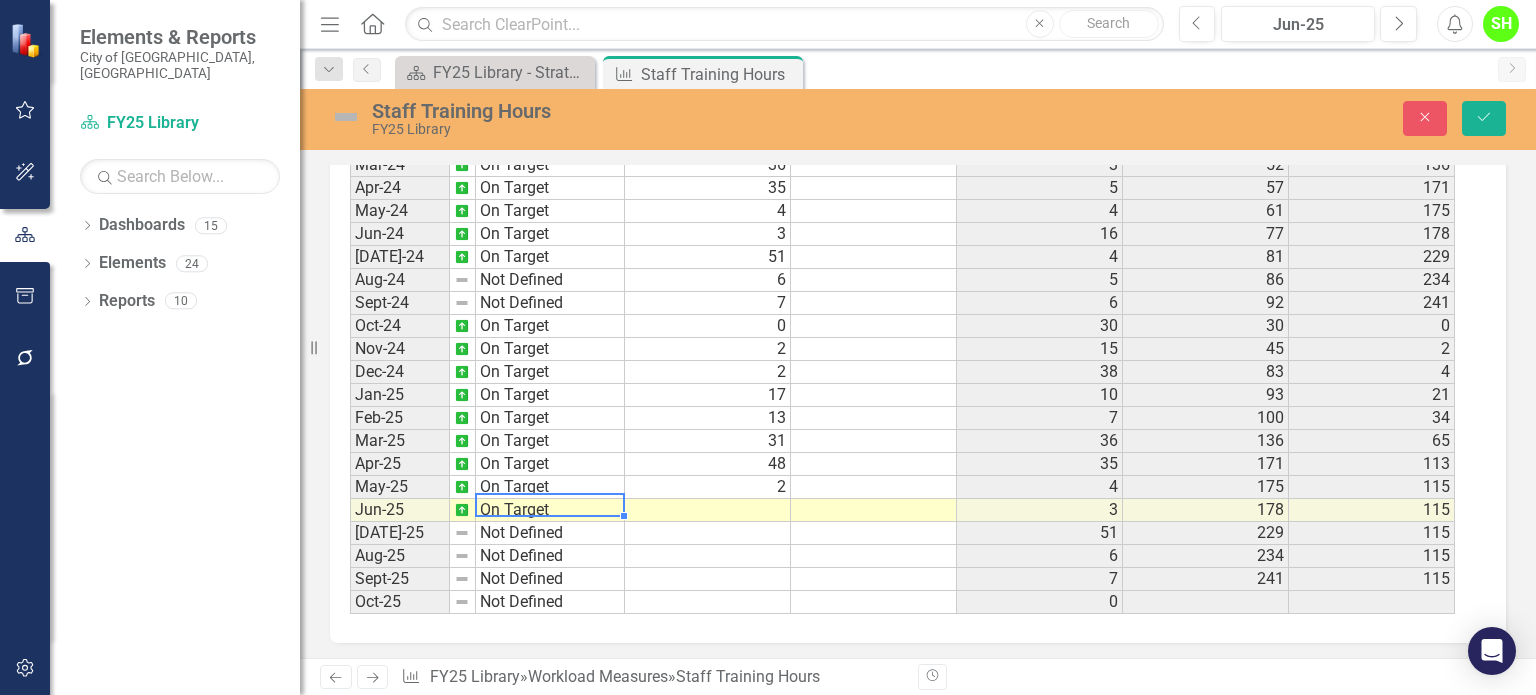 click at bounding box center (708, 510) 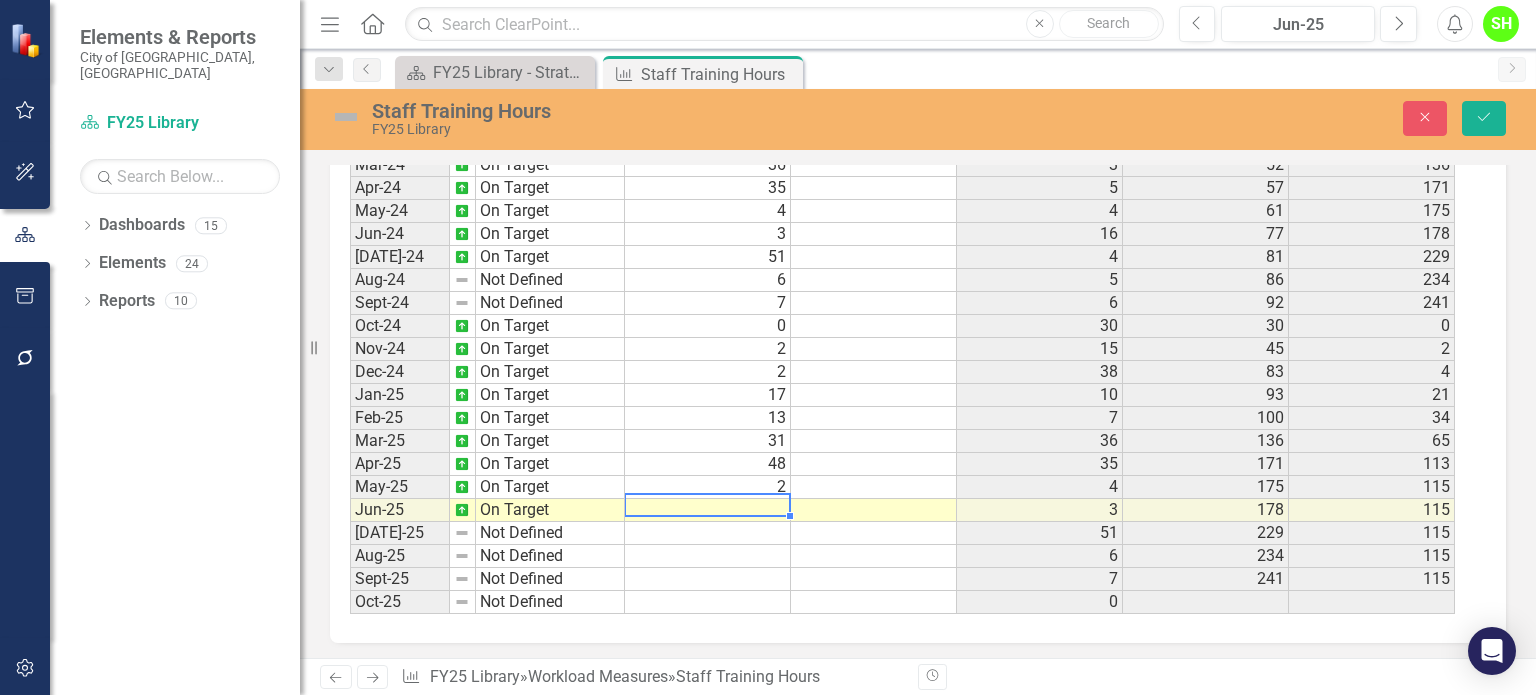 click at bounding box center (708, 510) 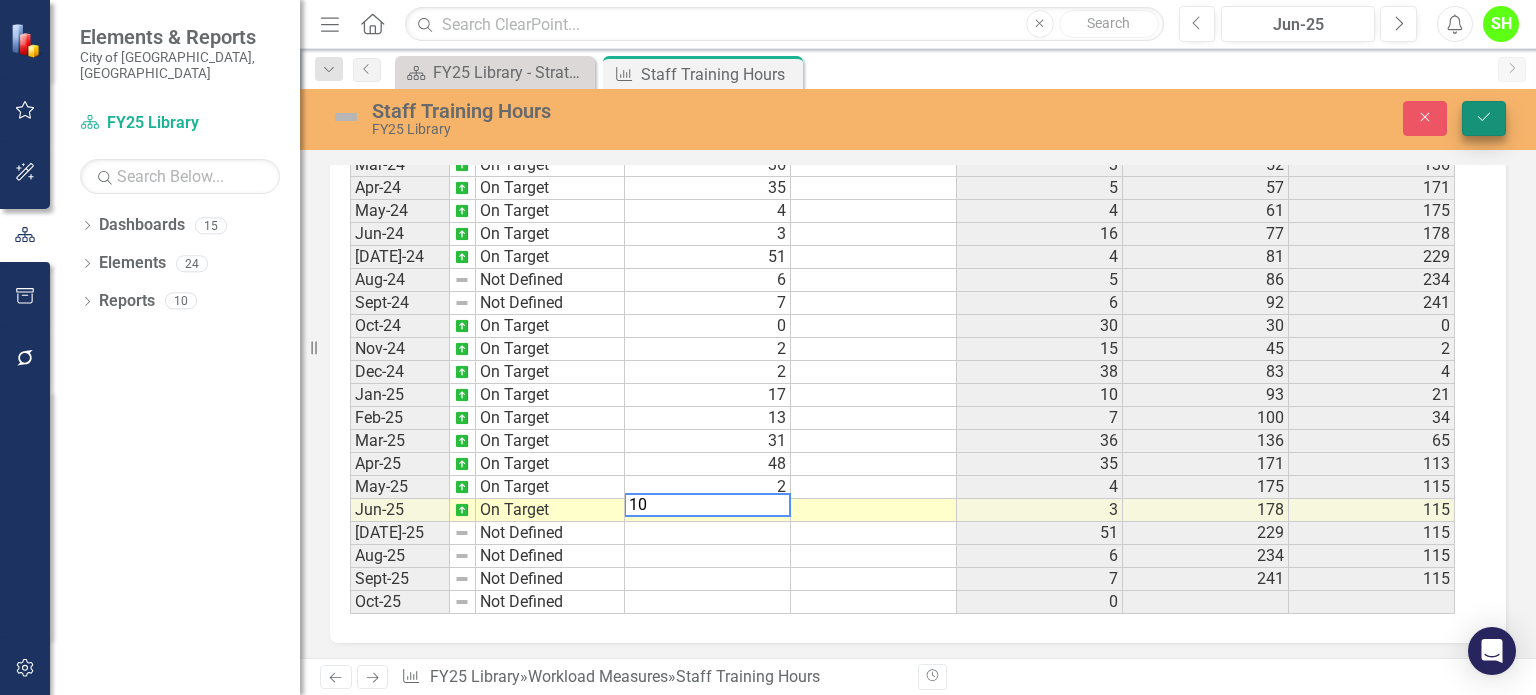 type on "10" 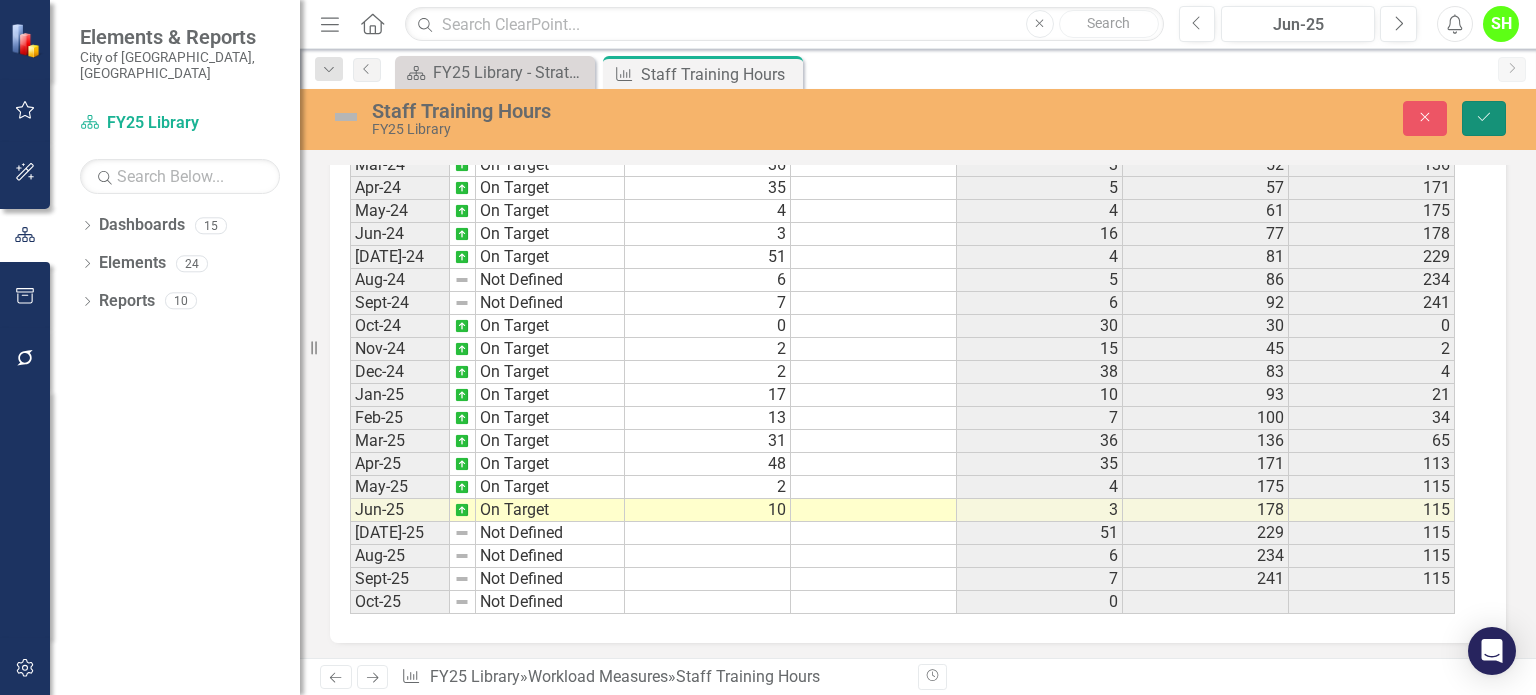 click on "Save" at bounding box center [1484, 118] 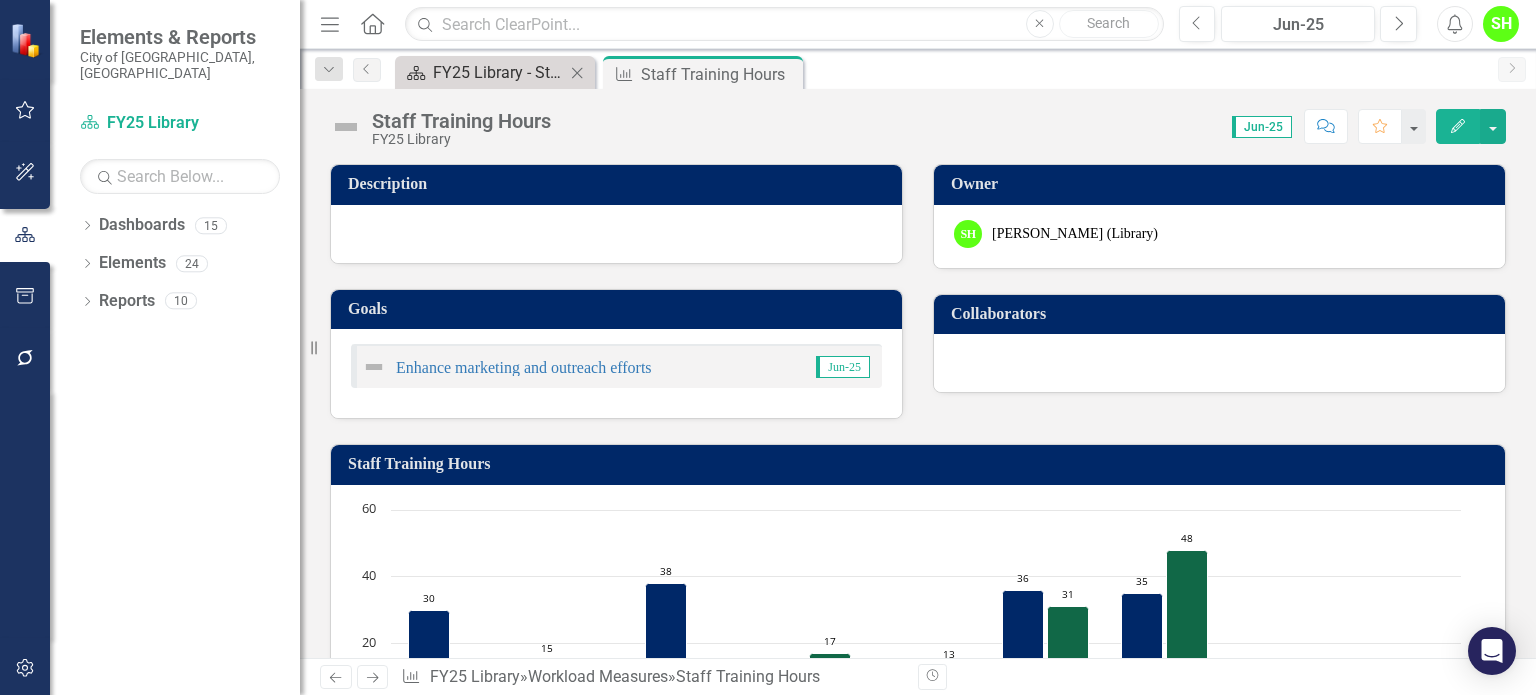 click on "FY25 Library - Strategic Plan" at bounding box center (499, 72) 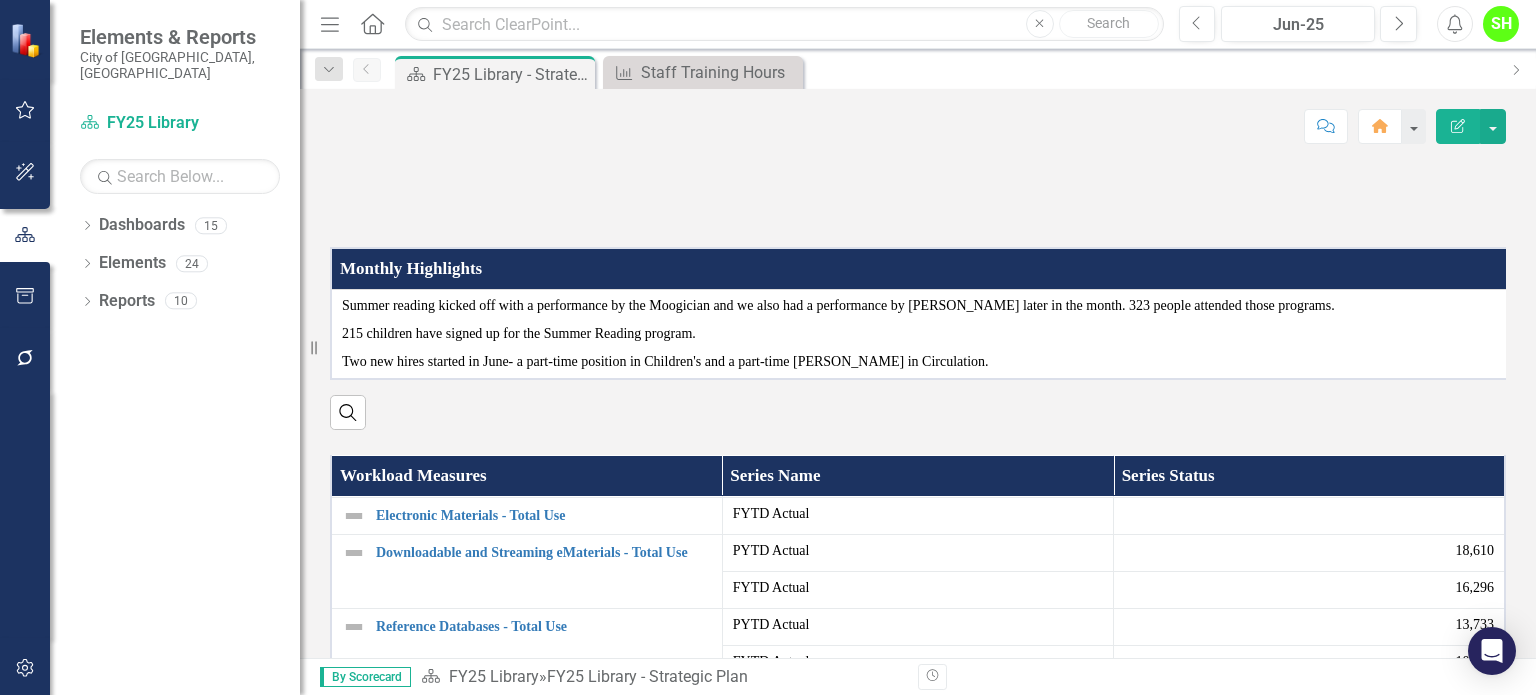 scroll, scrollTop: 500, scrollLeft: 0, axis: vertical 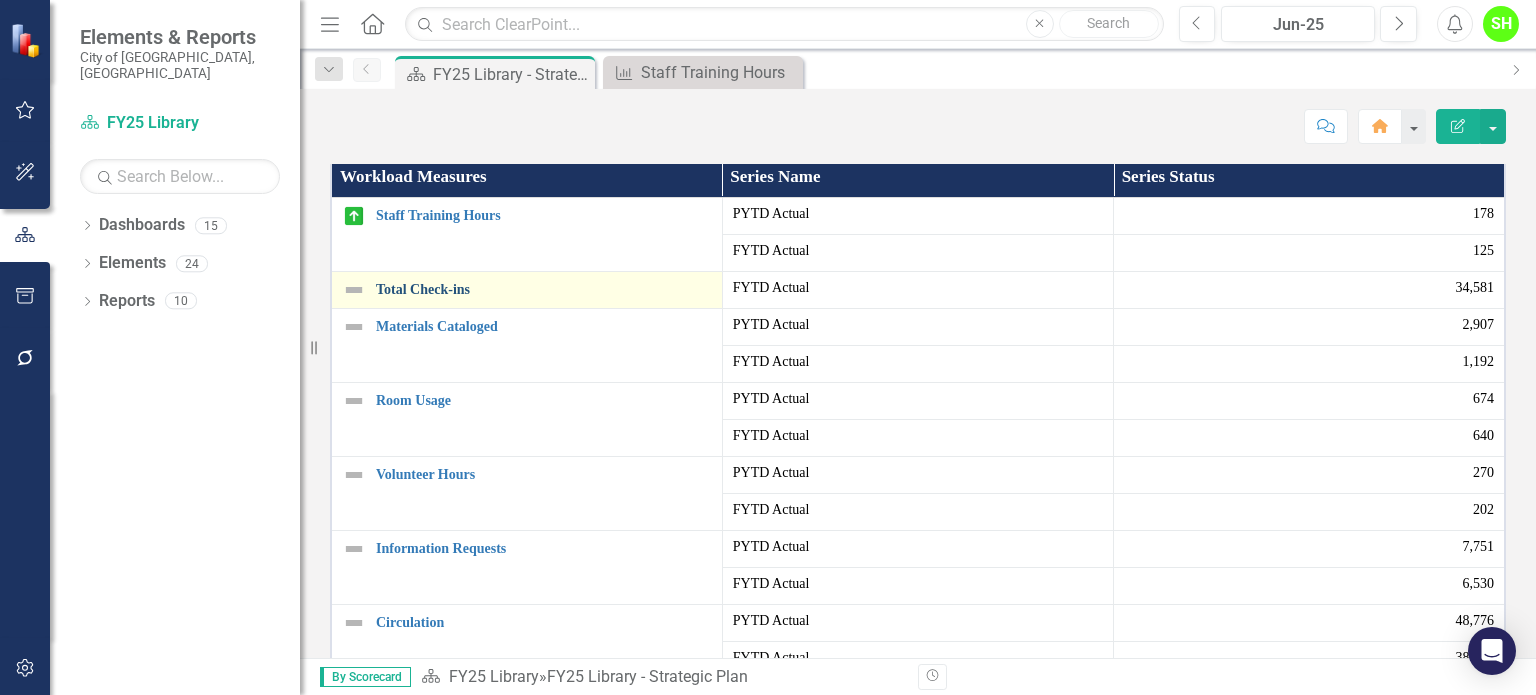 click on "Total Check-ins" at bounding box center (544, 289) 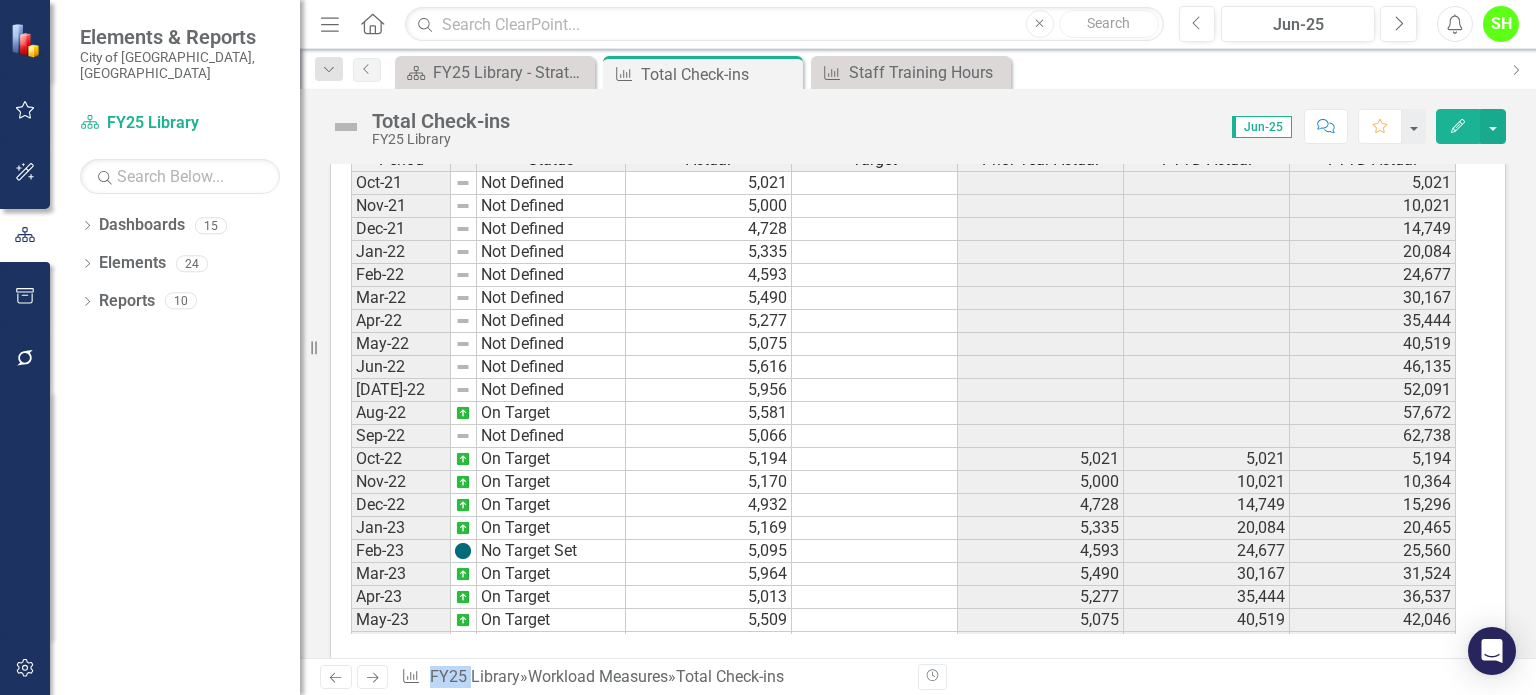 scroll, scrollTop: 1177, scrollLeft: 0, axis: vertical 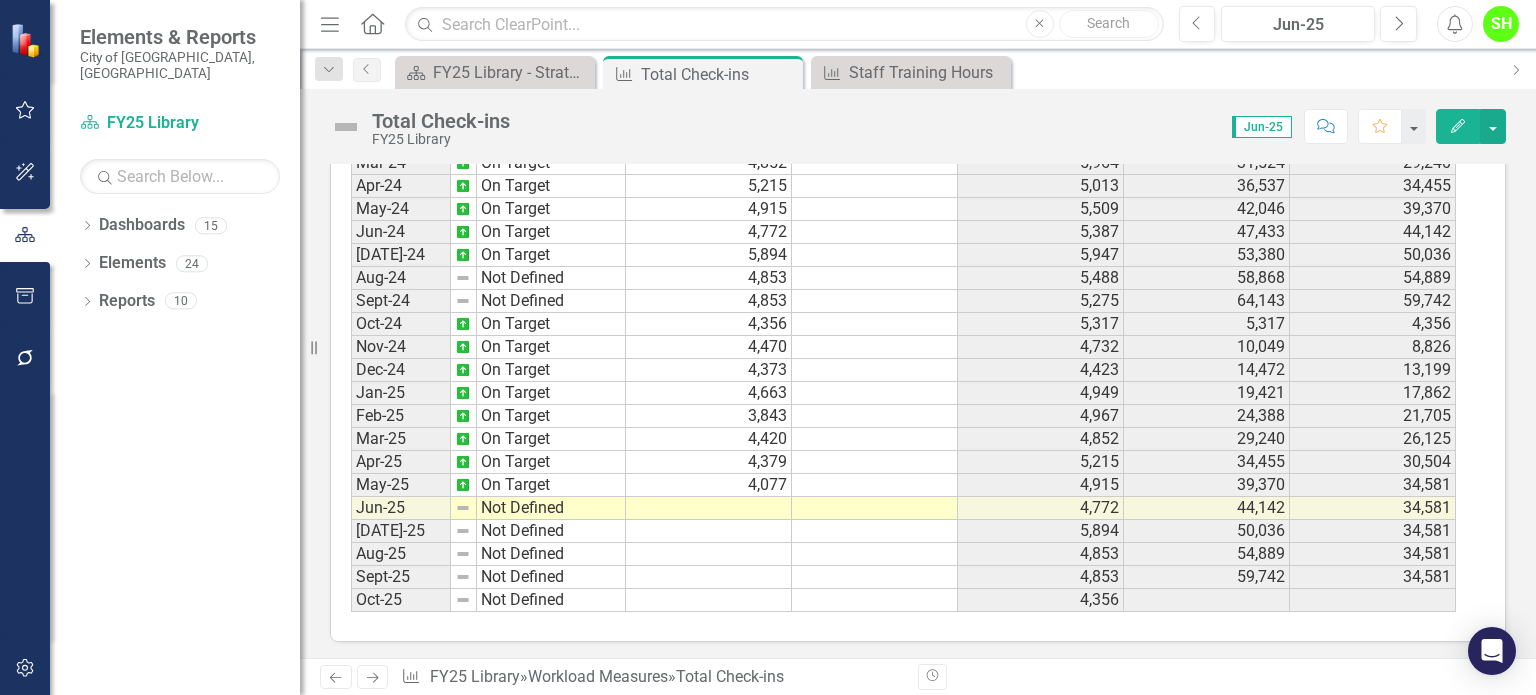 click on "Dec-22 On Target Jan-23 On Target Feb-23 No Target Set Mar-23 On Target Apr-23 On Target May-23 On Target Jun-23 On Target Jul-23 No Target Set Aug-23 On Target Sep-23 On Target Oct-23 On Target Nov-23 On Target Dec-23 On Target Jan-24 On Target Feb-24 On Target Mar-24 On Target Apr-24 On Target May-24 On Target Jun-24 On Target Jul-24 On Target Aug-24 Not Defined Sept-24 Not Defined Oct-24 On Target Nov-24 On Target Dec-24 On Target Jan-25 On Target Feb-25 On Target Mar-25 On Target Apr-25 On Target May-25 On Target Jun-25 Not Defined Jul-25 Not Defined Aug-25 Not Defined Sept-25 Not Defined Oct-25 Not Defined" at bounding box center [488, 209] 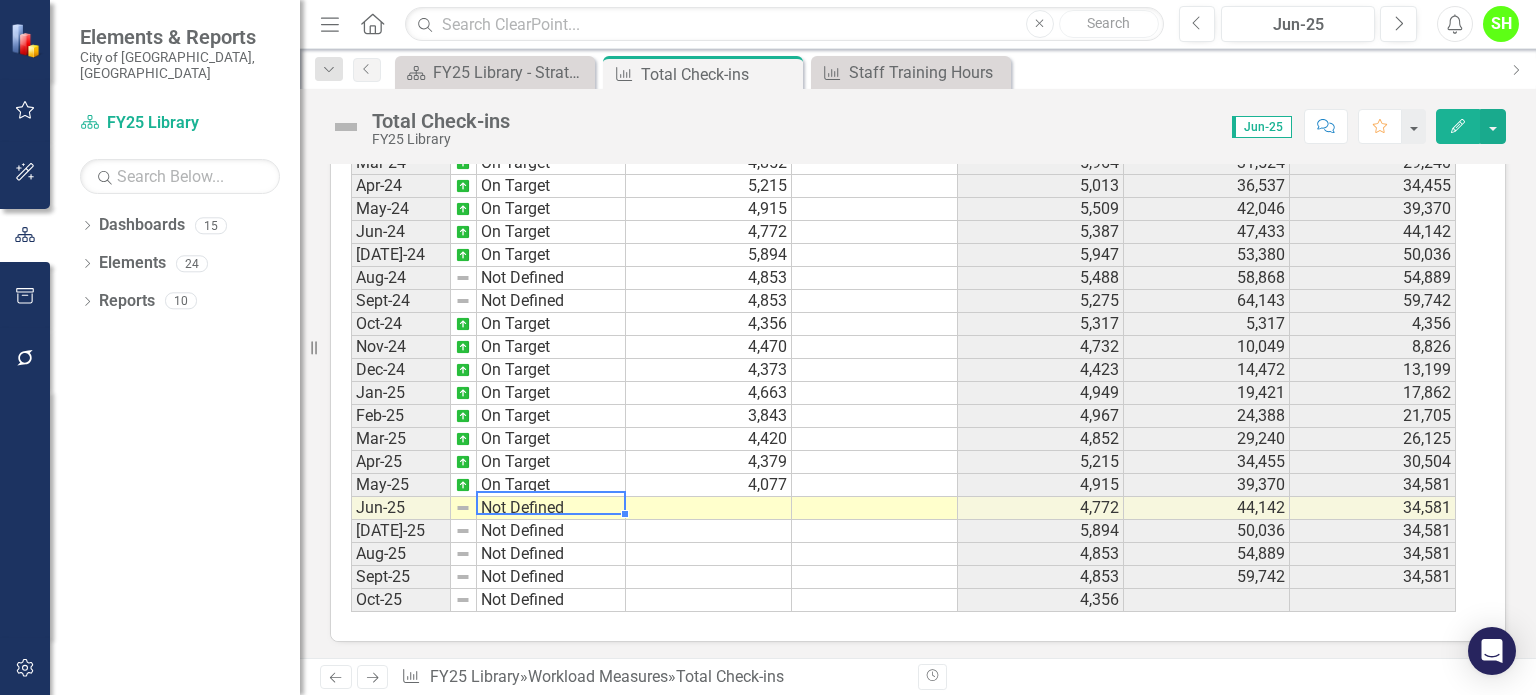 click on "Not Defined" at bounding box center [551, 508] 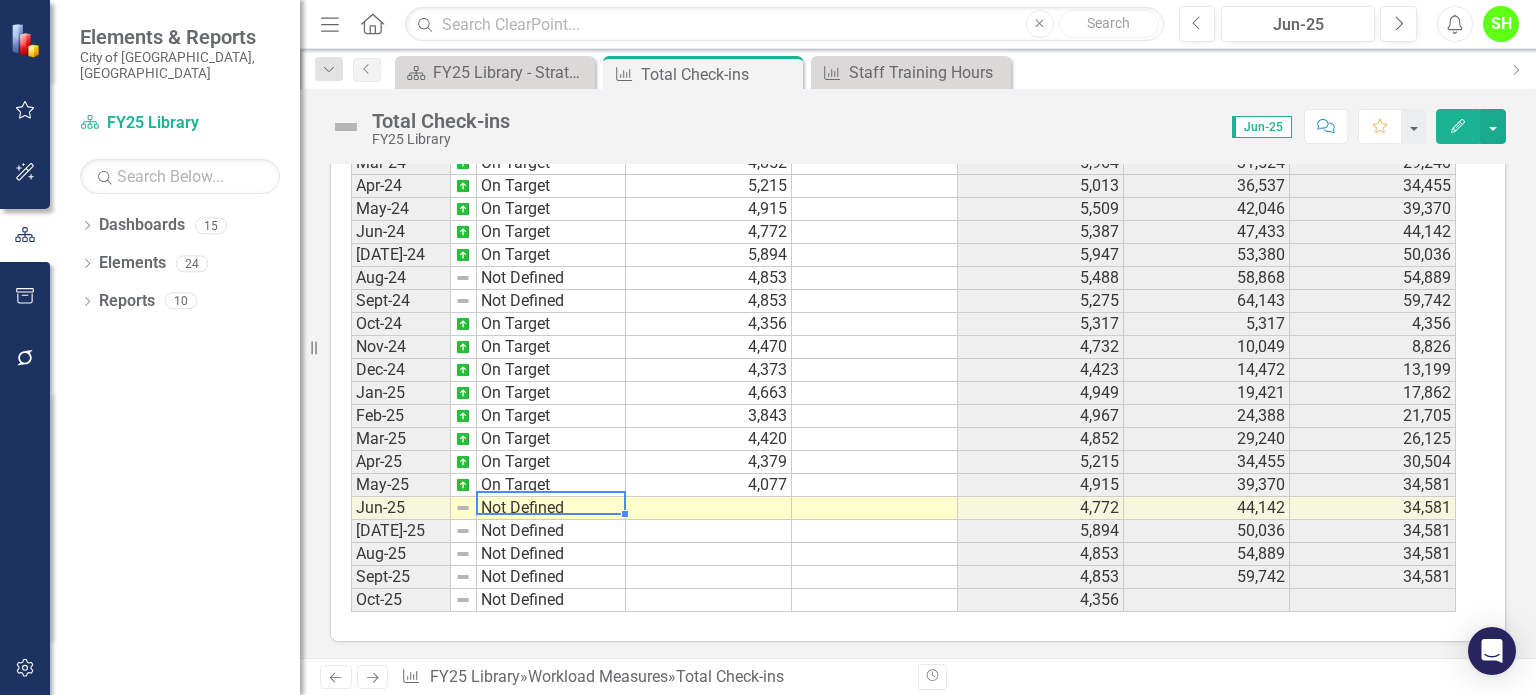 click on "Not Defined" at bounding box center [551, 508] 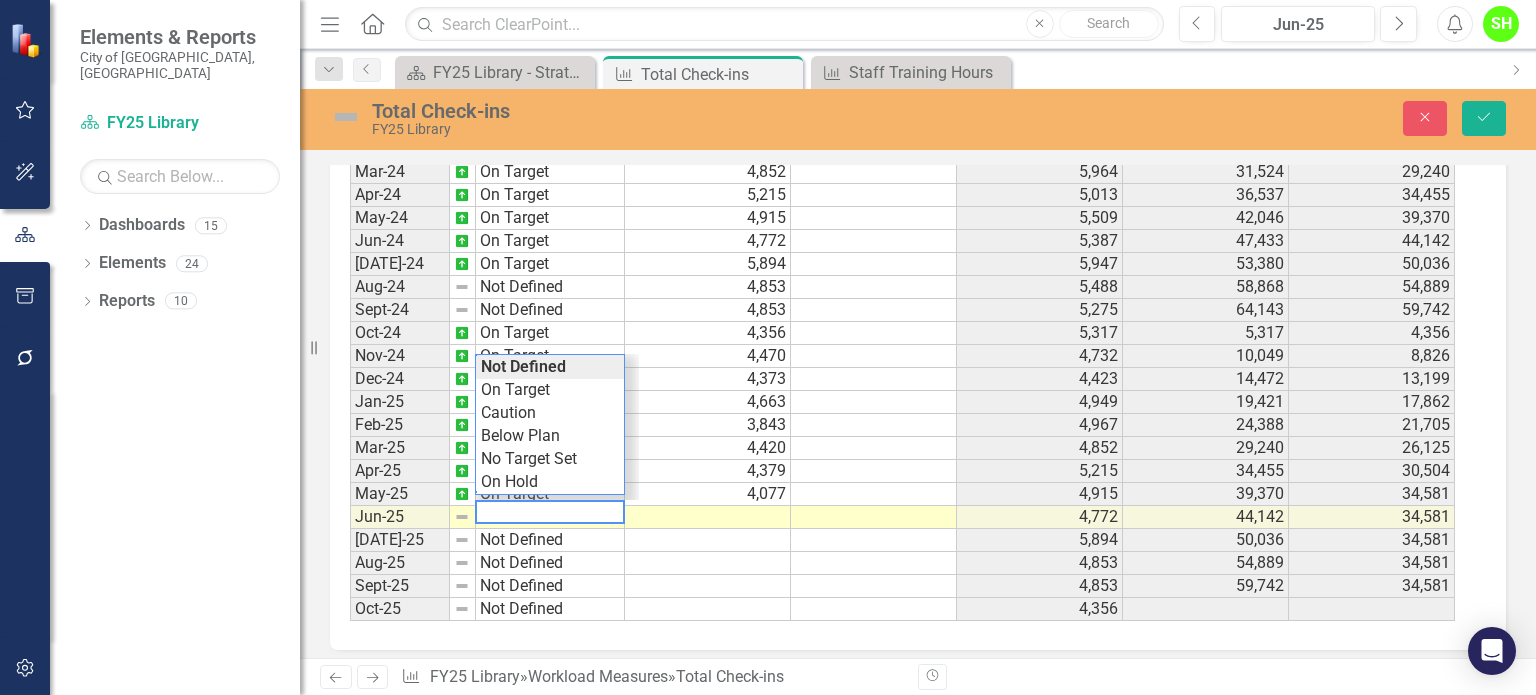 scroll, scrollTop: 1184, scrollLeft: 0, axis: vertical 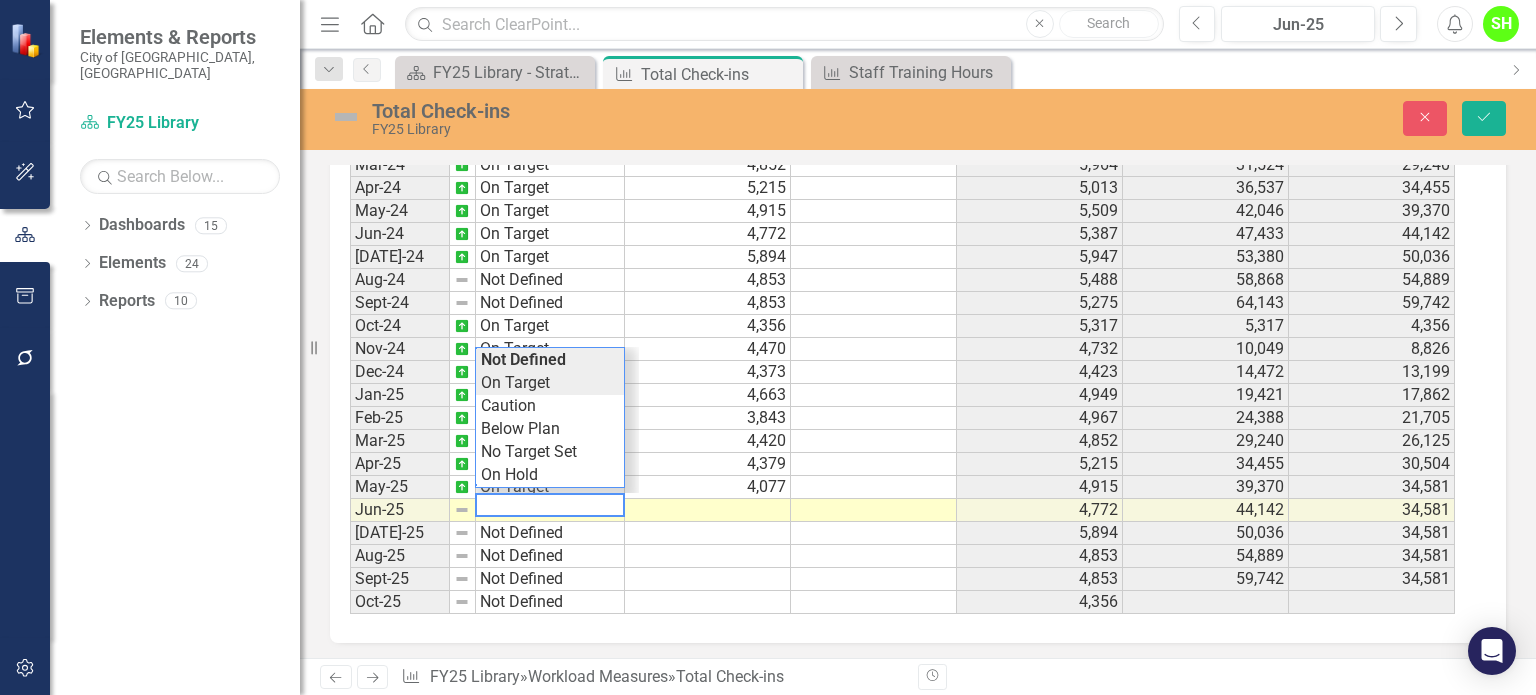 click on "Period Status Actual Target Prior Year Actual PYTD Actual FYTD Actual Feb-23 No Target Set 5,095 4,593 24,677 25,560 Mar-23 On Target 5,964 5,490 30,167 31,524 Apr-23 On Target 5,013 5,277 35,444 36,537 May-23 On Target 5,509 5,075 40,519 42,046 Jun-23 On Target 5,387 5,616 46,135 47,433 Jul-23 No Target Set 5,947 5,956 52,091 53,380 Aug-23 On Target 5,488 5,581 57,672 58,868 Sep-23 On Target 5,275 5,066 62,738 64,143 Oct-23 On Target 5,317 5,194 5,194 5,317 Nov-23 On Target 4,732 5,170 10,364 10,049 Dec-23 On Target 4,423 4,932 15,296 14,472 Jan-24 On Target 4,949 5,169 20,465 19,421 Feb-24 On Target 4,967 5,095 25,560 24,388 Mar-24 On Target 4,852 5,964 31,524 29,240 Apr-24 On Target 5,215 5,013 36,537 34,455 May-24 On Target 4,915 5,509 42,046 39,370 Jun-24 On Target 4,772 5,387 47,433 44,142 Jul-24 On Target 5,894 5,947 53,380 50,036 Aug-24 Not Defined 4,853 5,488 58,868 54,889 Sept-24 Not Defined 4,853 5,275 64,143 59,742 Oct-24 On Target 4,356 5,317 5,317 4,356 Nov-24 On Target 4,470 4,732 10,049 8,826" at bounding box center (910, 371) 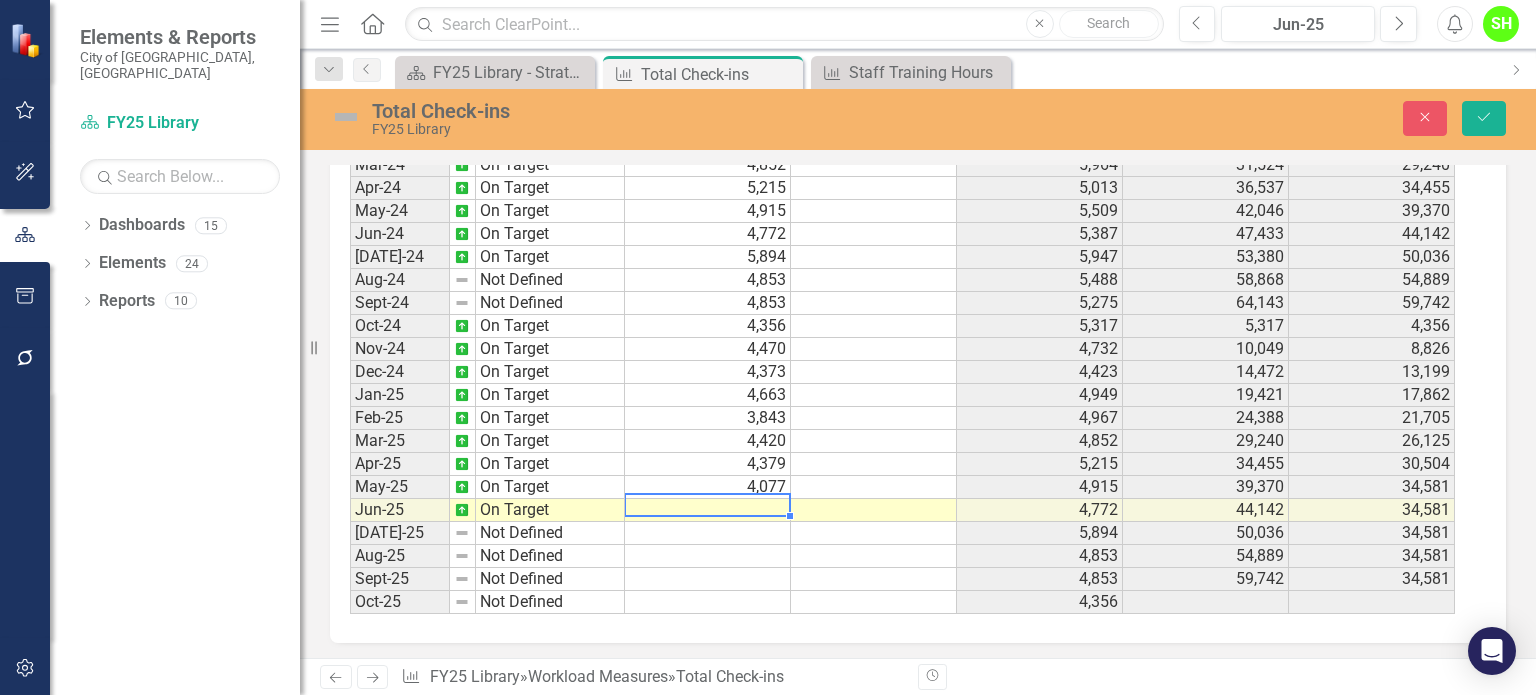 click at bounding box center (708, 510) 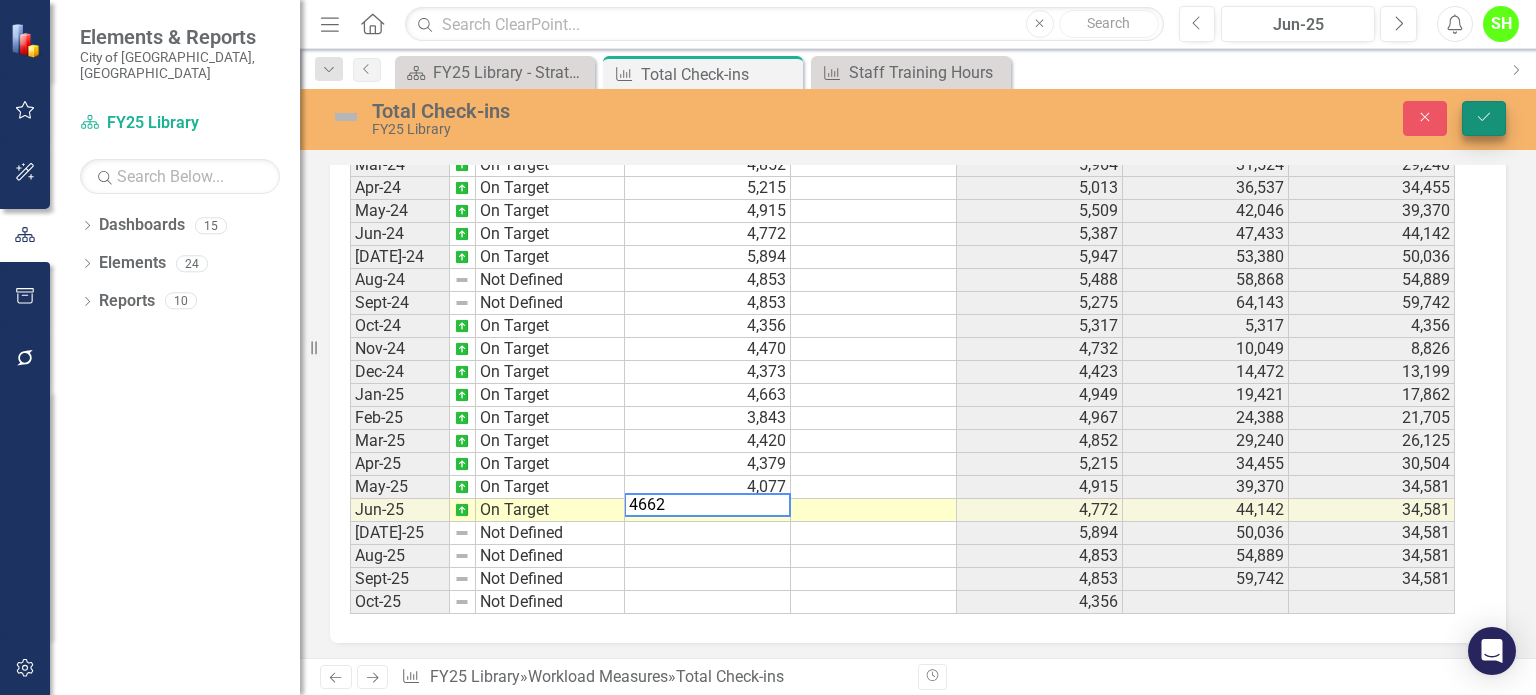 type on "4662" 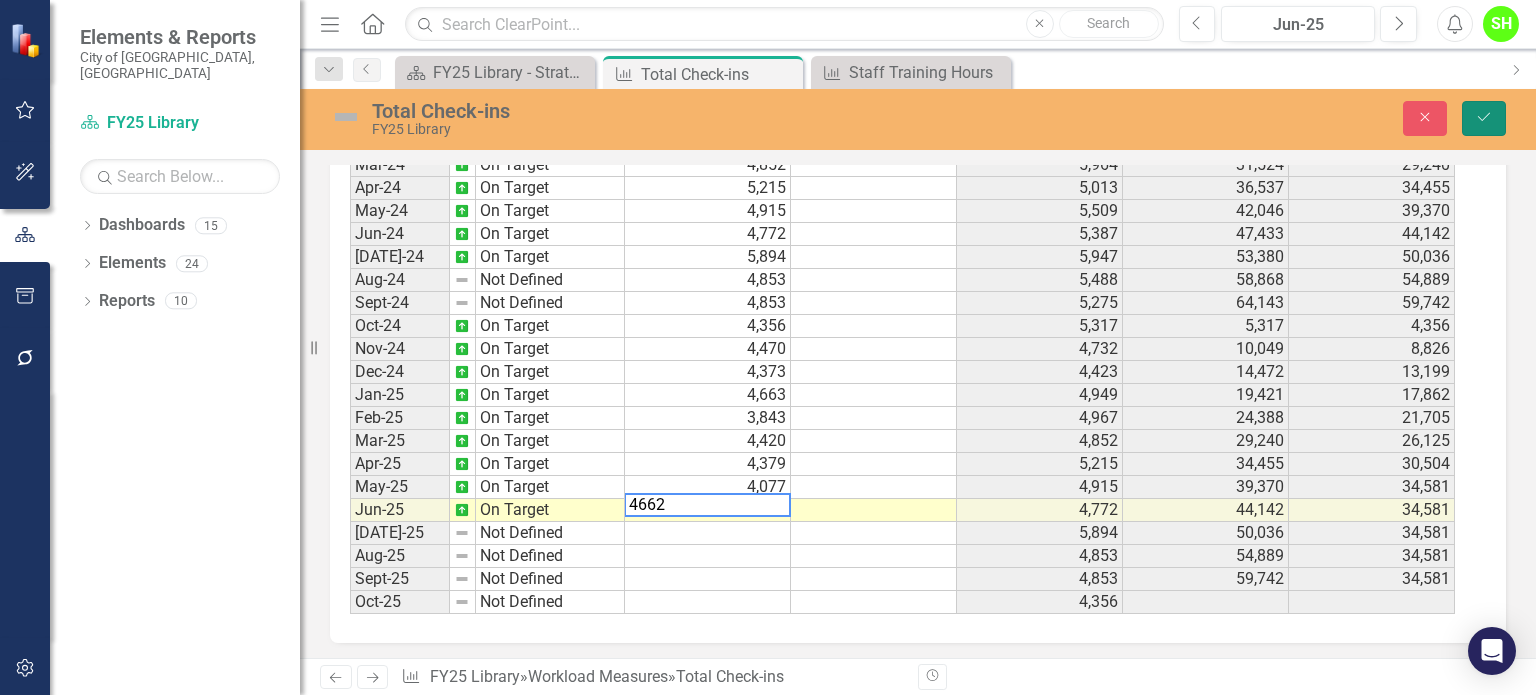 click on "Save" 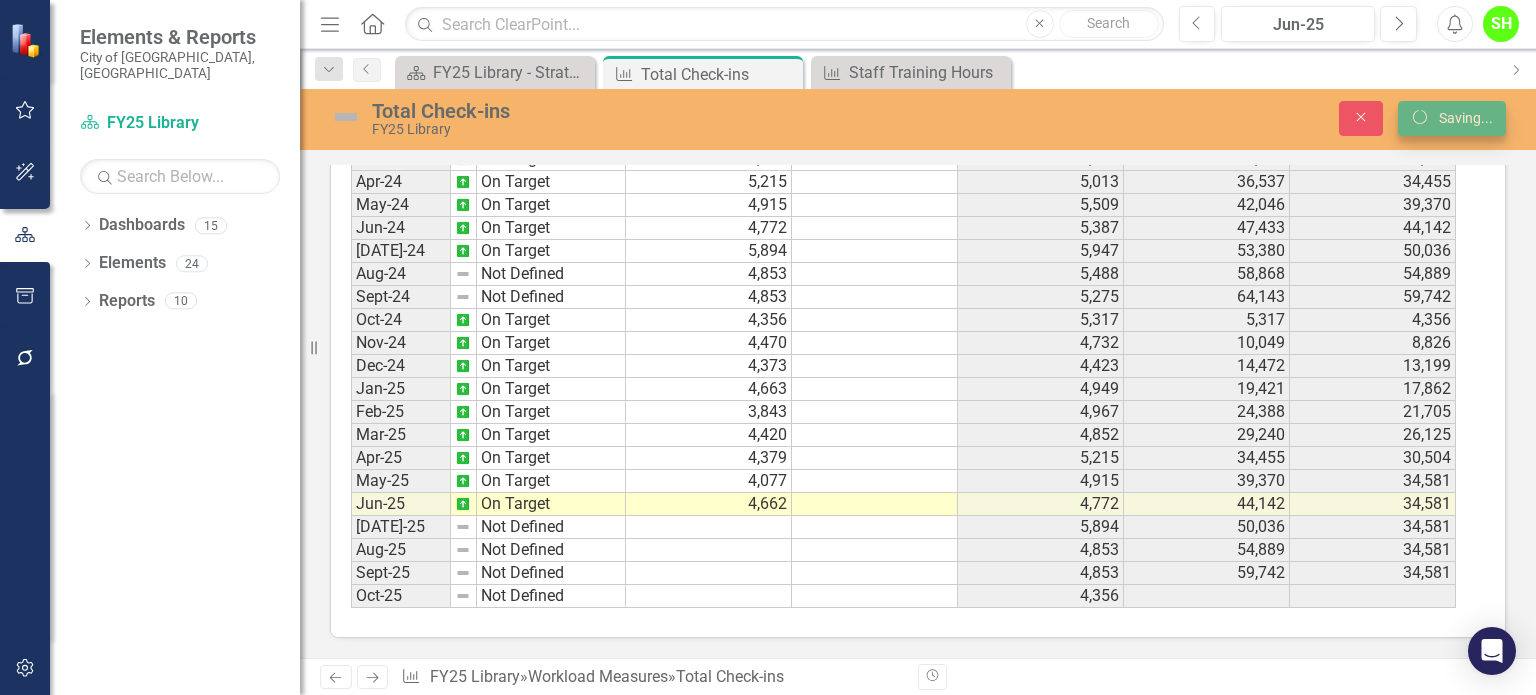 scroll, scrollTop: 0, scrollLeft: 0, axis: both 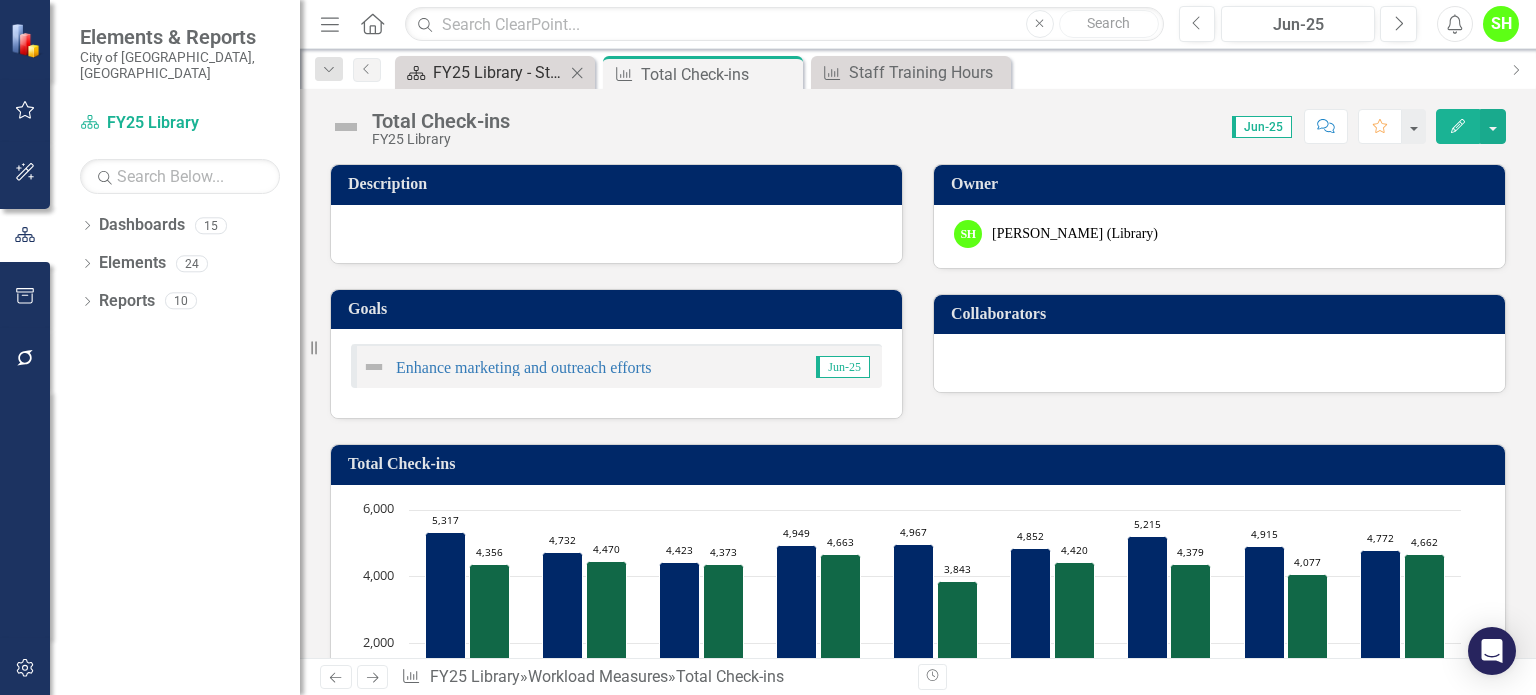 click on "FY25 Library - Strategic Plan" at bounding box center (499, 72) 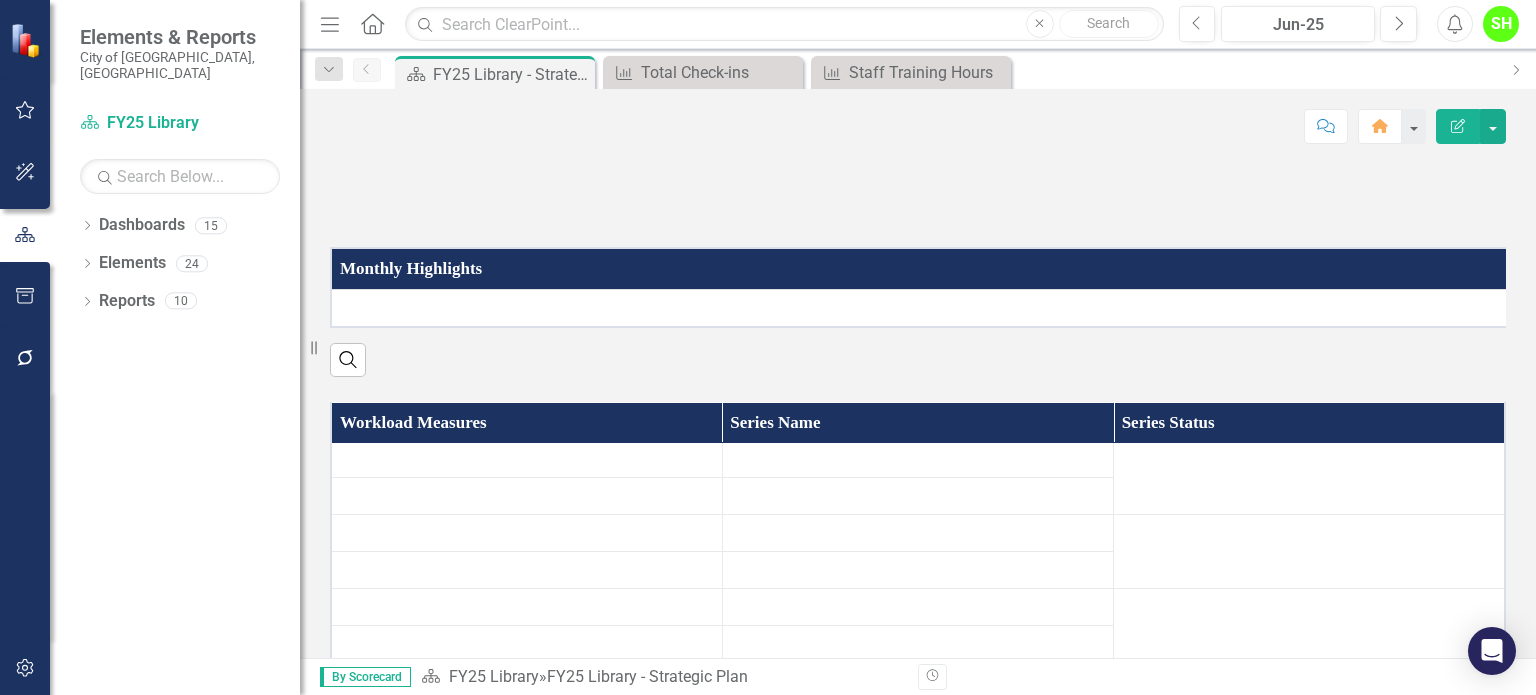 scroll, scrollTop: 200, scrollLeft: 0, axis: vertical 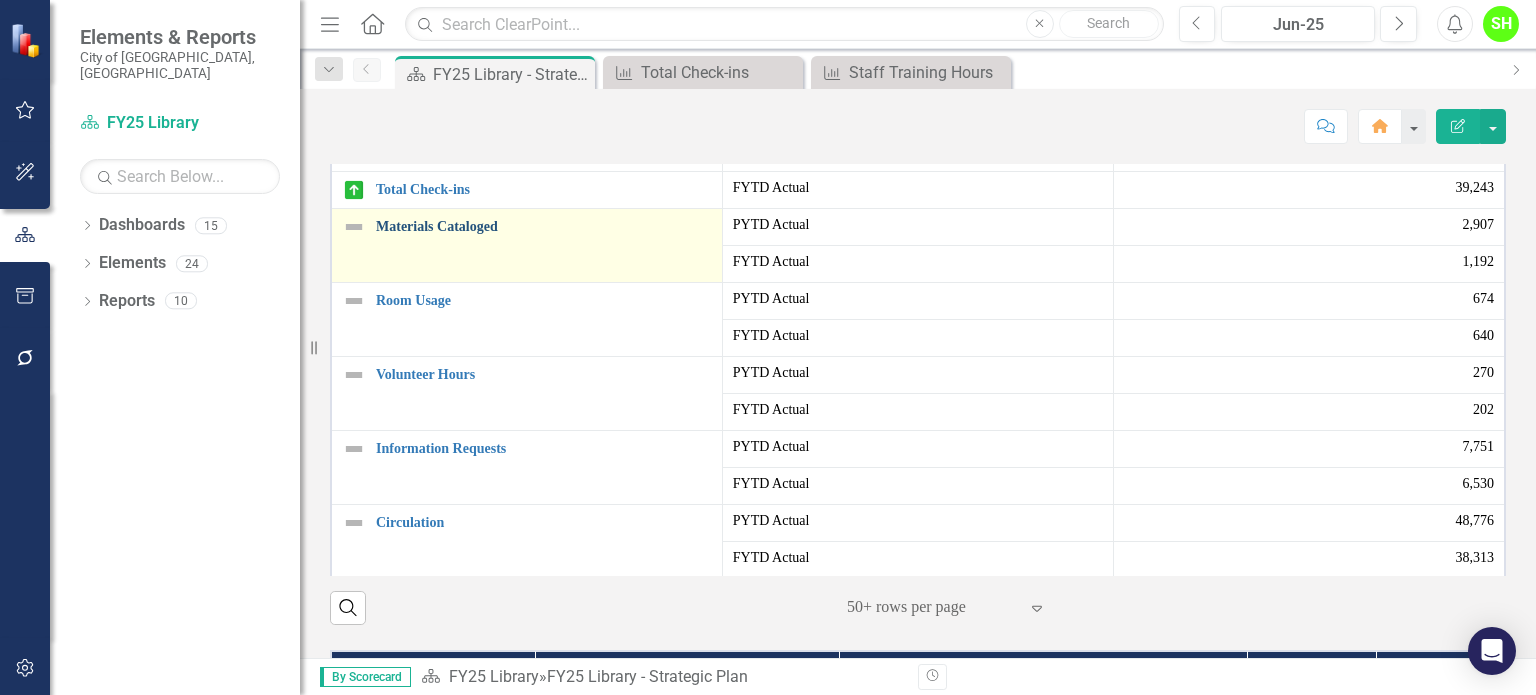 click on "Materials Cataloged" at bounding box center (544, 226) 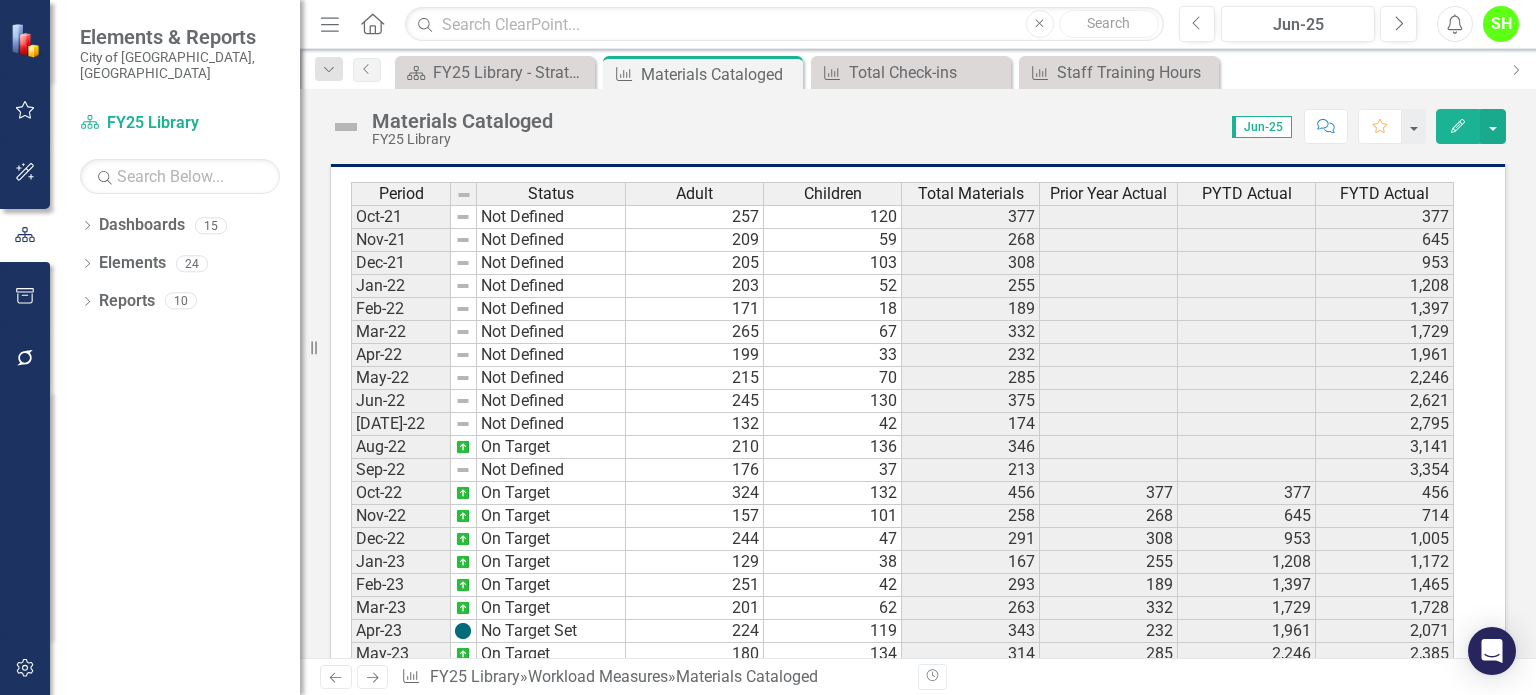scroll, scrollTop: 1177, scrollLeft: 0, axis: vertical 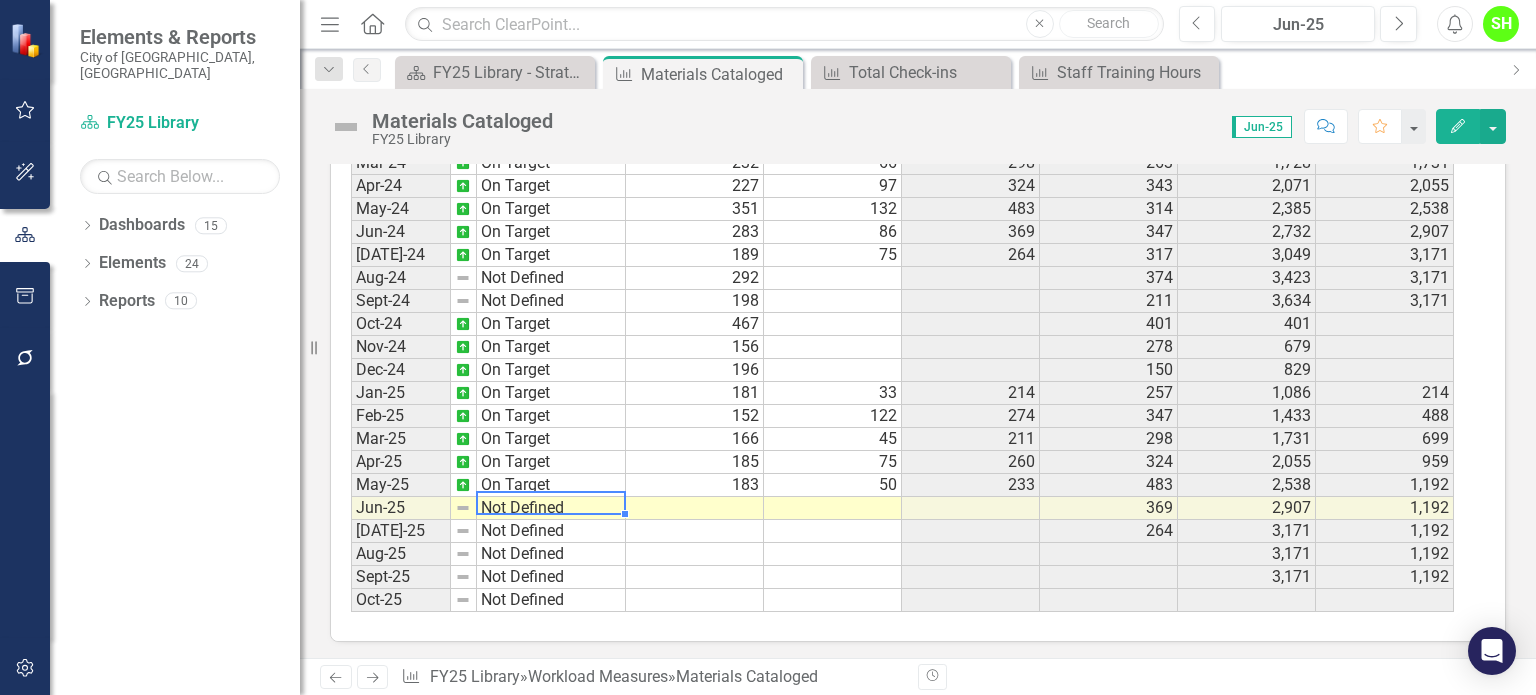click on "Dec-22 On Target Jan-23 On Target Feb-23 On Target Mar-23 On Target Apr-23 No Target Set May-23 On Target Jun-23 On Target Jul-23 On Target Aug-23 On Target Sep-23 On Target Oct-23 On Target Nov-23 On Target Dec-23 On Target Jan-24 On Target Feb-24 On Target Mar-24 On Target Apr-24 On Target May-24 On Target Jun-24 On Target Jul-24 On Target Aug-24 Not Defined Sept-24 Not Defined Oct-24 On Target Nov-24 On Target Dec-24 On Target Jan-25 On Target Feb-25 On Target Mar-25 On Target Apr-25 On Target May-25 On Target Jun-25 Not Defined Jul-25 Not Defined Aug-25 Not Defined Sept-25 Not Defined Oct-25 Not Defined" at bounding box center [488, 209] 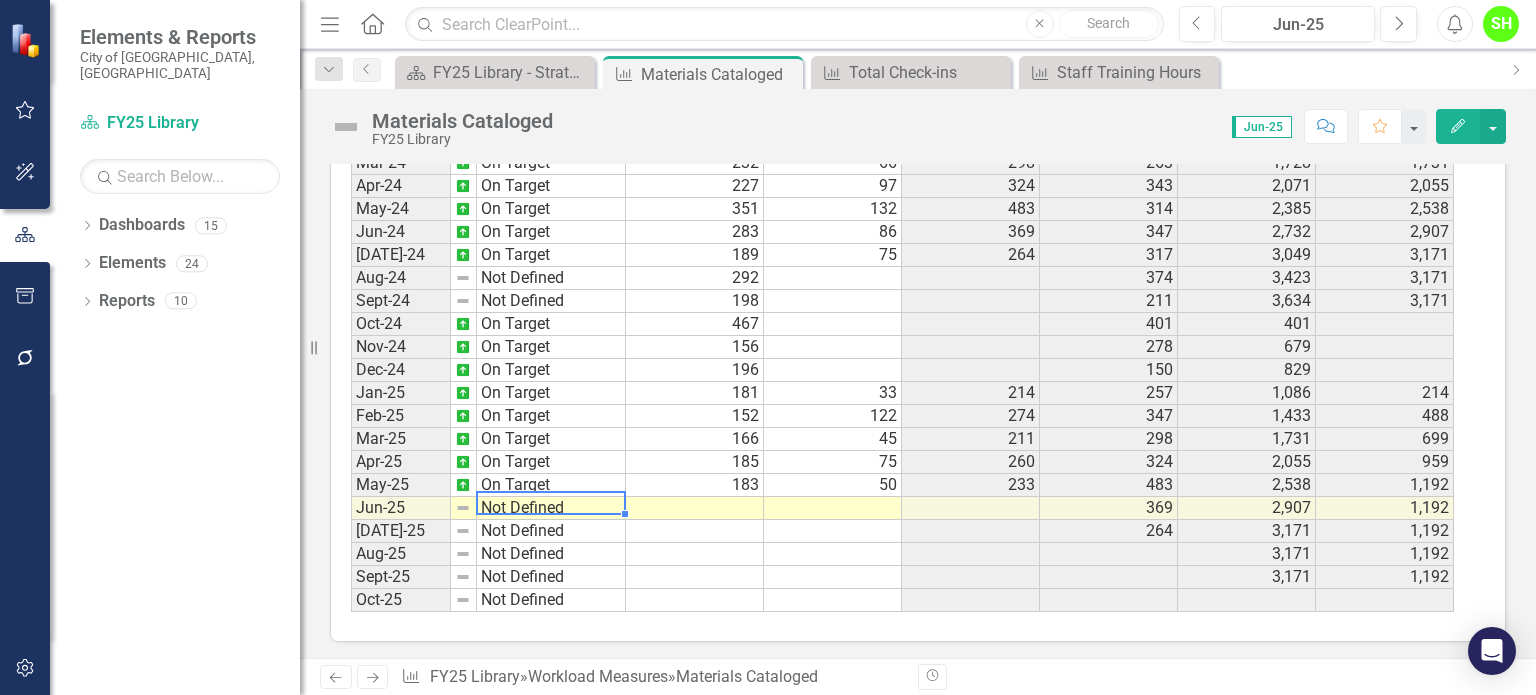 click on "Not Defined" at bounding box center (551, 508) 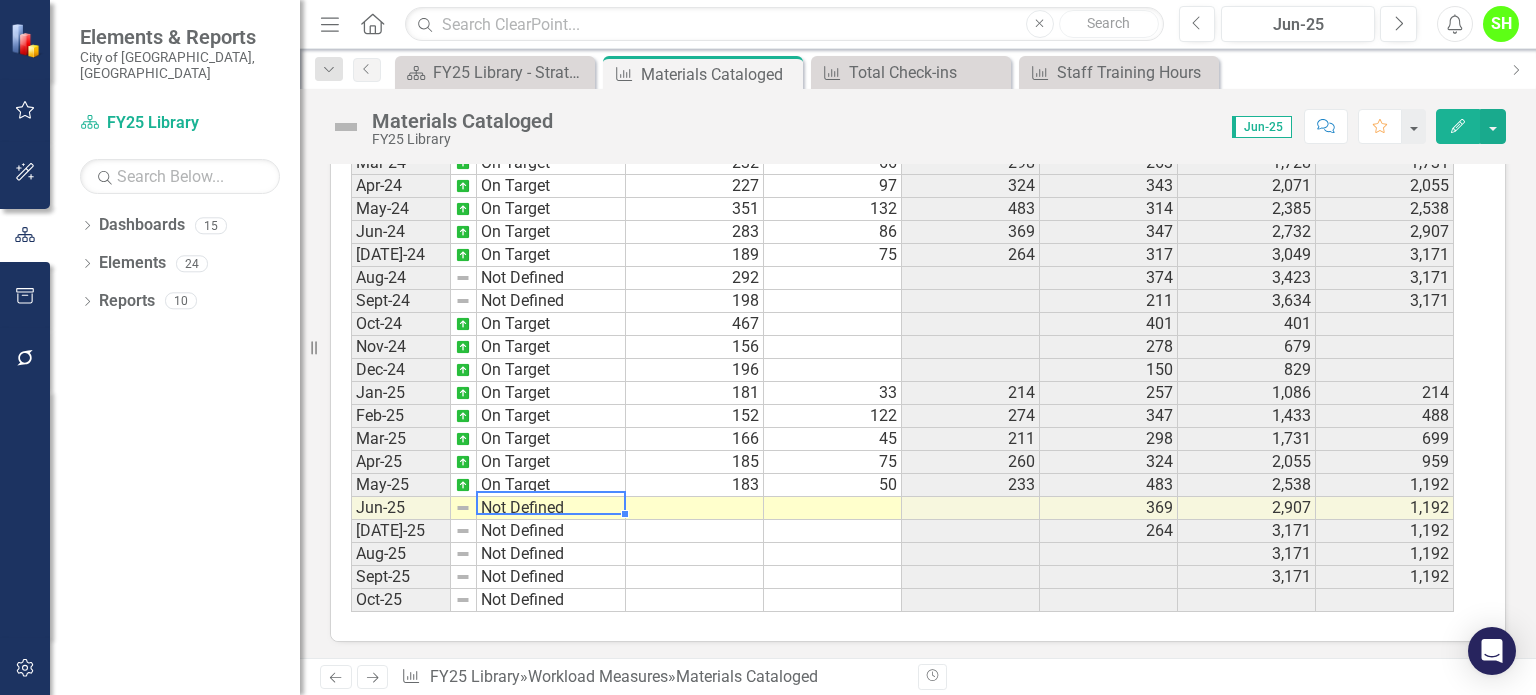 click on "Not Defined" at bounding box center (551, 508) 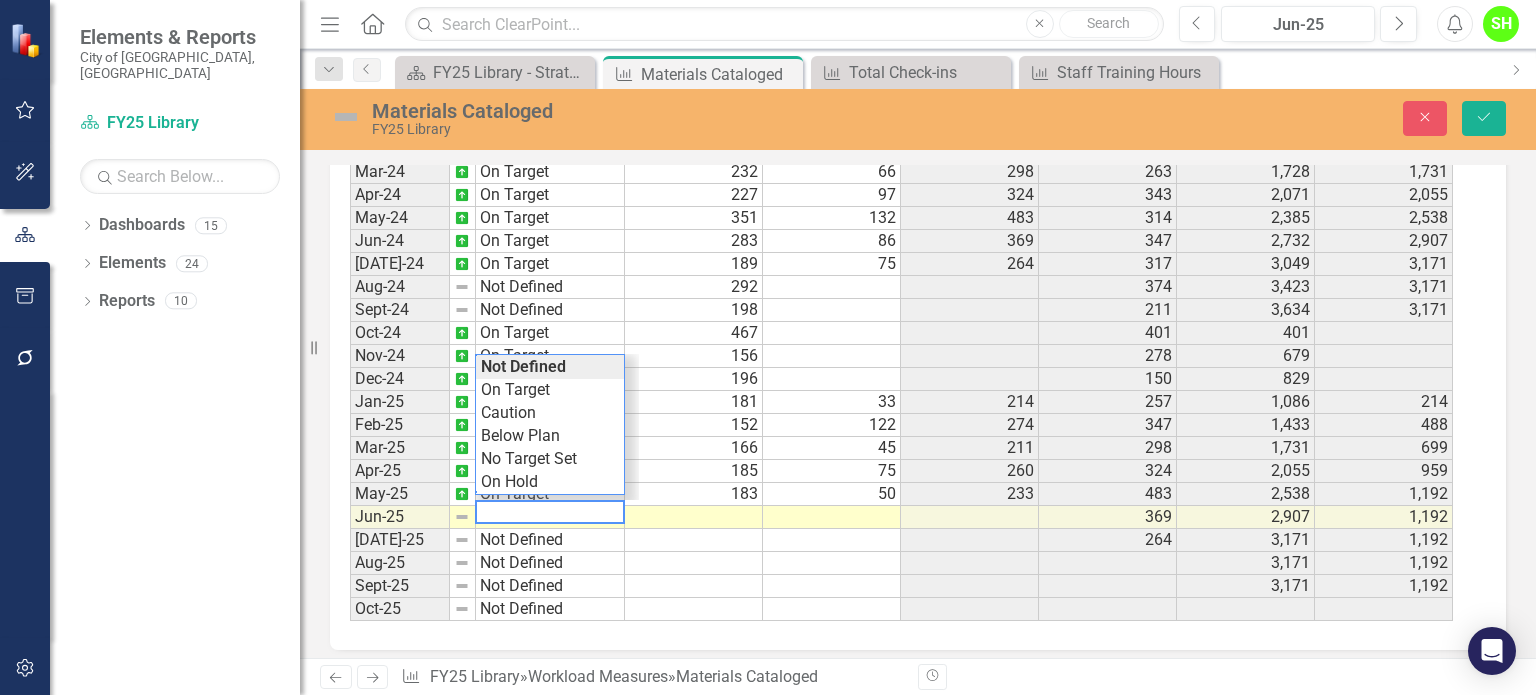 scroll, scrollTop: 1184, scrollLeft: 0, axis: vertical 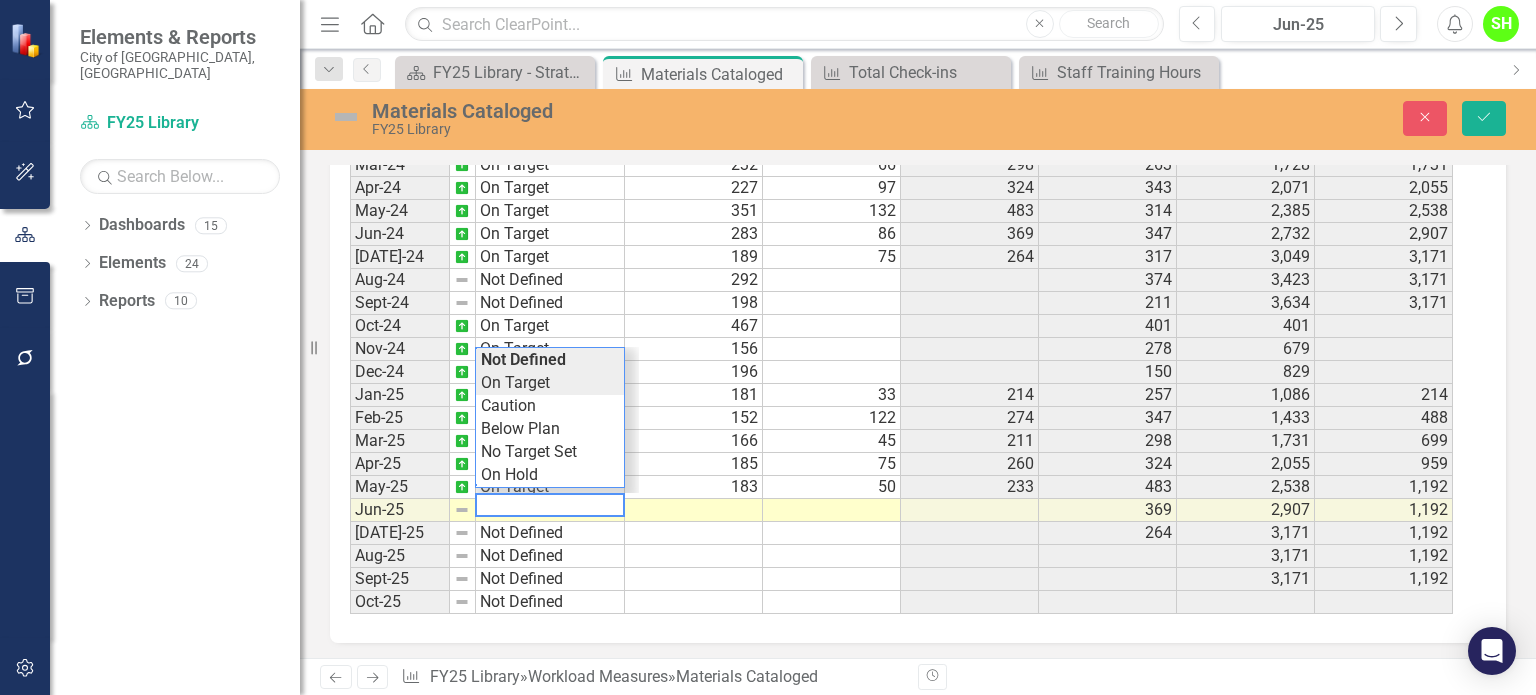click on "Period Status Adult Children Total Materials Prior Year Actual PYTD Actual FYTD Actual Feb-23 On Target 251 42 293 189 1,397 1,465 Mar-23 On Target 201 62 263 332 1,729 1,728 Apr-23 No Target Set 224 119 343 232 1,961 2,071 May-23 On Target 180 134 314 285 2,246 2,385 Jun-23 On Target 247 100 347 375 2,621 2,732 Jul-23 On Target 256 61 317 174 2,795 3,049 Aug-23 On Target 327 47 374 346 3,141 3,423 Sep-23 On Target 92 119 211 213 3,354 3,634 Oct-23 On Target 298 103 401 456 456 401 Nov-23 On Target 240 38 278 258 714 679 Dec-23 On Target 131 19 150 291 1,005 829 Jan-24 On Target 205 52 257 167 1,172 1,086 Feb-24 On Target 262 85 347 293 1,465 1,433 Mar-24 On Target 232 66 298 263 1,728 1,731 Apr-24 On Target 227 97 324 343 2,071 2,055 May-24 On Target 351 132 483 314 2,385 2,538 Jun-24 On Target 283 86 369 347 2,732 2,907 Jul-24 On Target 189 75 264 317 3,049 3,171 Aug-24 Not Defined 292 374 3,423 3,171 Sept-24 Not Defined 198 211 3,634 3,171 Oct-24 On Target 467 401 401 Nov-24 On Target 156 278 679 Dec-24 33" at bounding box center (910, 371) 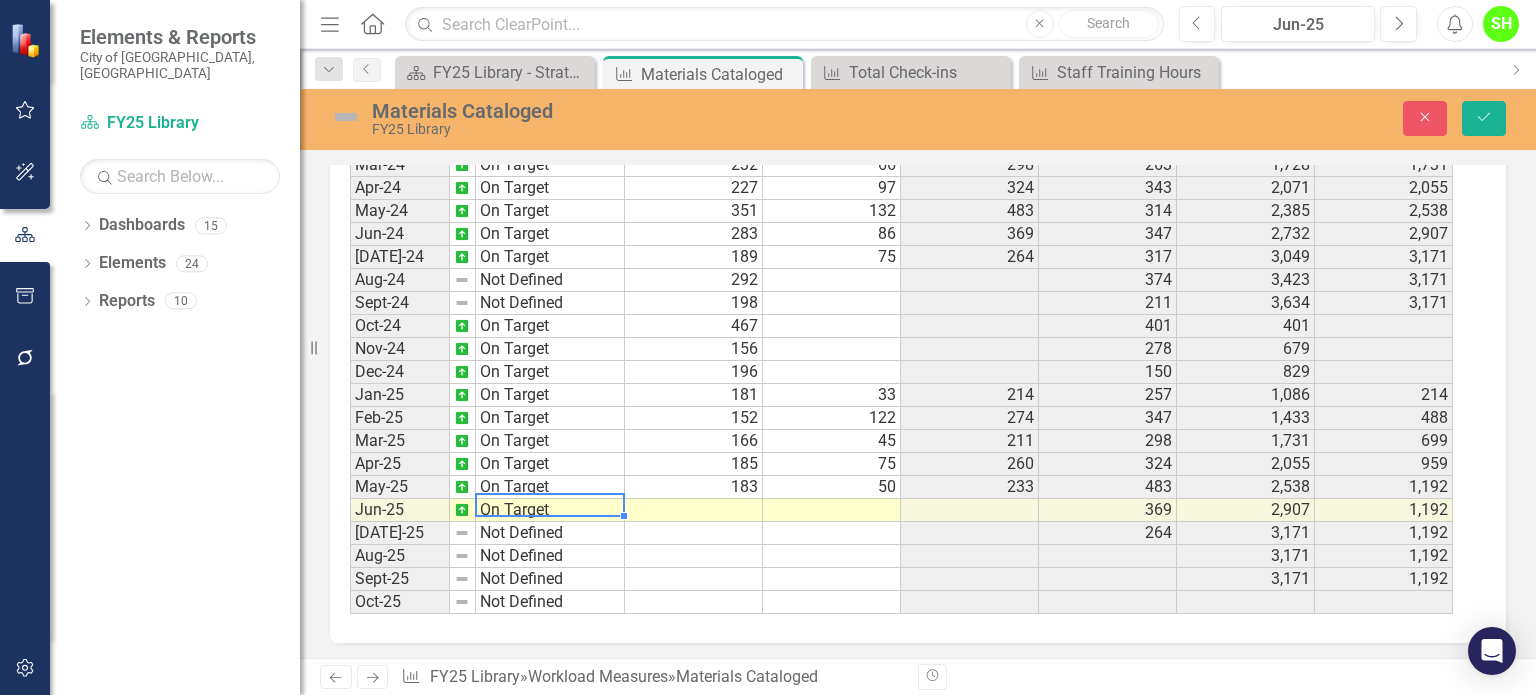 click at bounding box center (694, 510) 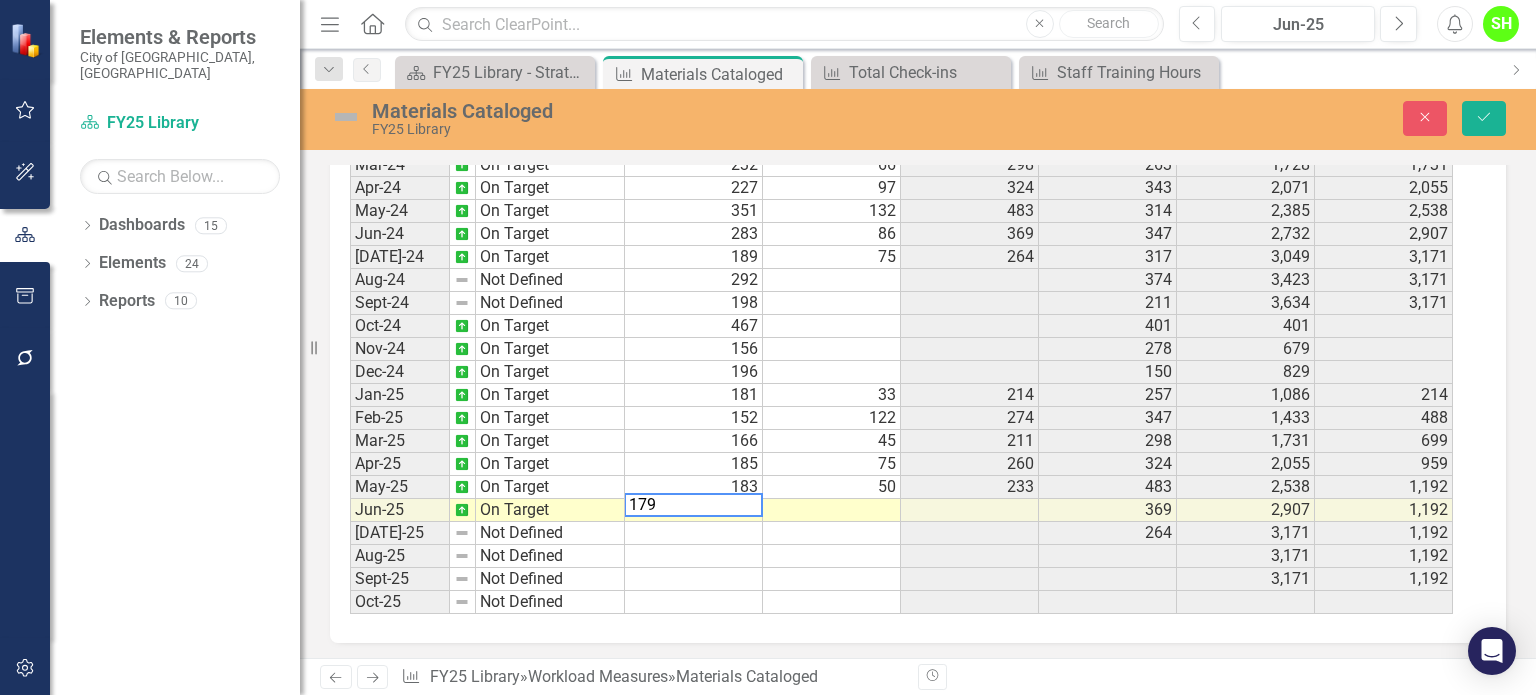 type on "179" 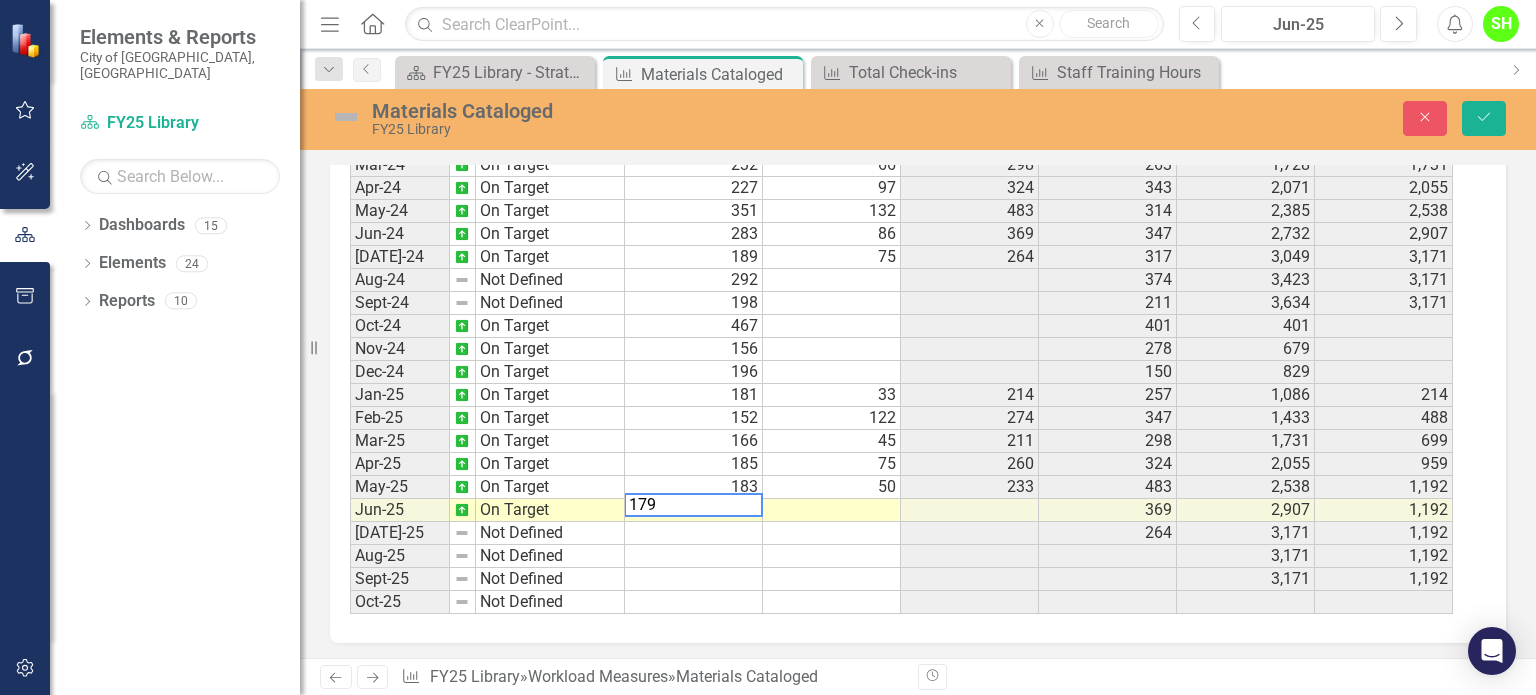 click on "Period Status Adult Children Total Materials Prior Year Actual PYTD Actual FYTD Actual Feb-23 On Target 251 42 293 189 1,397 1,465 Mar-23 On Target 201 62 263 332 1,729 1,728 Apr-23 No Target Set 224 119 343 232 1,961 2,071 May-23 On Target 180 134 314 285 2,246 2,385 Jun-23 On Target 247 100 347 375 2,621 2,732 Jul-23 On Target 256 61 317 174 2,795 3,049 Aug-23 On Target 327 47 374 346 3,141 3,423 Sep-23 On Target 92 119 211 213 3,354 3,634 Oct-23 On Target 298 103 401 456 456 401 Nov-23 On Target 240 38 278 258 714 679 Dec-23 On Target 131 19 150 291 1,005 829 Jan-24 On Target 205 52 257 167 1,172 1,086 Feb-24 On Target 262 85 347 293 1,465 1,433 Mar-24 On Target 232 66 298 263 1,728 1,731 Apr-24 On Target 227 97 324 343 2,071 2,055 May-24 On Target 351 132 483 314 2,385 2,538 Jun-24 On Target 283 86 369 347 2,732 2,907 Jul-24 On Target 189 75 264 317 3,049 3,171 Aug-24 Not Defined 292 374 3,423 3,171 Sept-24 Not Defined 198 211 3,634 3,171 Oct-24 On Target 467 401 401 Nov-24 On Target 156 278 679 Dec-24 33" at bounding box center [350, 222] 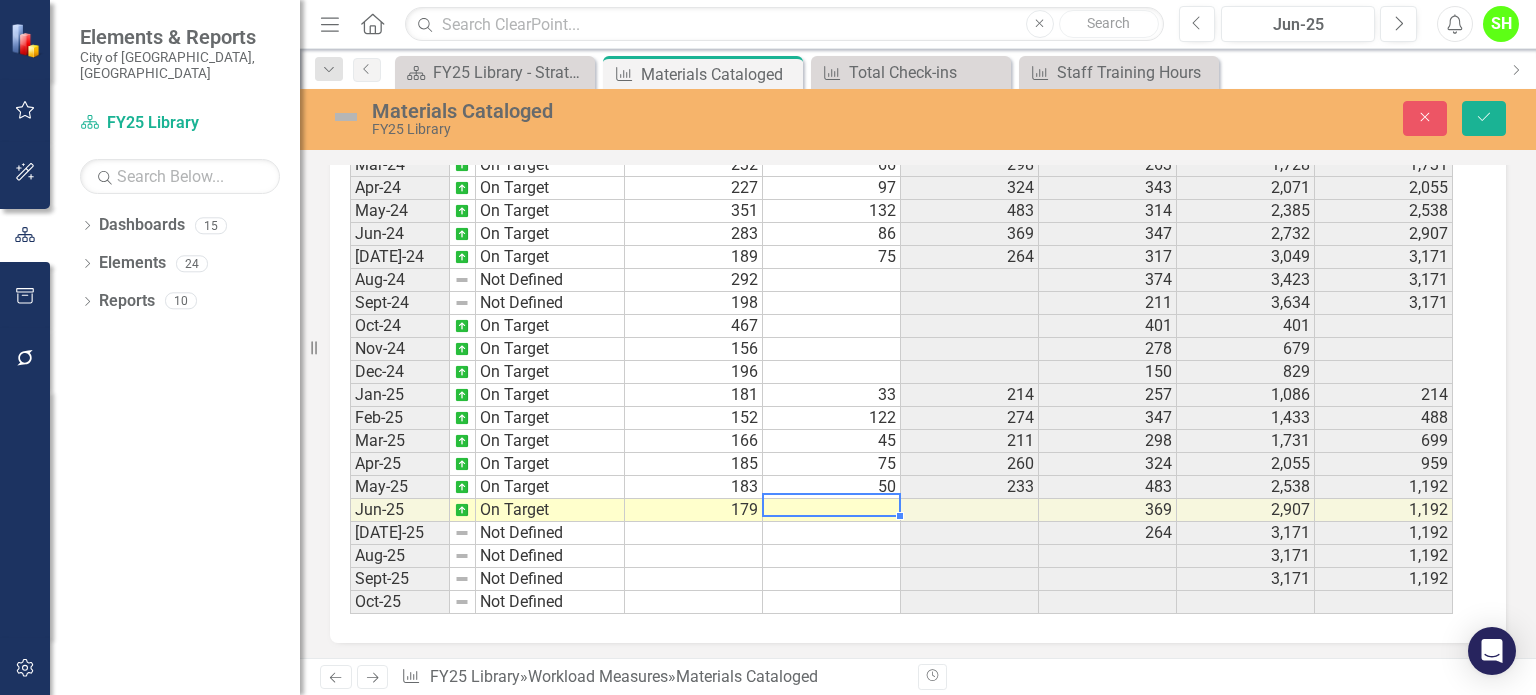 click at bounding box center (832, 510) 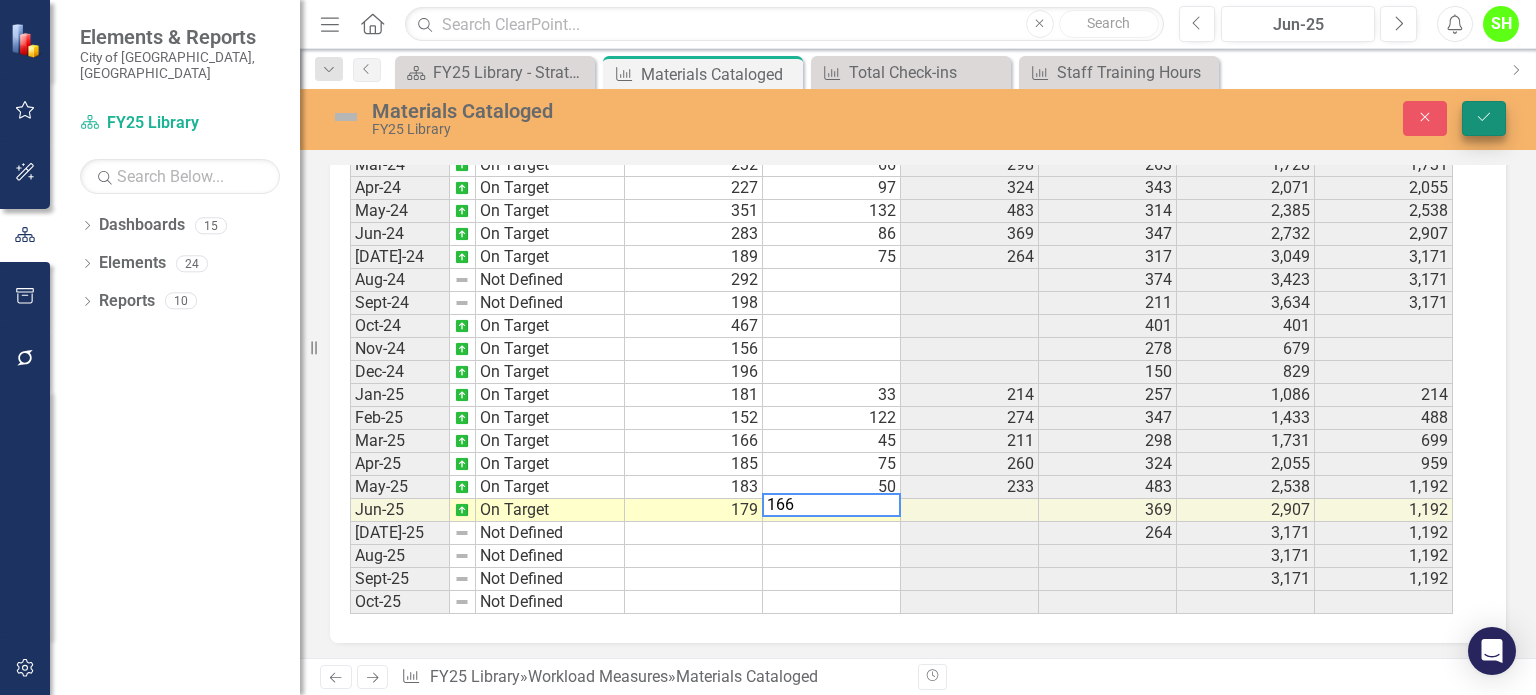 type on "166" 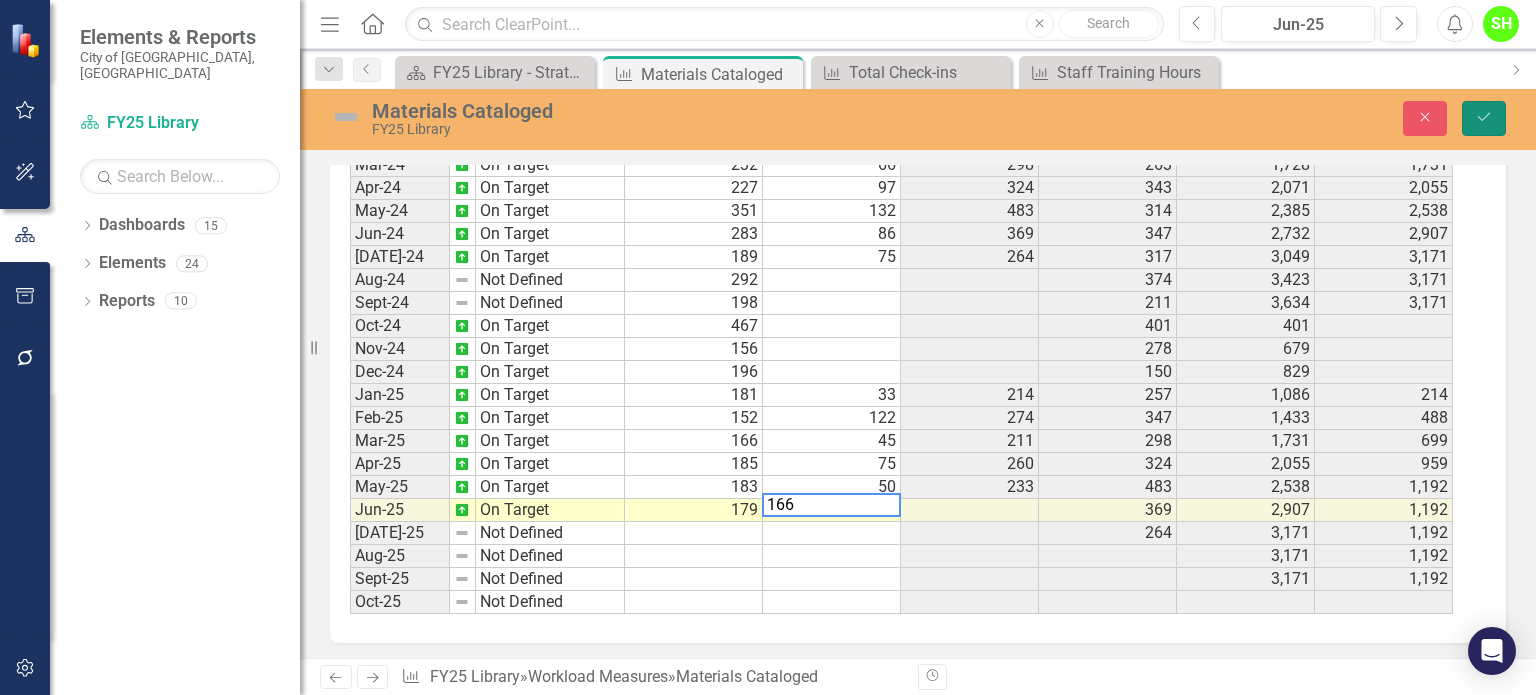 click on "Save" 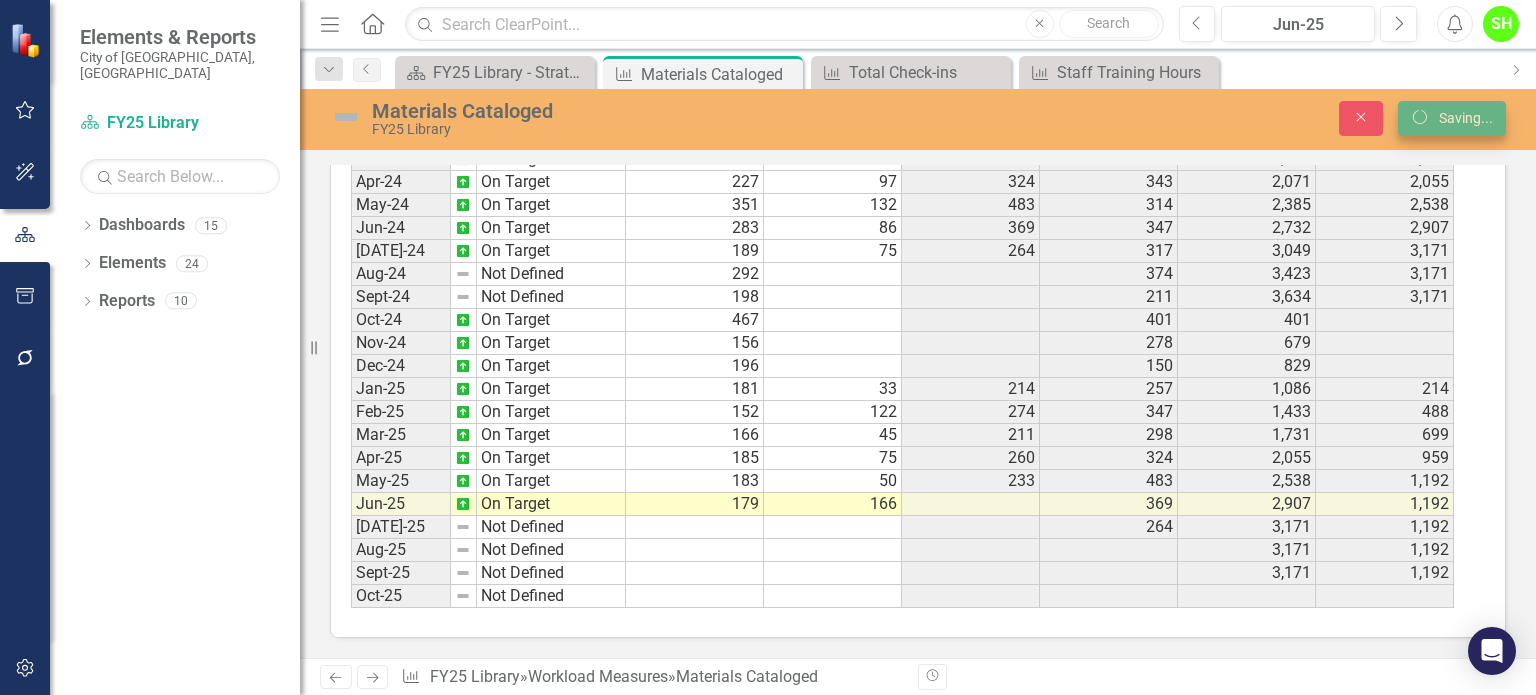 scroll, scrollTop: 0, scrollLeft: 0, axis: both 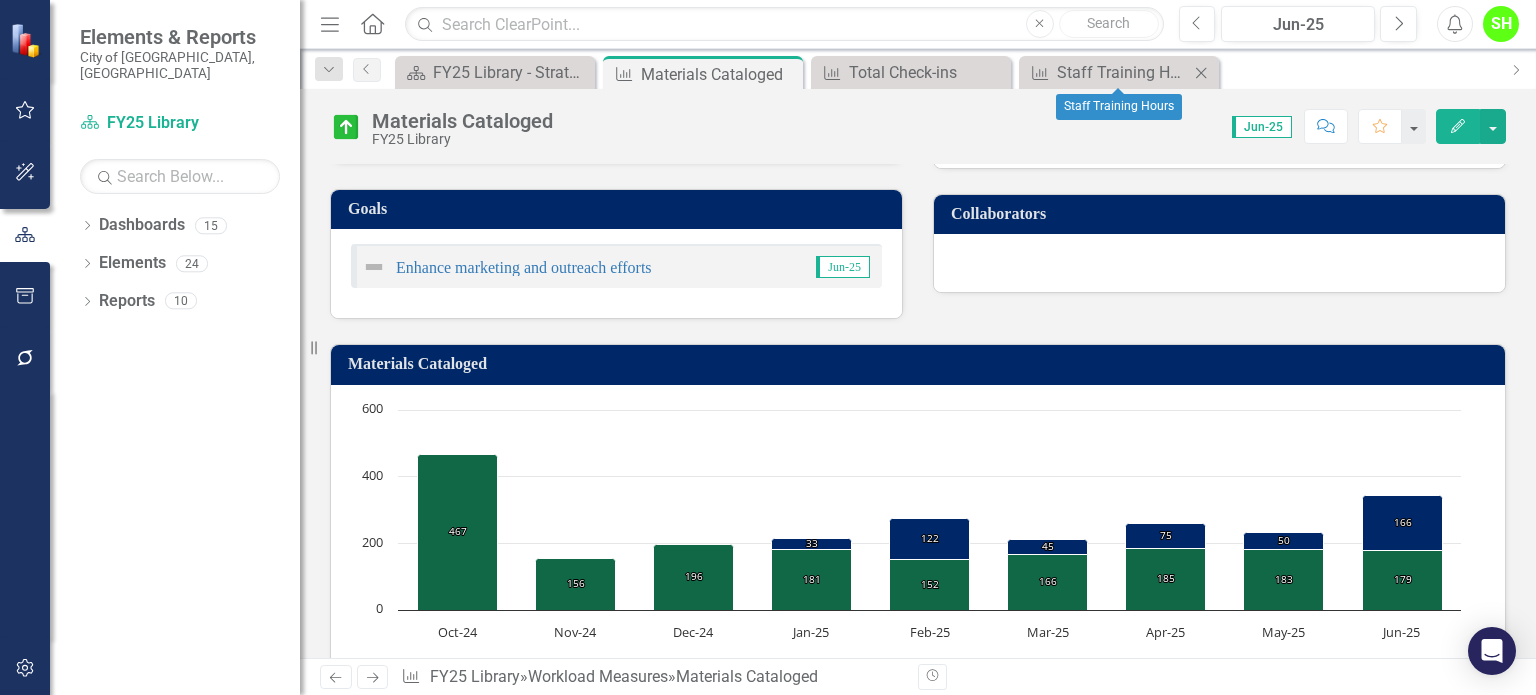 click 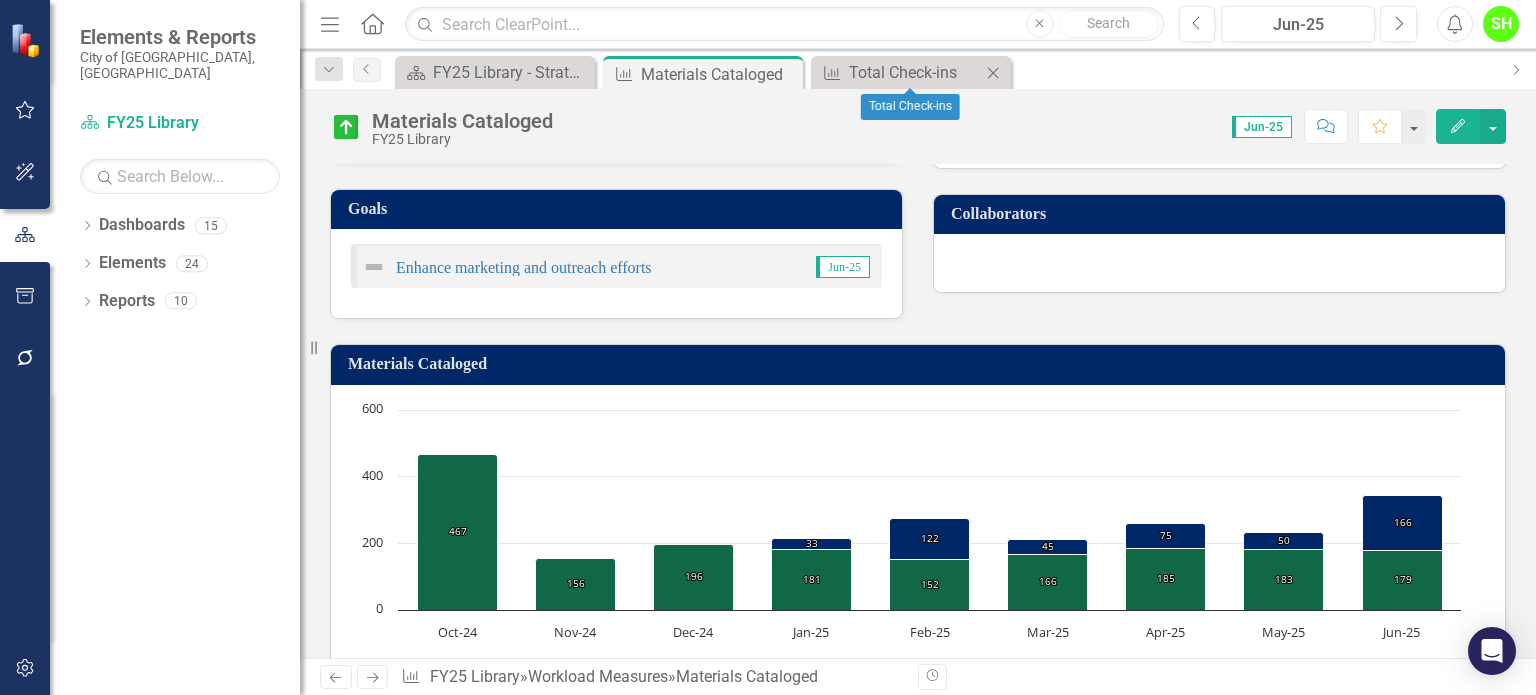 click on "Close" 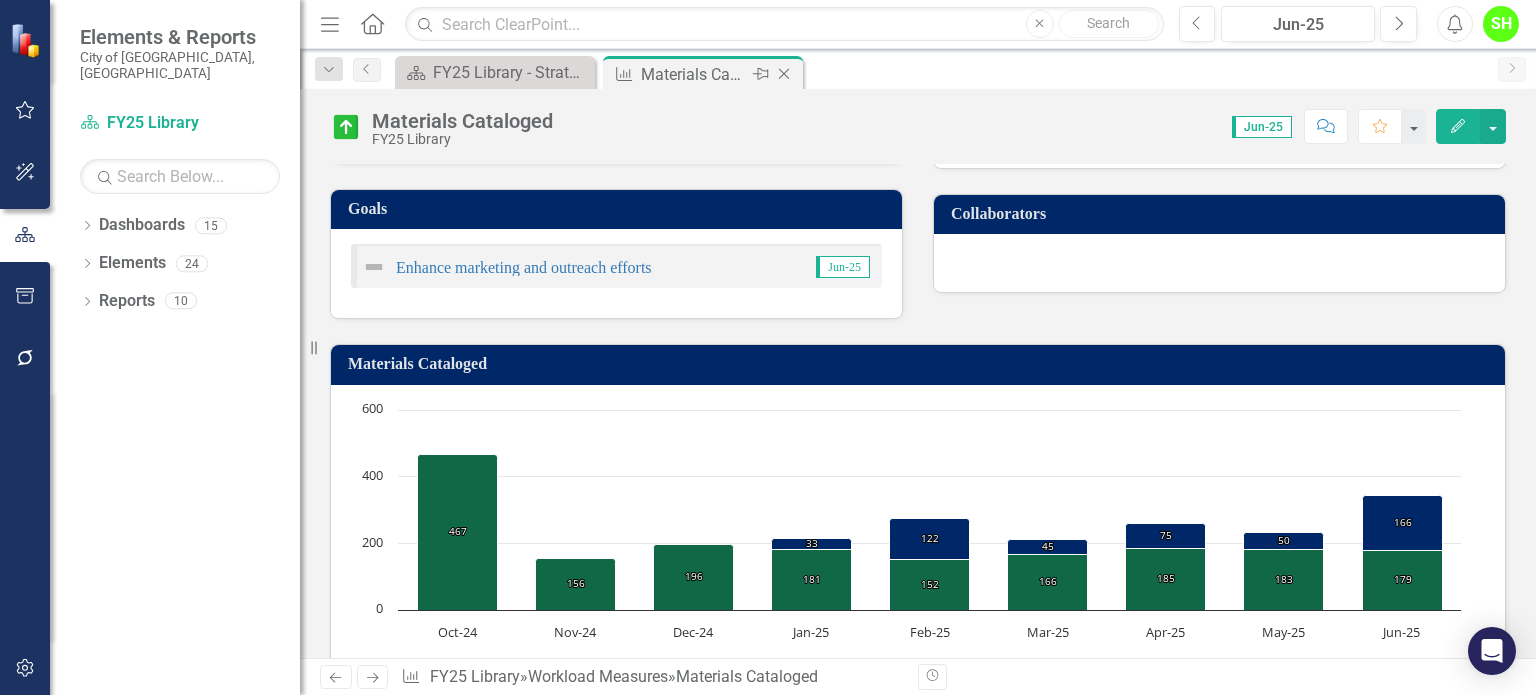 click 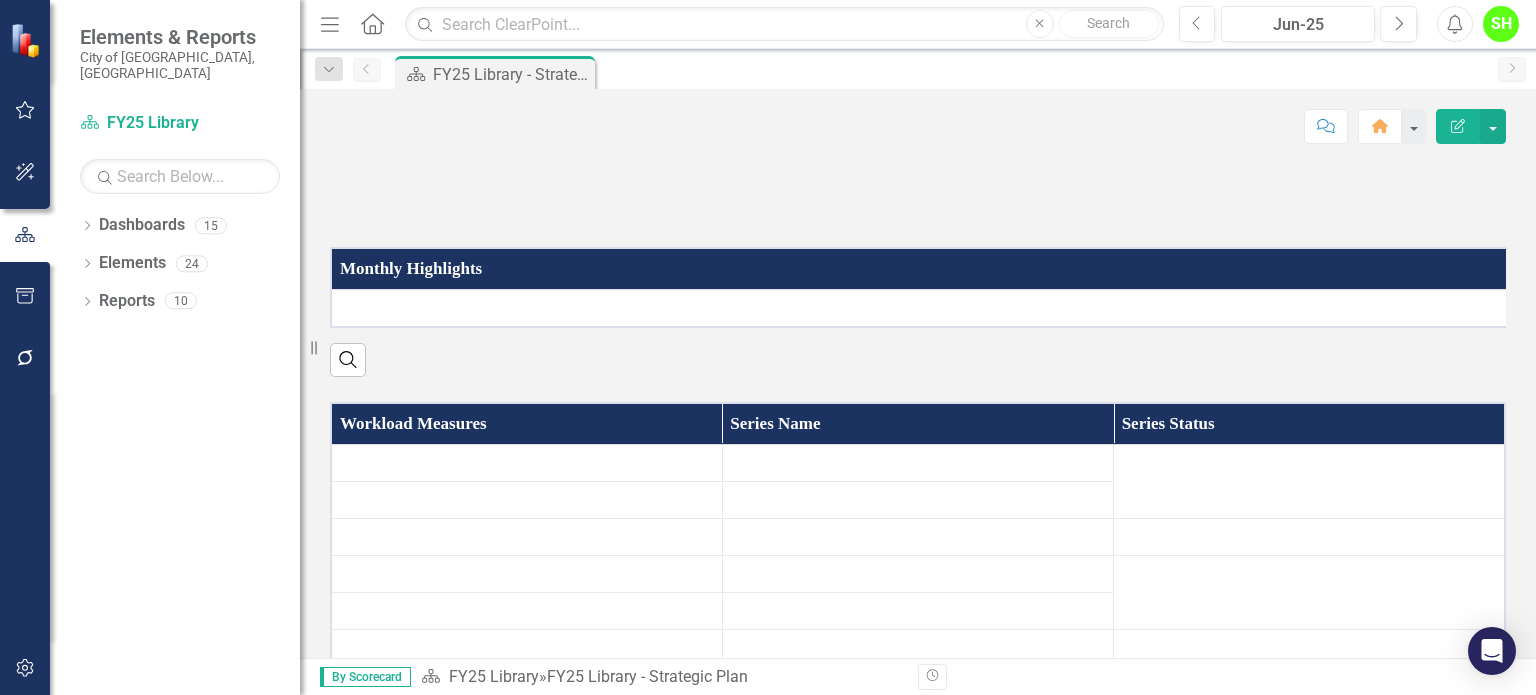 scroll, scrollTop: 452, scrollLeft: 0, axis: vertical 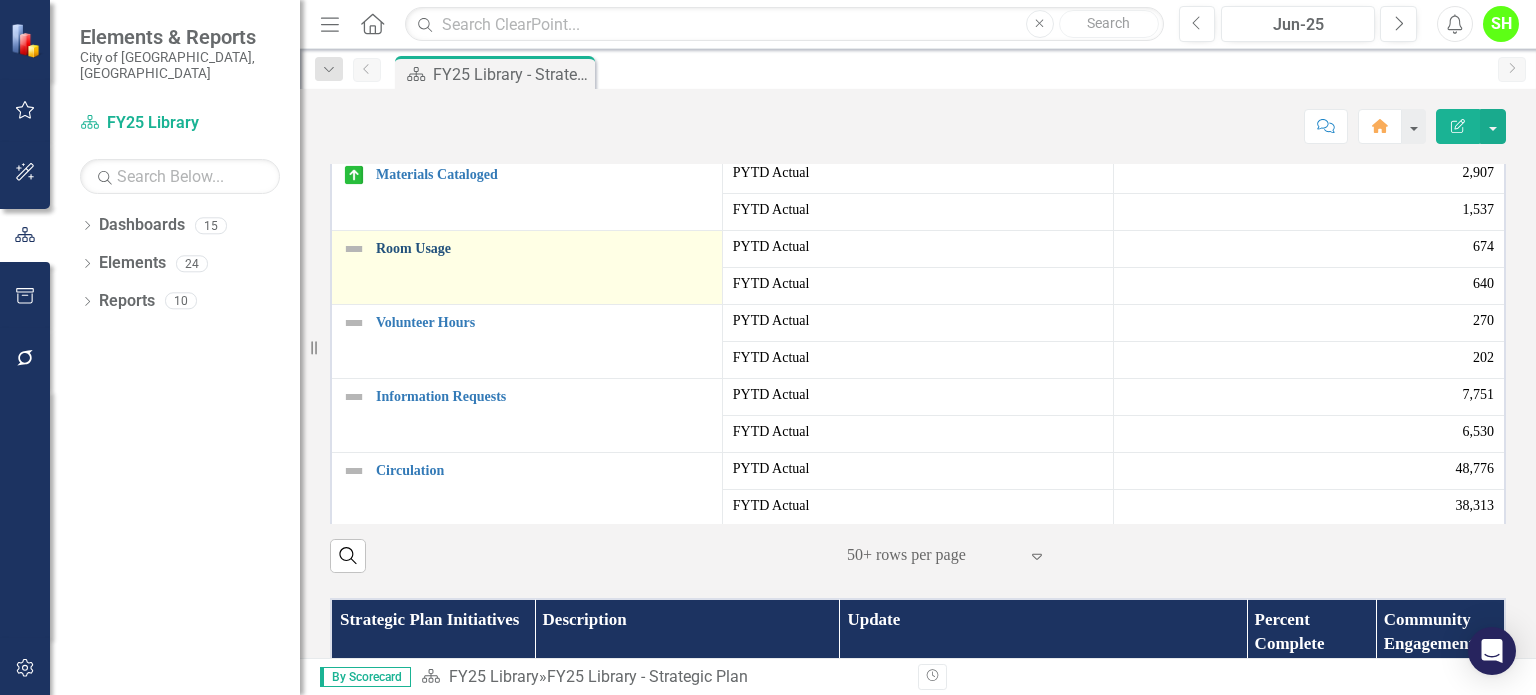 click on "Room Usage" at bounding box center (544, 248) 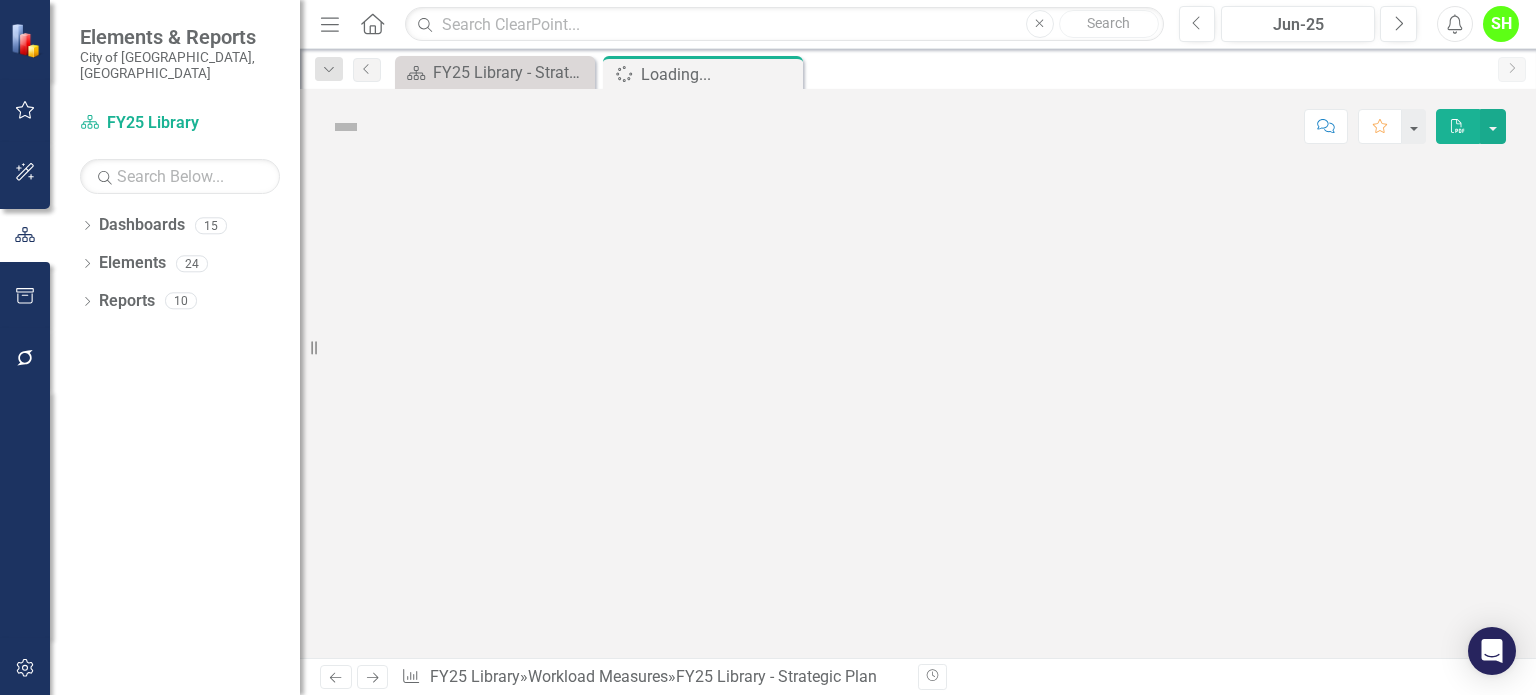 click at bounding box center (918, 411) 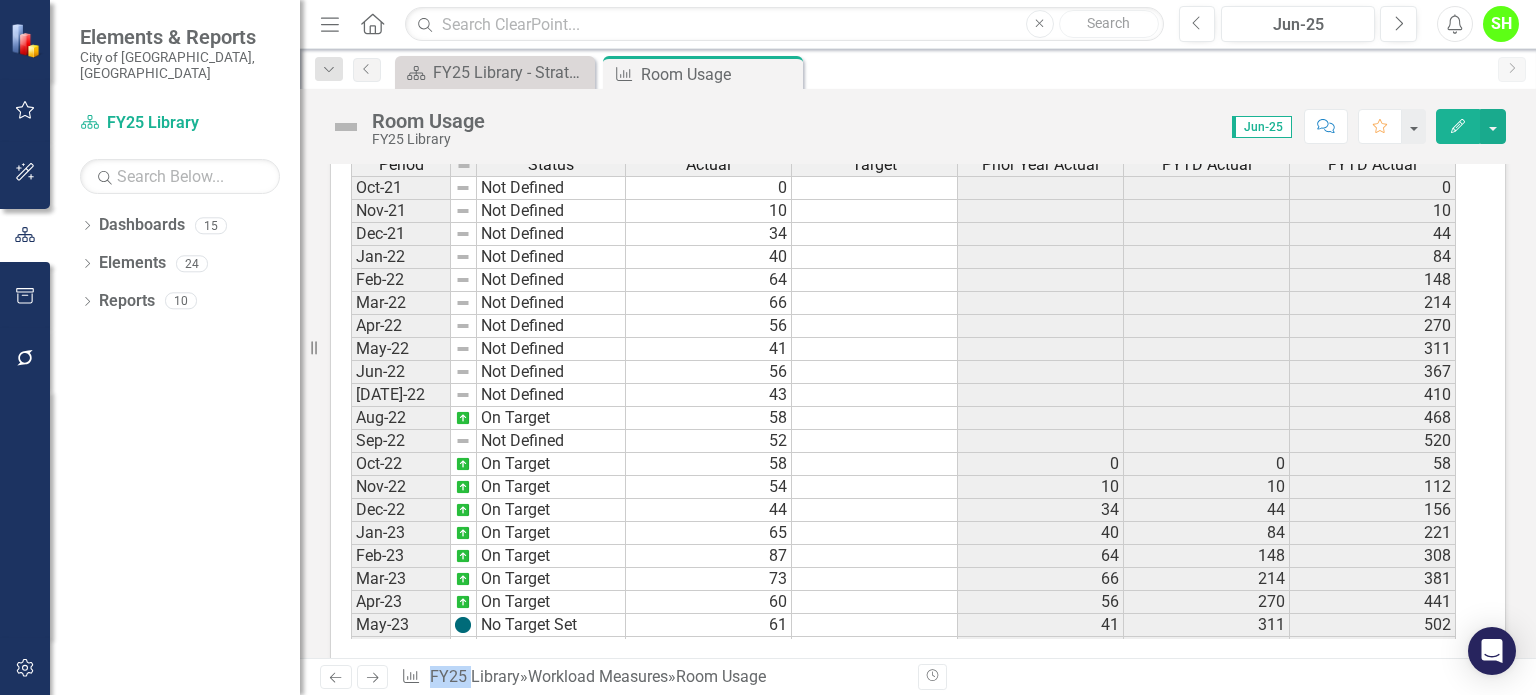 scroll, scrollTop: 1177, scrollLeft: 0, axis: vertical 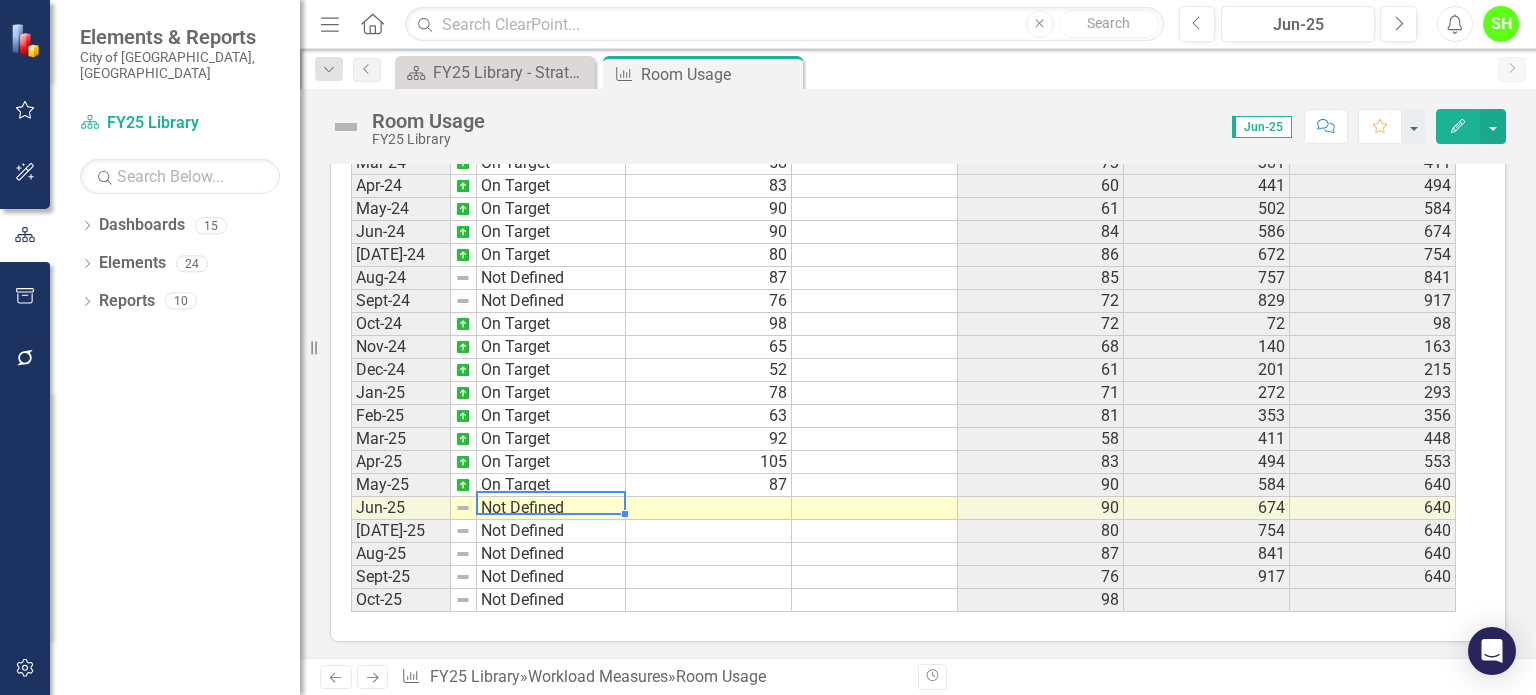 click on "Not Defined" at bounding box center [551, 508] 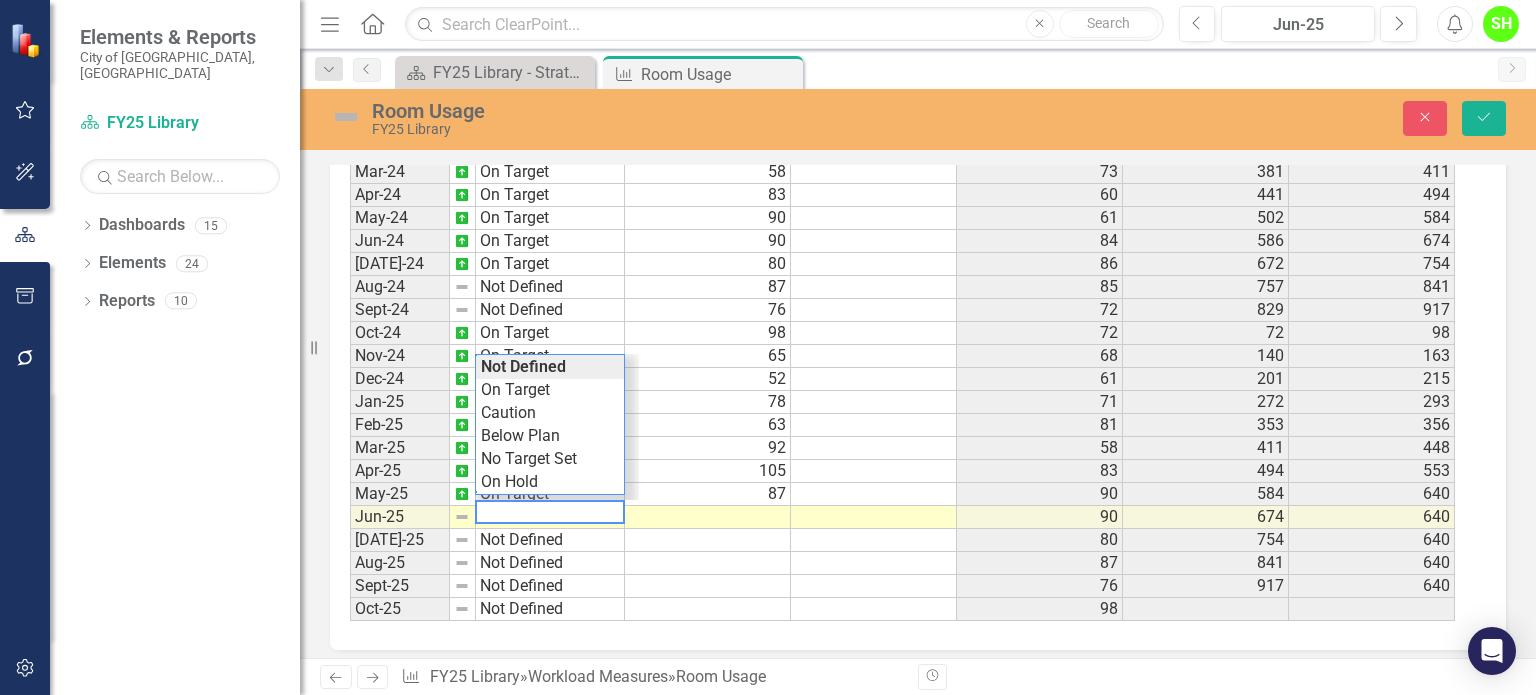 scroll, scrollTop: 1184, scrollLeft: 0, axis: vertical 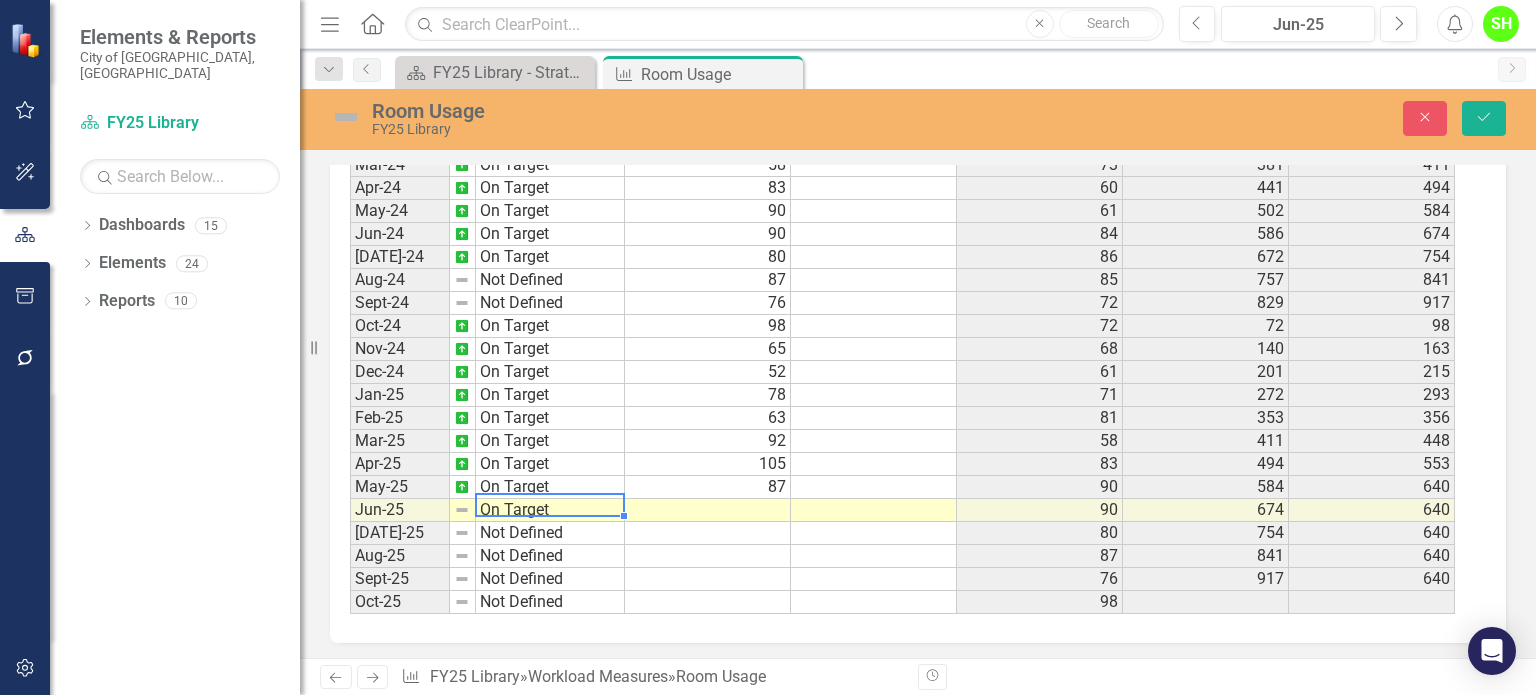 click on "Period Status Actual Target Prior Year Actual PYTD Actual FYTD Actual Feb-23 On Target 87 64 148 308 Mar-23 On Target 73 66 214 381 Apr-23 On Target 60 56 270 441 May-23 No Target Set 61 41 311 502 Jun-23 On Target 84 56 367 586 Jul-23 On Target 86 43 410 672 Aug-23 On Target 85 58 468 757 Sep-23 On Target 72 52 520 829 Oct-23 On Target 72 58 58 72 Nov-23 On Target 68 54 112 140 Dec-23 On Target 61 44 156 201 Jan-24 On Target 71 65 221 272 Feb-24 On Target 81 87 308 353 Mar-24 On Target 58 73 381 411 Apr-24 On Target 83 60 441 494 May-24 On Target 90 61 502 584 Jun-24 On Target 90 84 586 674 Jul-24 On Target 80 86 672 754 Aug-24 Not Defined 87 85 757 841 Sept-24 Not Defined 76 72 829 917 Oct-24 On Target 98 72 72 98 Nov-24 On Target 65 68 140 163 Dec-24 On Target 52 61 201 215 Jan-25 On Target 78 71 272 293 Feb-25 On Target 63 81 353 356 Mar-25 On Target 92 58 411 448 Apr-25 On Target 105 83 494 553 May-25 On Target 87 90 584 640 Jun-25 On Target 90 674 640 Jul-25 Not Defined 80 754 640 Aug-25 Not Defined 87" at bounding box center [910, 371] 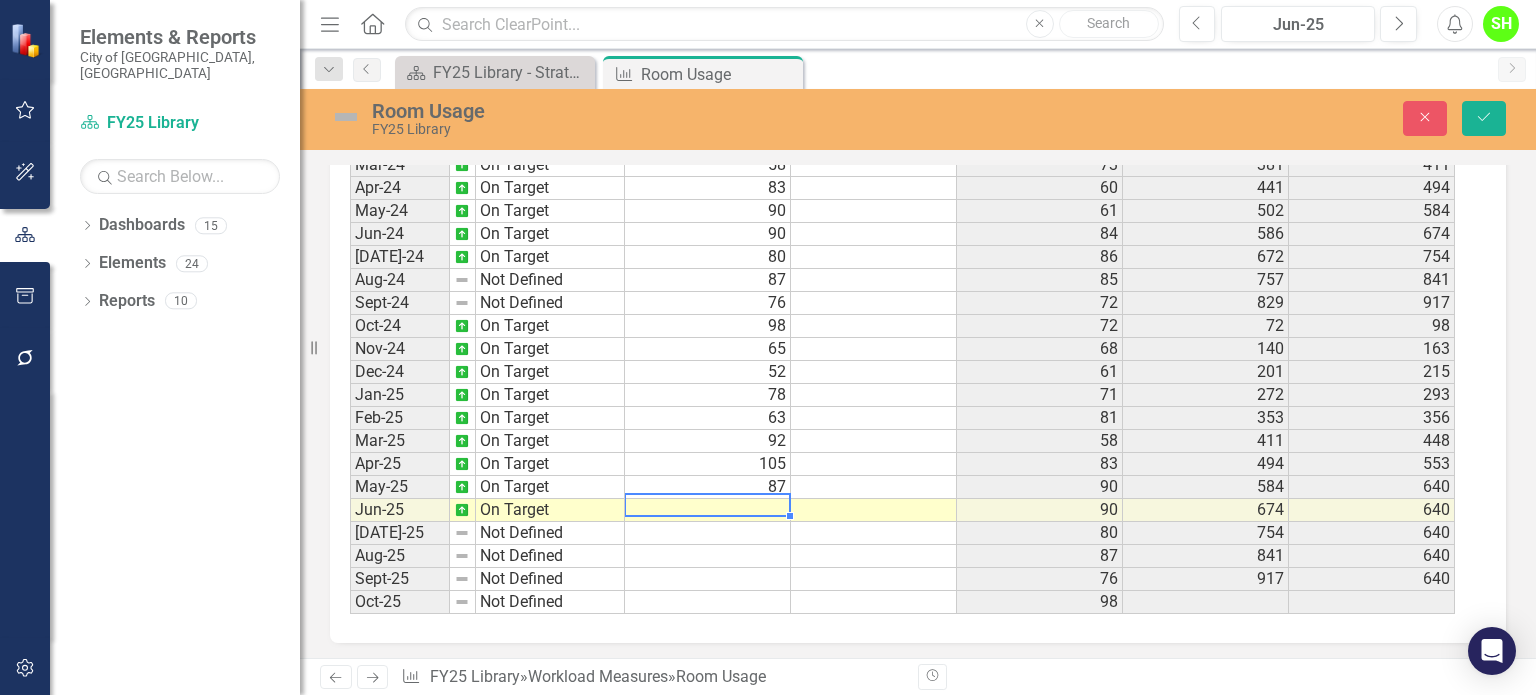 click at bounding box center [708, 510] 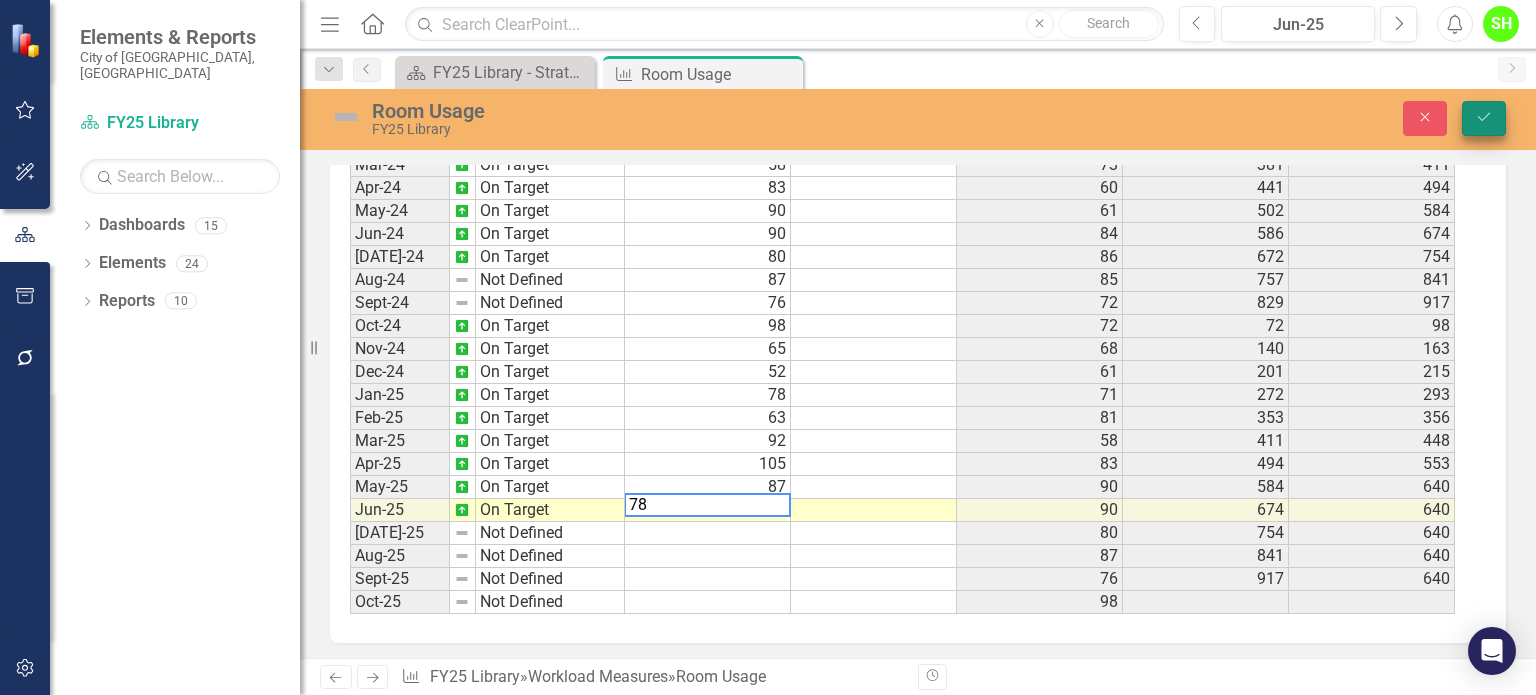 type on "78" 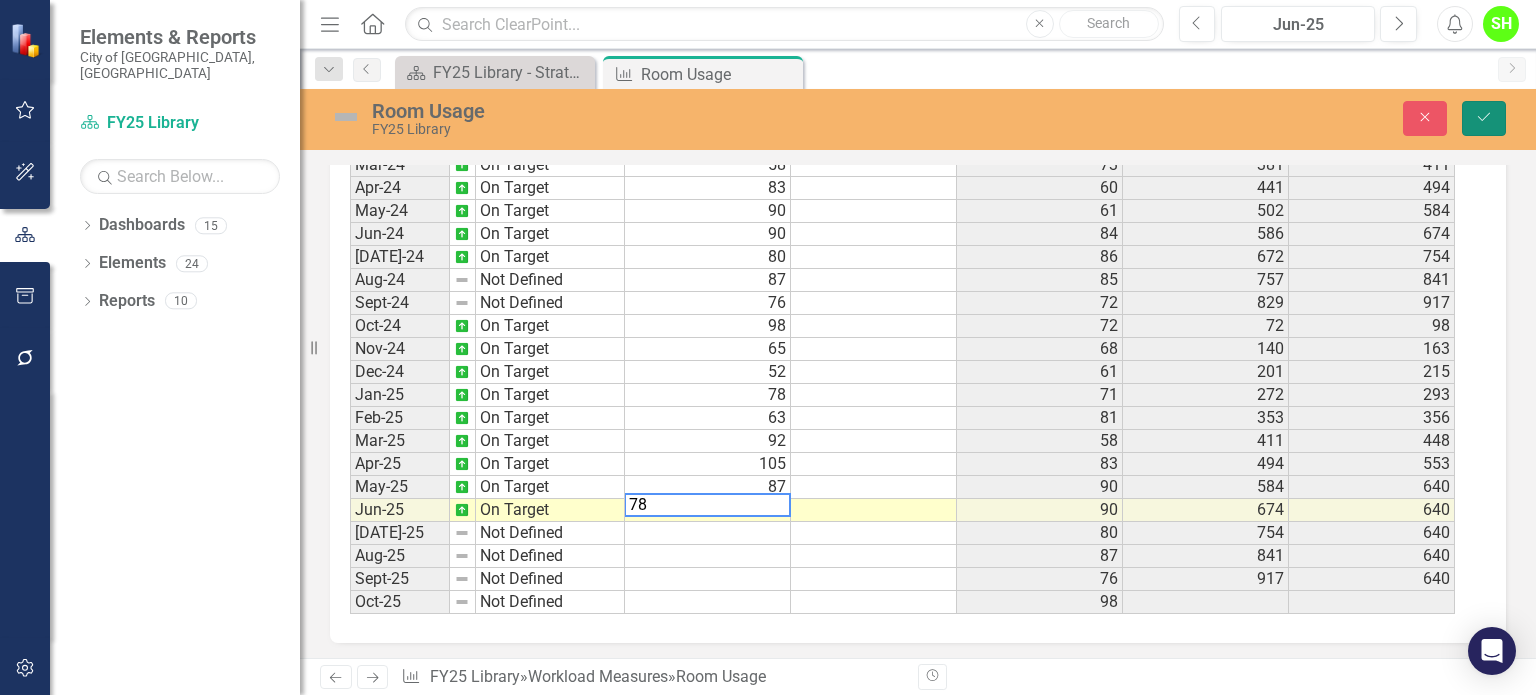 click on "Save" at bounding box center (1484, 118) 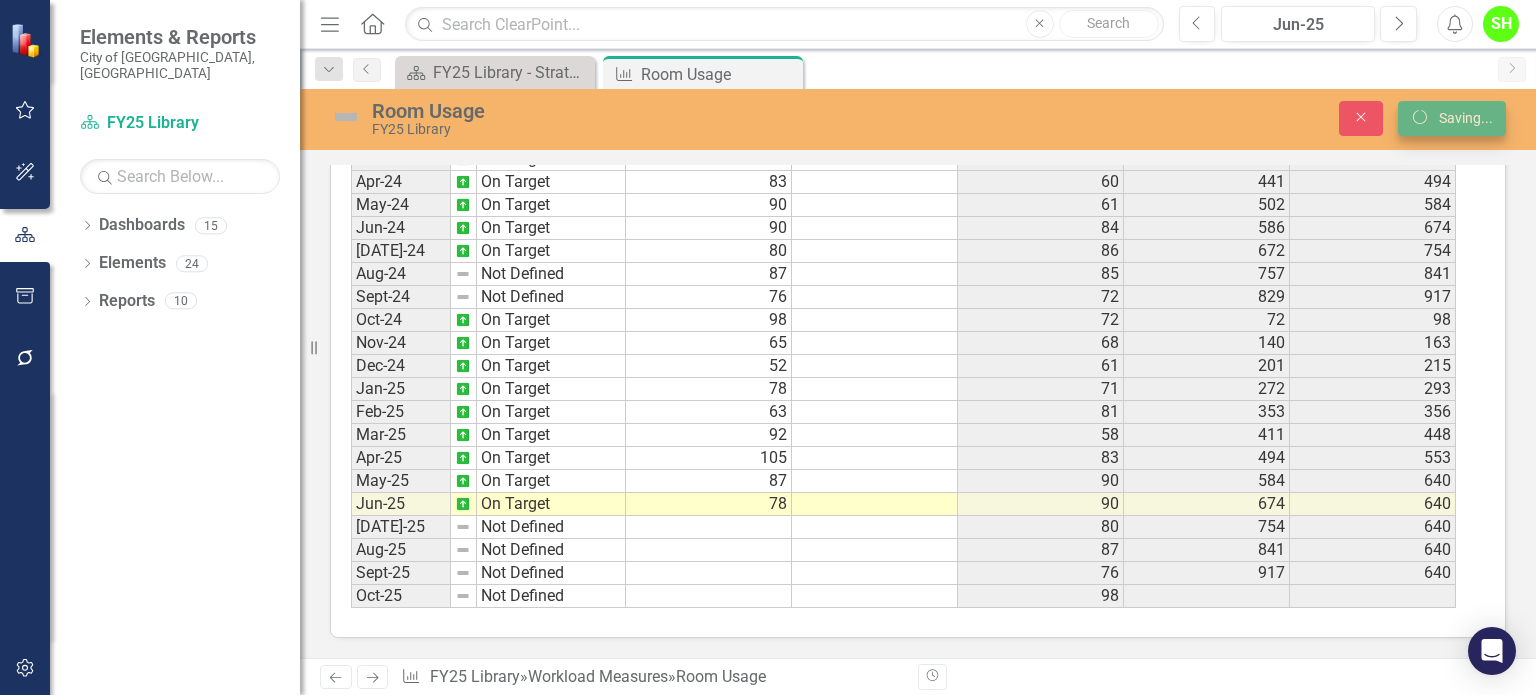 scroll, scrollTop: 1177, scrollLeft: 0, axis: vertical 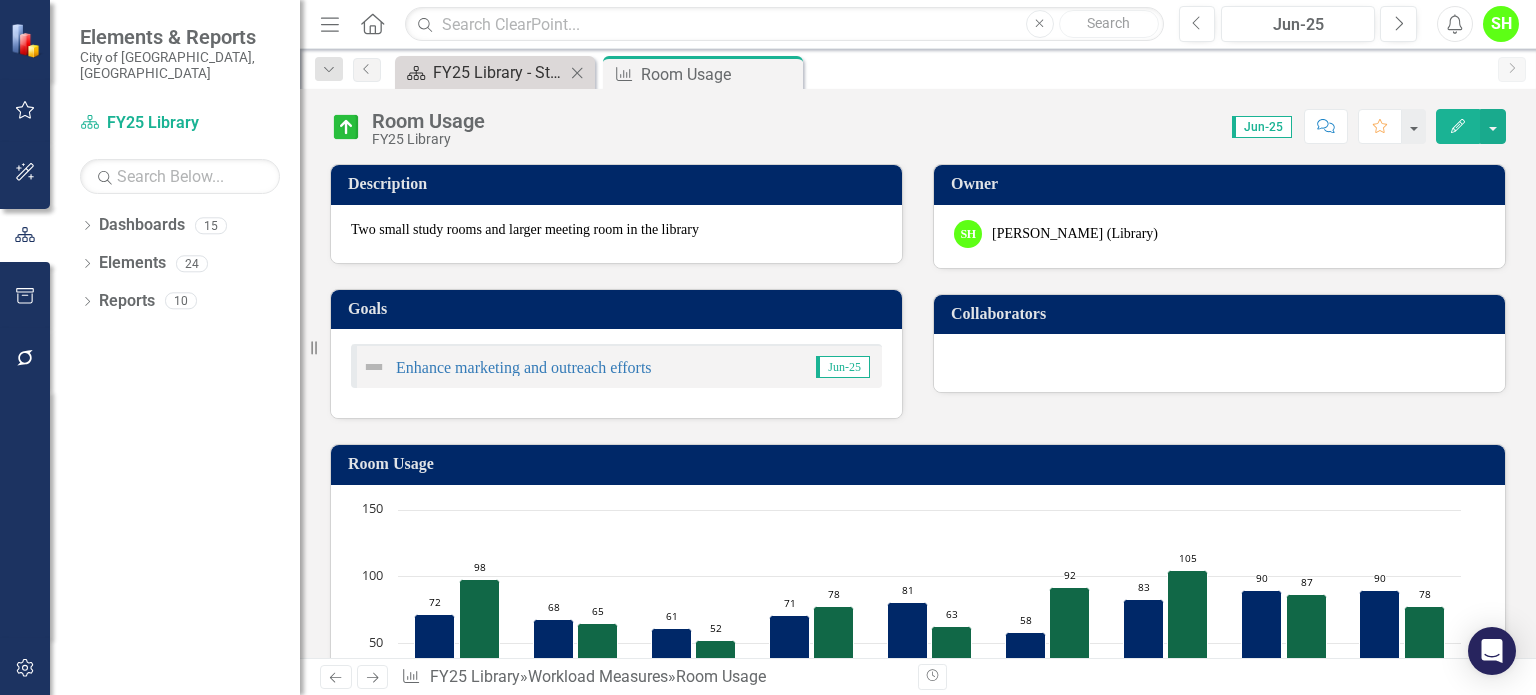 click on "FY25 Library - Strategic Plan" at bounding box center [499, 72] 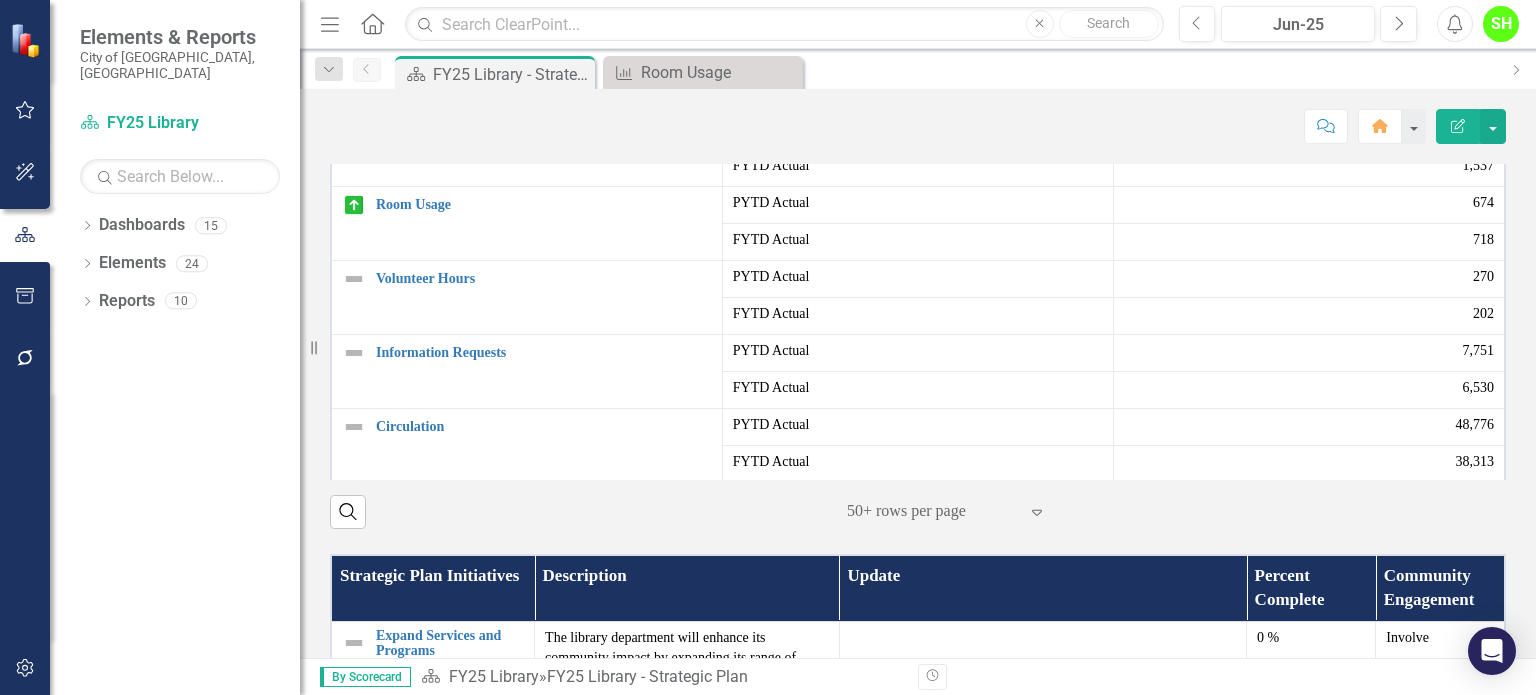 scroll, scrollTop: 500, scrollLeft: 0, axis: vertical 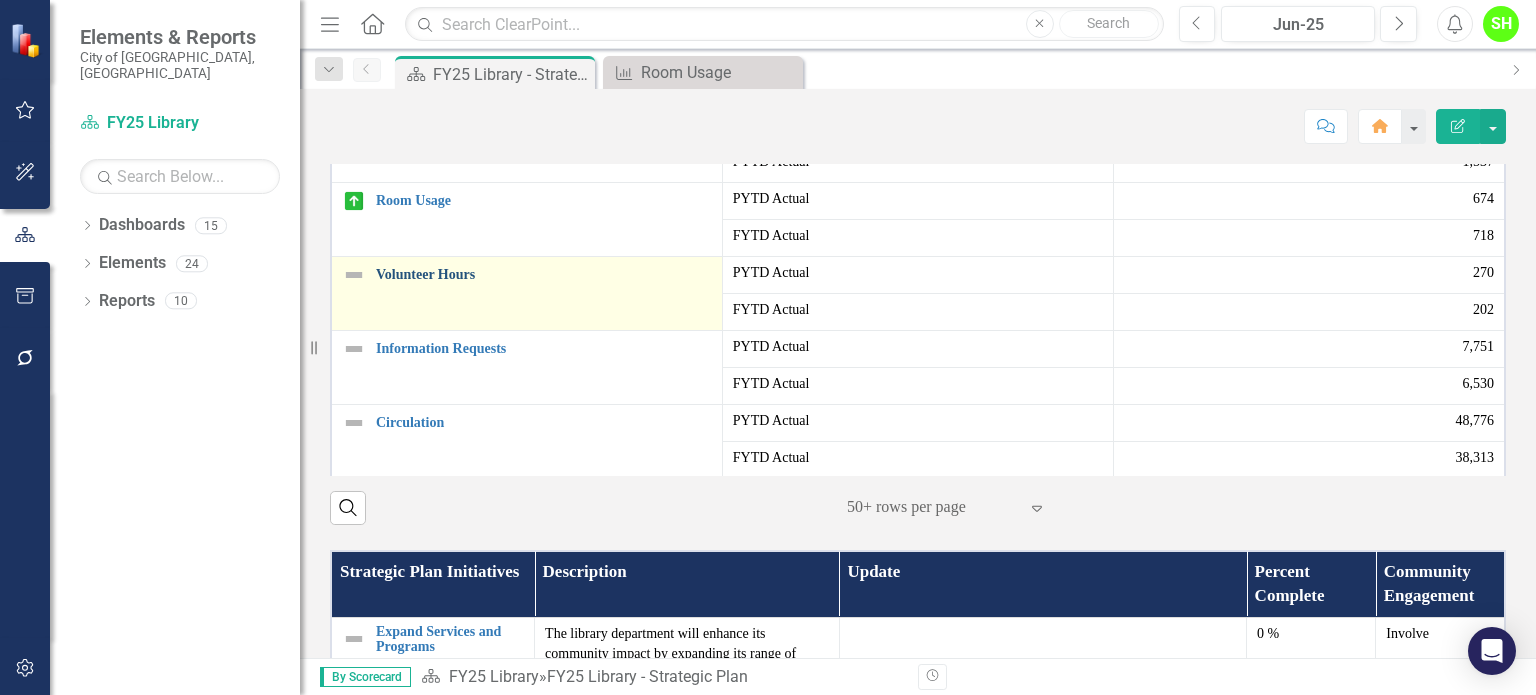 click on "Volunteer Hours" at bounding box center [544, 274] 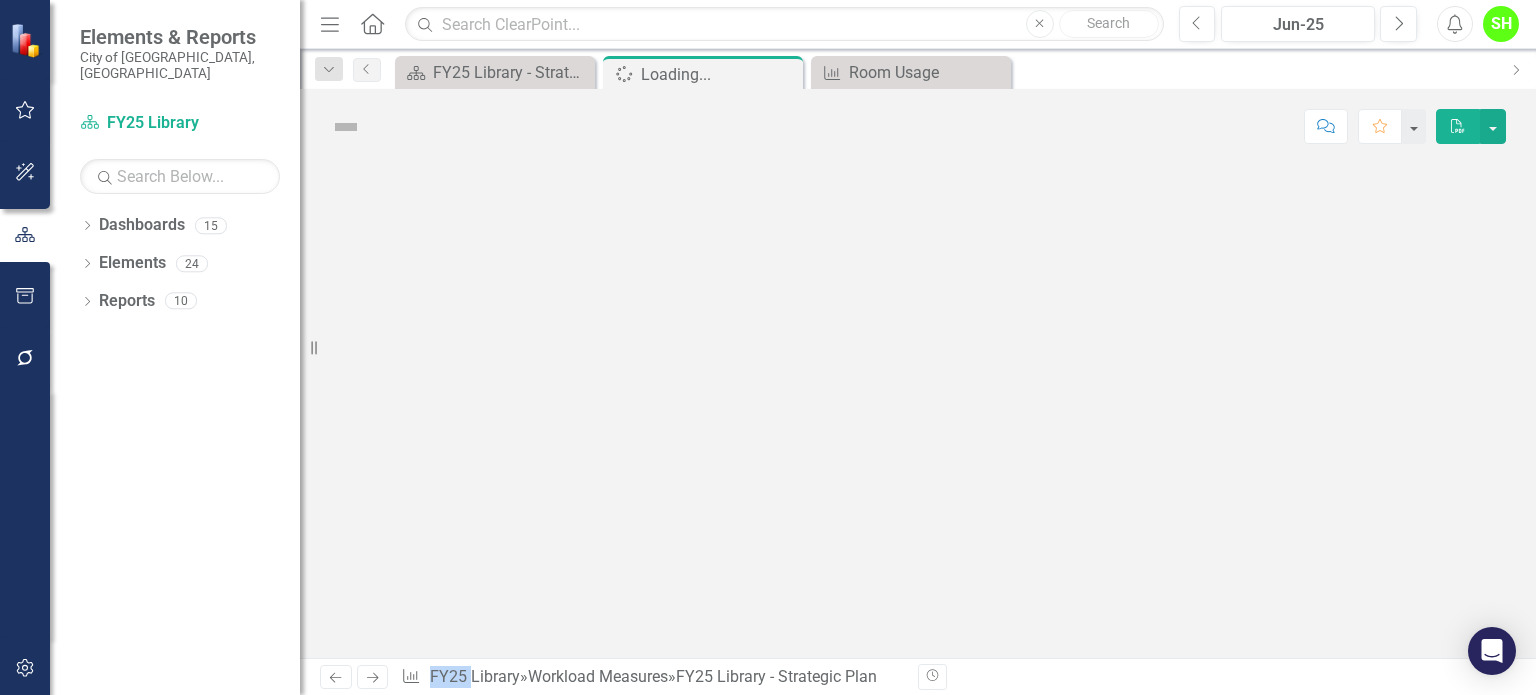 click at bounding box center (918, 411) 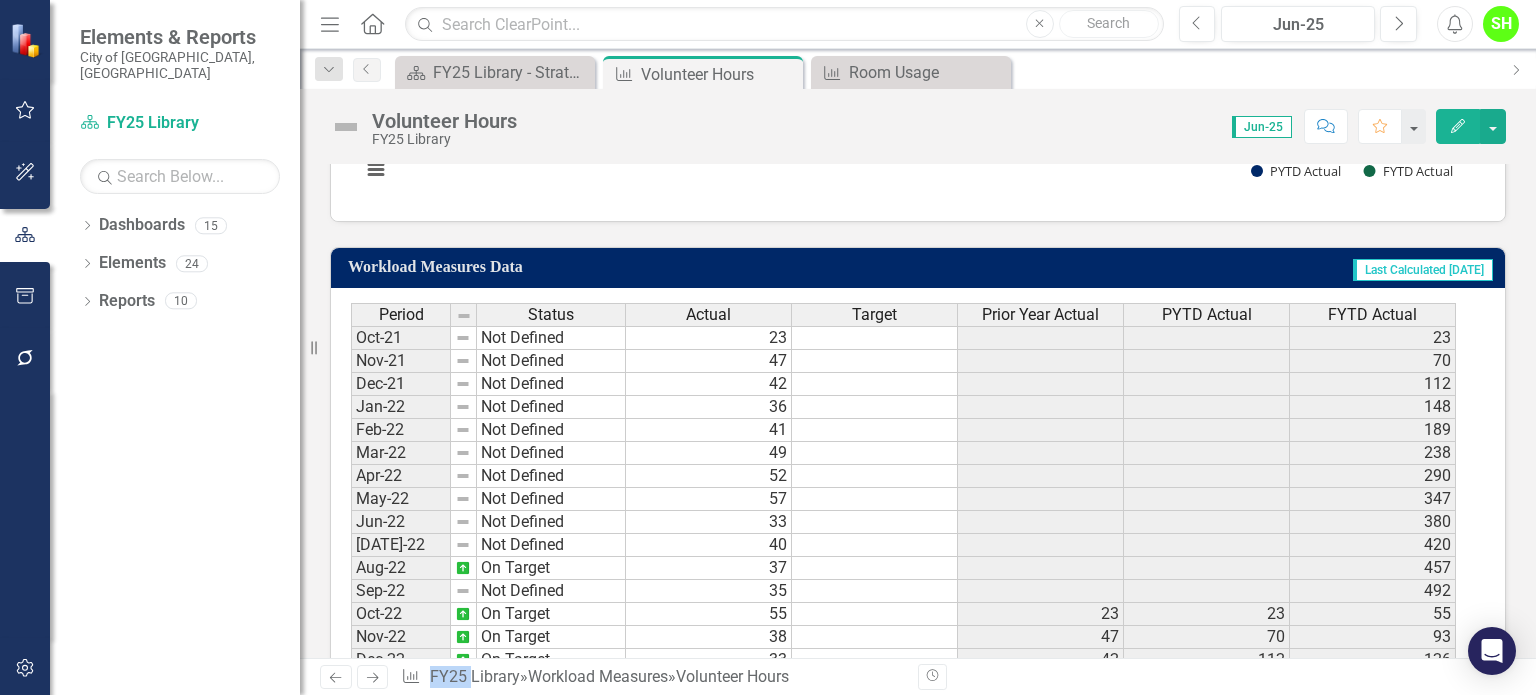 scroll, scrollTop: 1177, scrollLeft: 0, axis: vertical 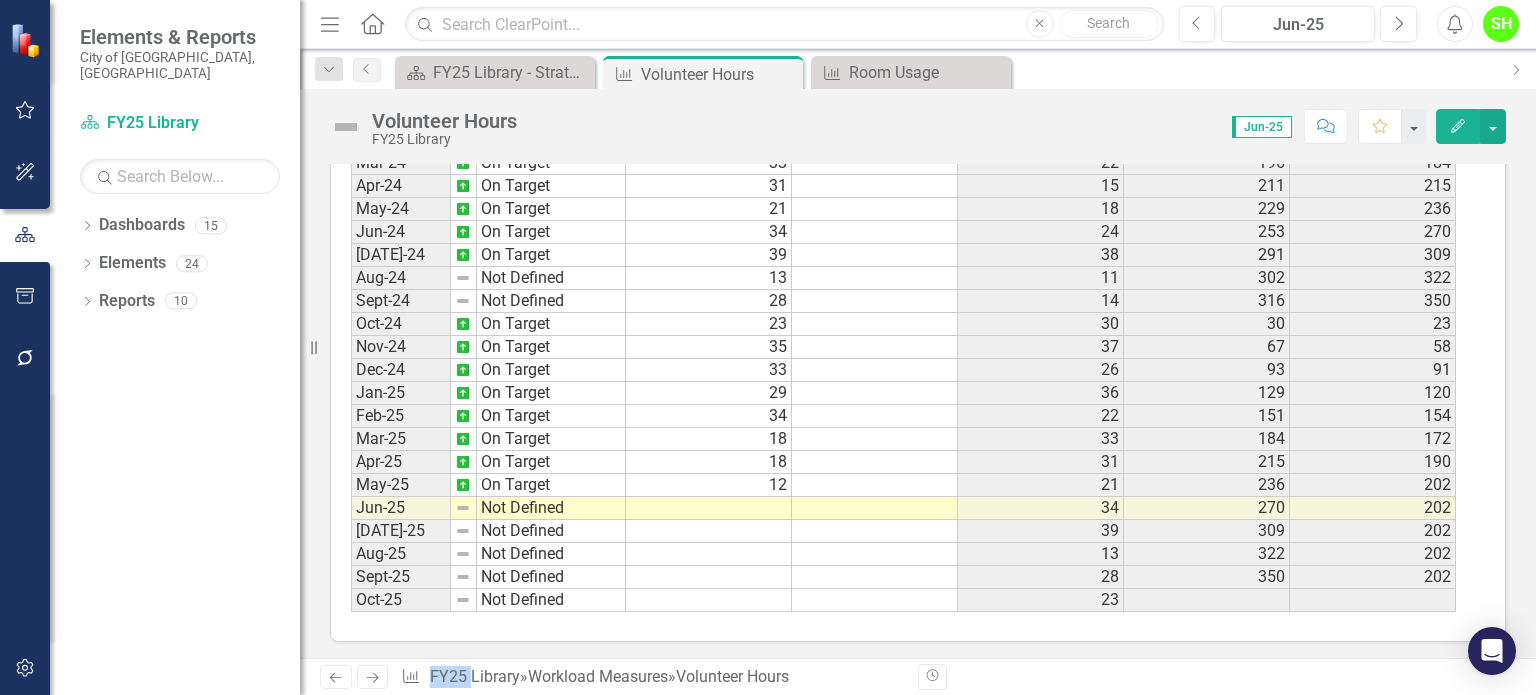 click on "Dec-22 On Target Jan-23 On Target Feb-23 No Target Set Mar-23 No Target Set Apr-23 No Target Set May-23 No Target Set Jun-23 No Target Set Jul-23 No Target Set Aug-23 On Target Sep-23 On Target Oct-23 On Target Nov-23 On Target Dec-23 On Target Jan-24 On Target Feb-24 On Target Mar-24 On Target Apr-24 On Target May-24 On Target Jun-24 On Target Jul-24 On Target Aug-24 Not Defined Sept-24 Not Defined Oct-24 On Target Nov-24 On Target Dec-24 On Target Jan-25 On Target Feb-25 On Target Mar-25 On Target Apr-25 On Target May-25 On Target Jun-25 Not Defined Jul-25 Not Defined Aug-25 Not Defined Sept-25 Not Defined Oct-25 Not Defined" at bounding box center [488, 209] 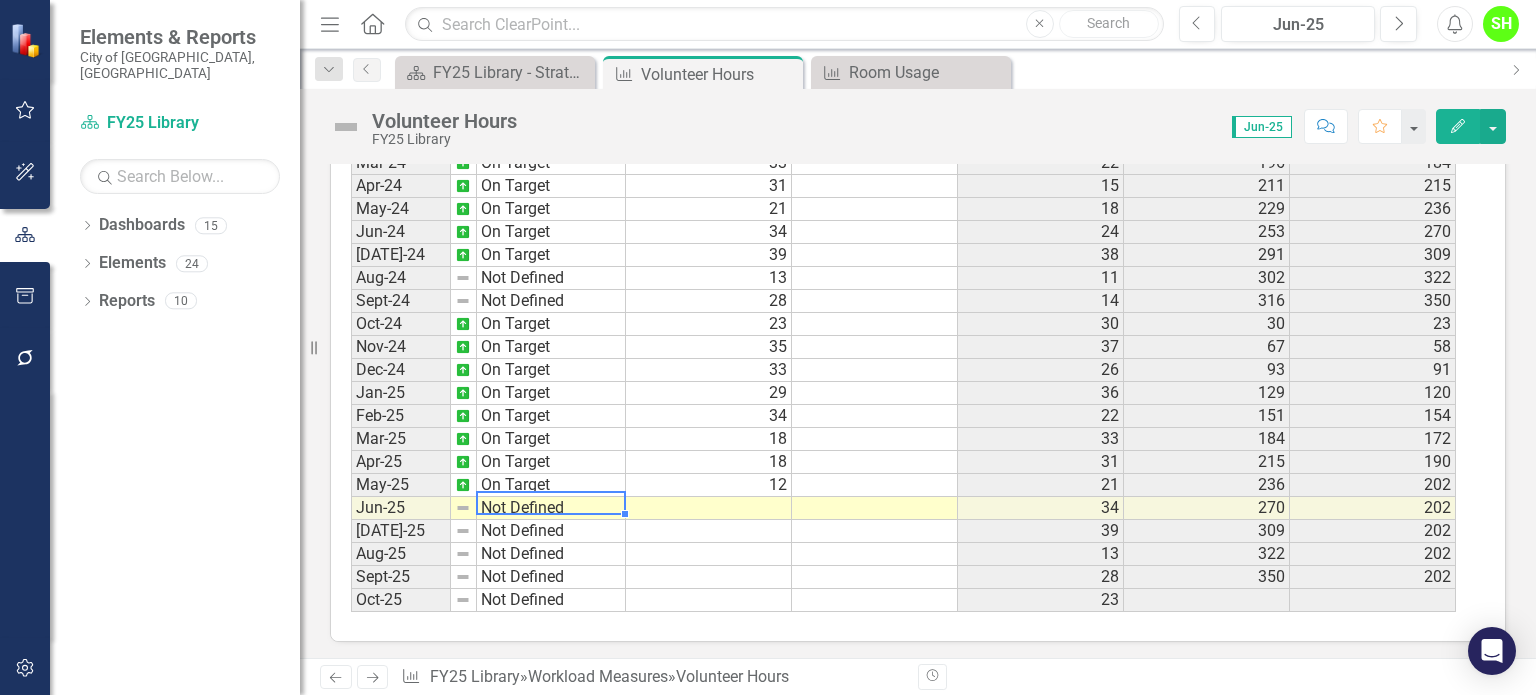 click on "Not Defined" at bounding box center (551, 508) 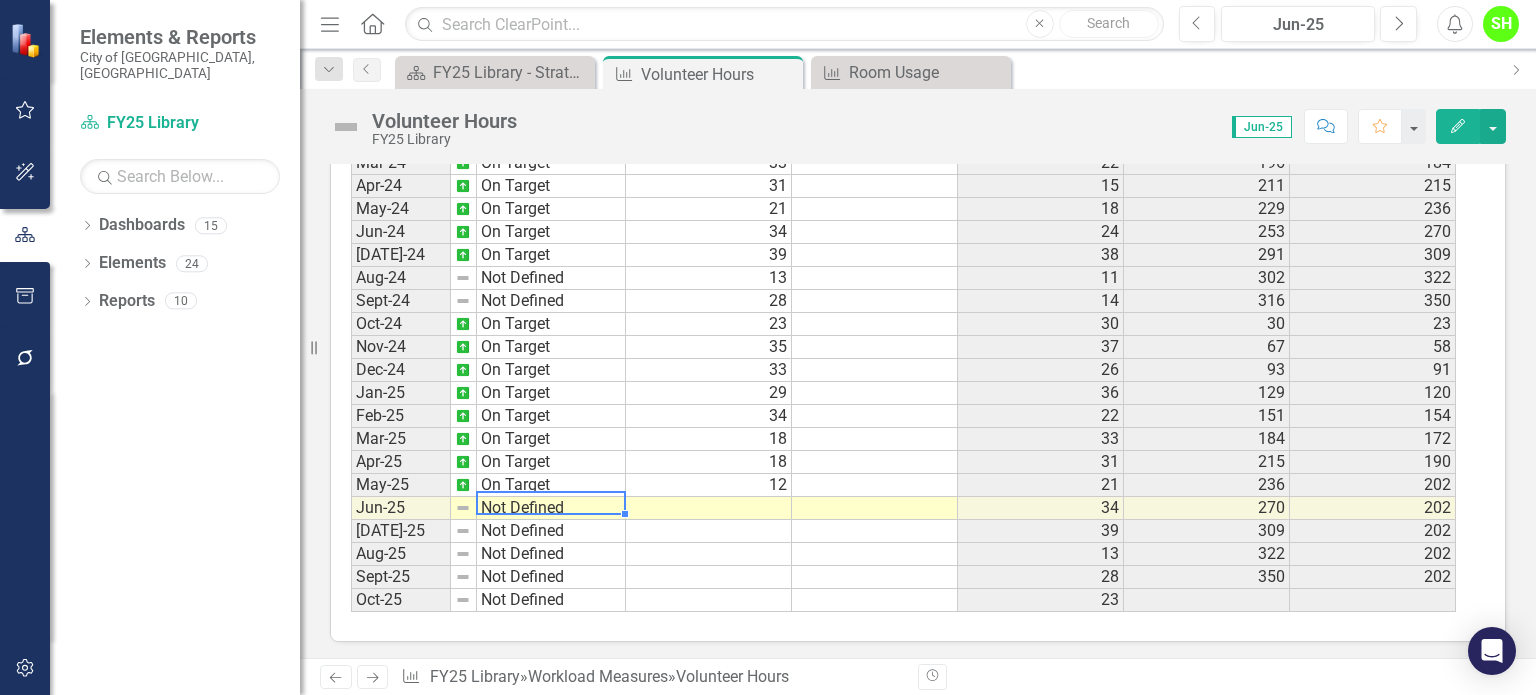 click on "Not Defined" at bounding box center (551, 508) 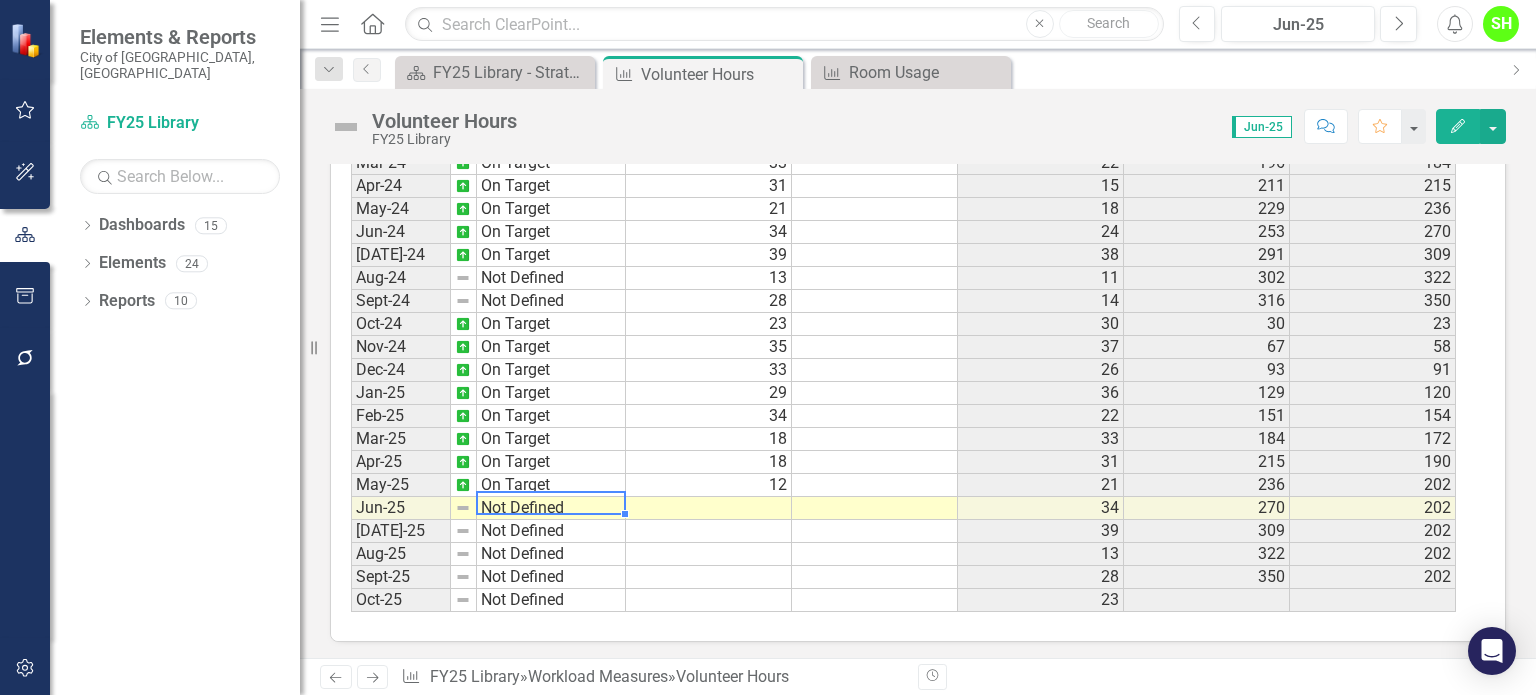 click on "Not Defined" at bounding box center (551, 508) 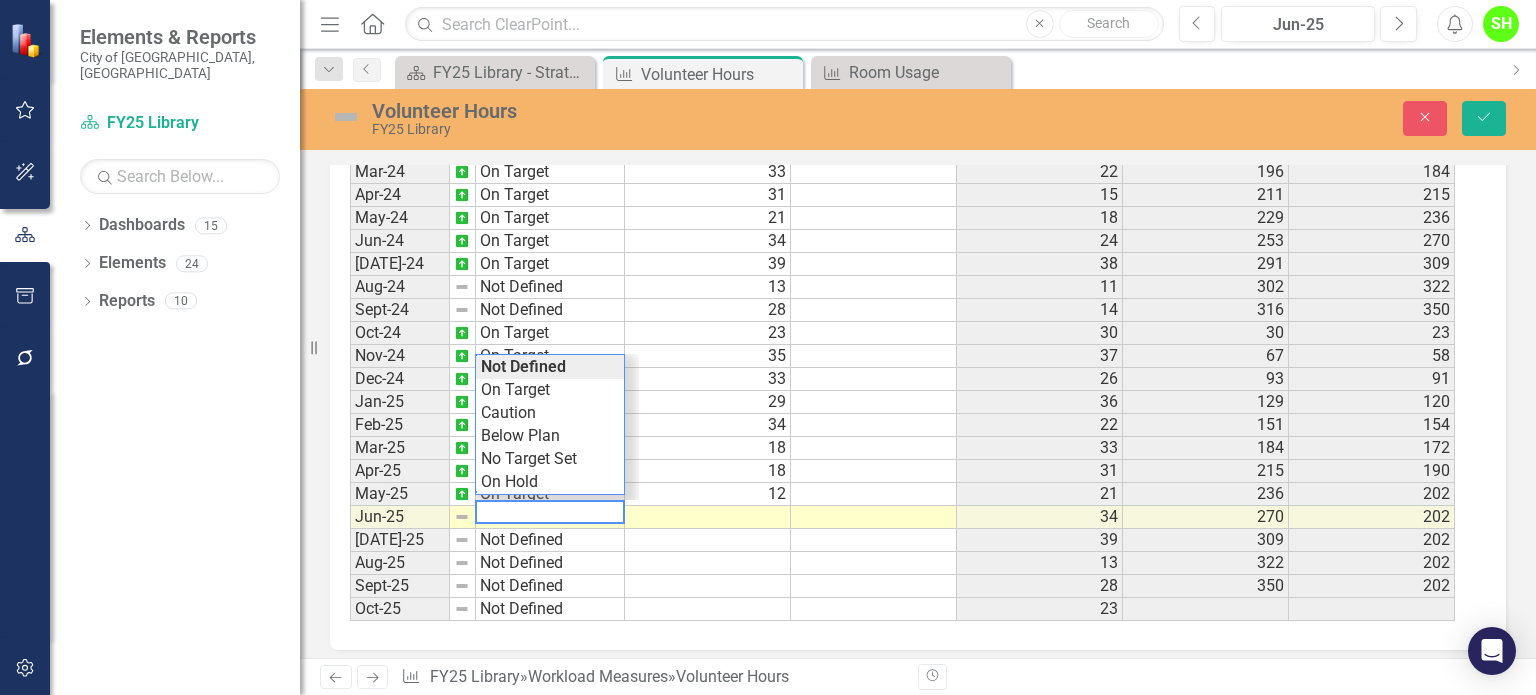 scroll, scrollTop: 1184, scrollLeft: 0, axis: vertical 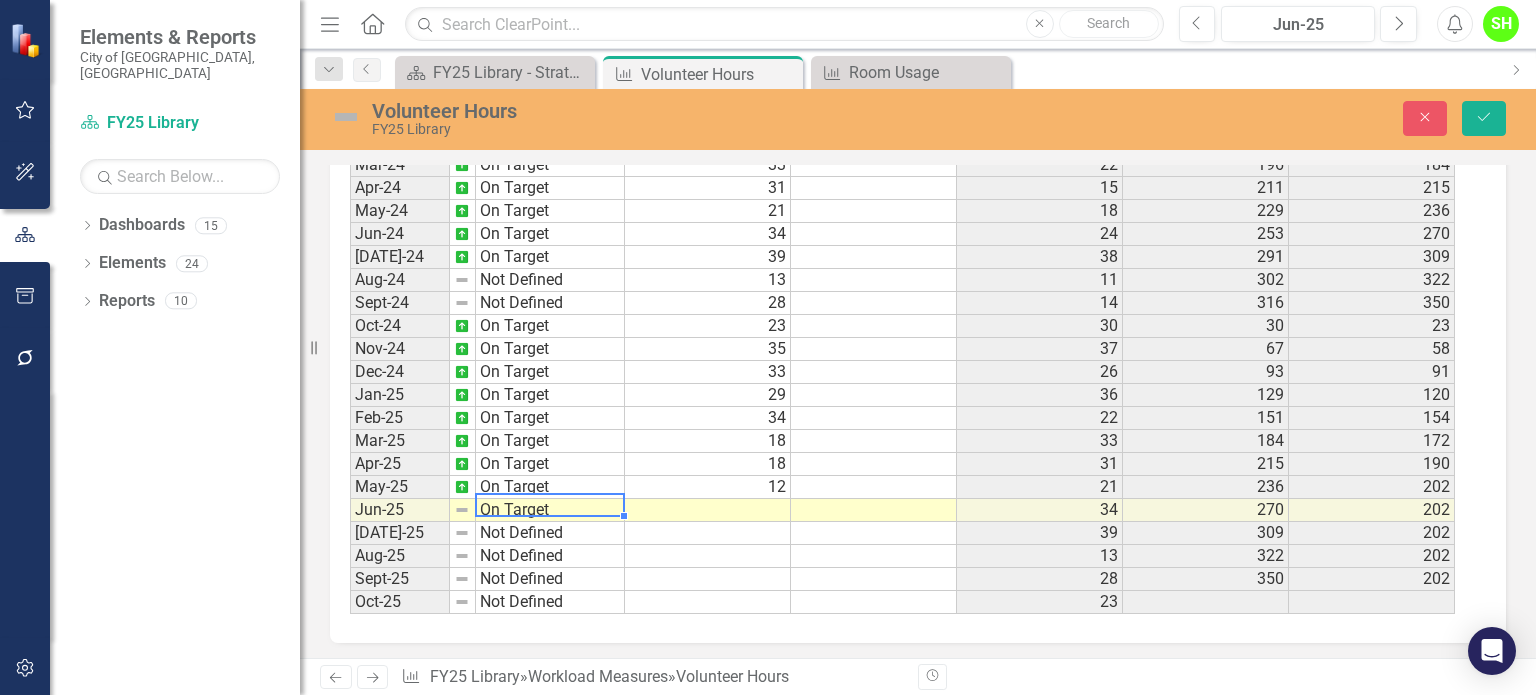 click on "Period Status Actual Target Prior Year Actual PYTD Actual FYTD Actual Feb-23 No Target Set 14 41 189 174 Mar-23 No Target Set 22 49 238 196 Apr-23 No Target Set 15 52 290 211 May-23 No Target Set 18 57 347 229 Jun-23 No Target Set 24 33 380 253 Jul-23 No Target Set 38 40 420 291 Aug-23 On Target 11 37 457 302 Sep-23 On Target 14 35 492 316 Oct-23 On Target 30 55 55 30 Nov-23 On Target 37 38 93 67 Dec-23 On Target 26 33 126 93 Jan-24 On Target 36 35 161 129 Feb-24 On Target 22 14 174 151 Mar-24 On Target 33 22 196 184 Apr-24 On Target 31 15 211 215 May-24 On Target 21 18 229 236 Jun-24 On Target 34 24 253 270 Jul-24 On Target 39 38 291 309 Aug-24 Not Defined 13 11 302 322 Sept-24 Not Defined 28 14 316 350 Oct-24 On Target 23 30 30 23 Nov-24 On Target 35 37 67 58 Dec-24 On Target 33 26 93 91 Jan-25 On Target 29 36 129 120 Feb-25 On Target 34 22 151 154 Mar-25 On Target 18 33 184 172 Apr-25 On Target 18 31 215 190 May-25 On Target 12 21 236 202 Jun-25 On Target 34 270 202 Jul-25 Not Defined 39 309 202 Aug-25 13" at bounding box center (910, 371) 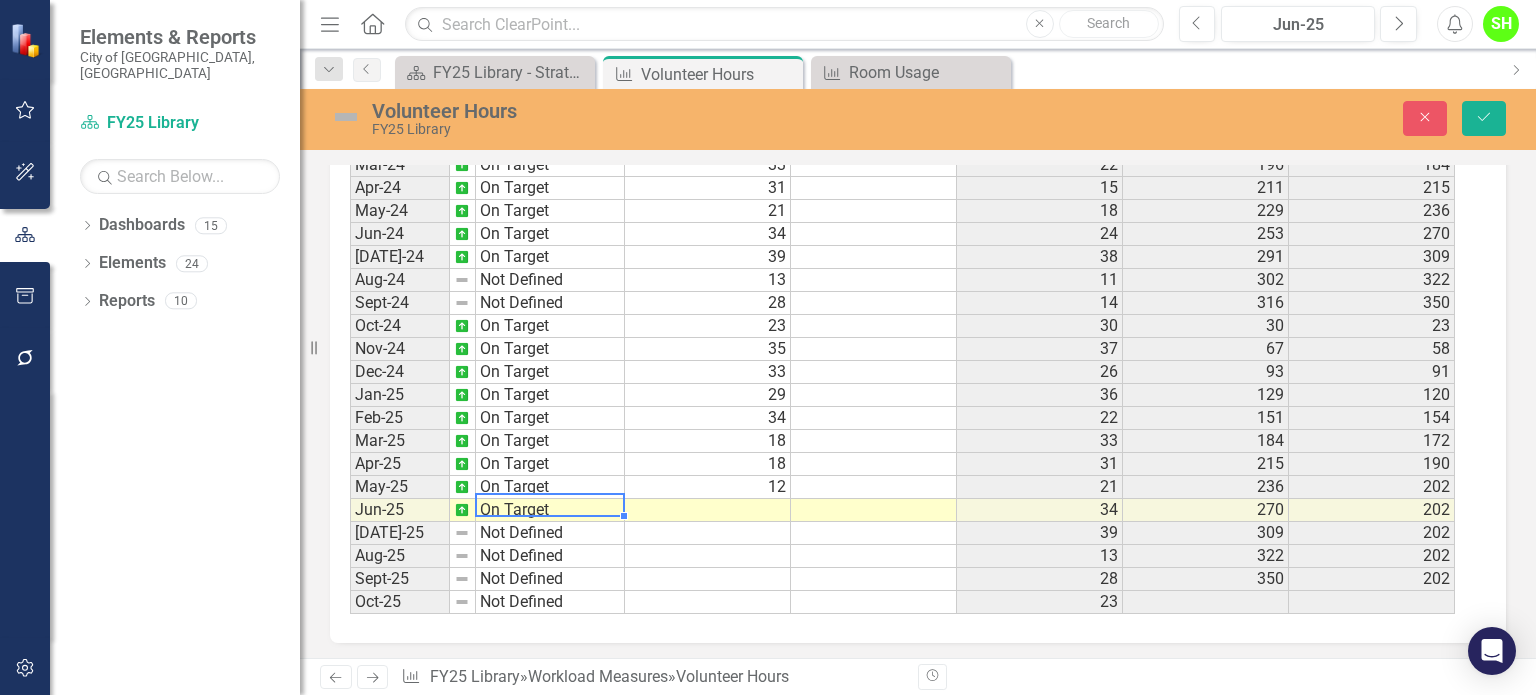click at bounding box center (708, 510) 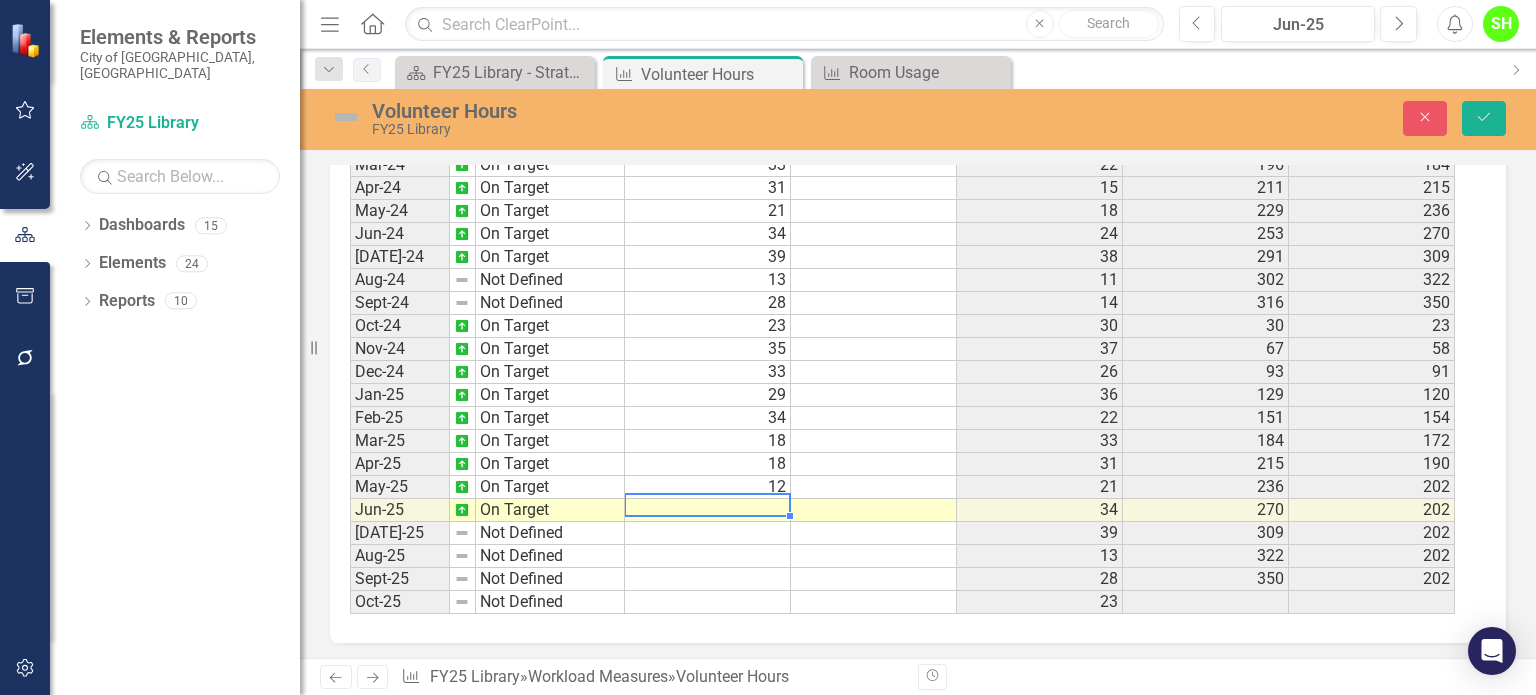 click at bounding box center (708, 510) 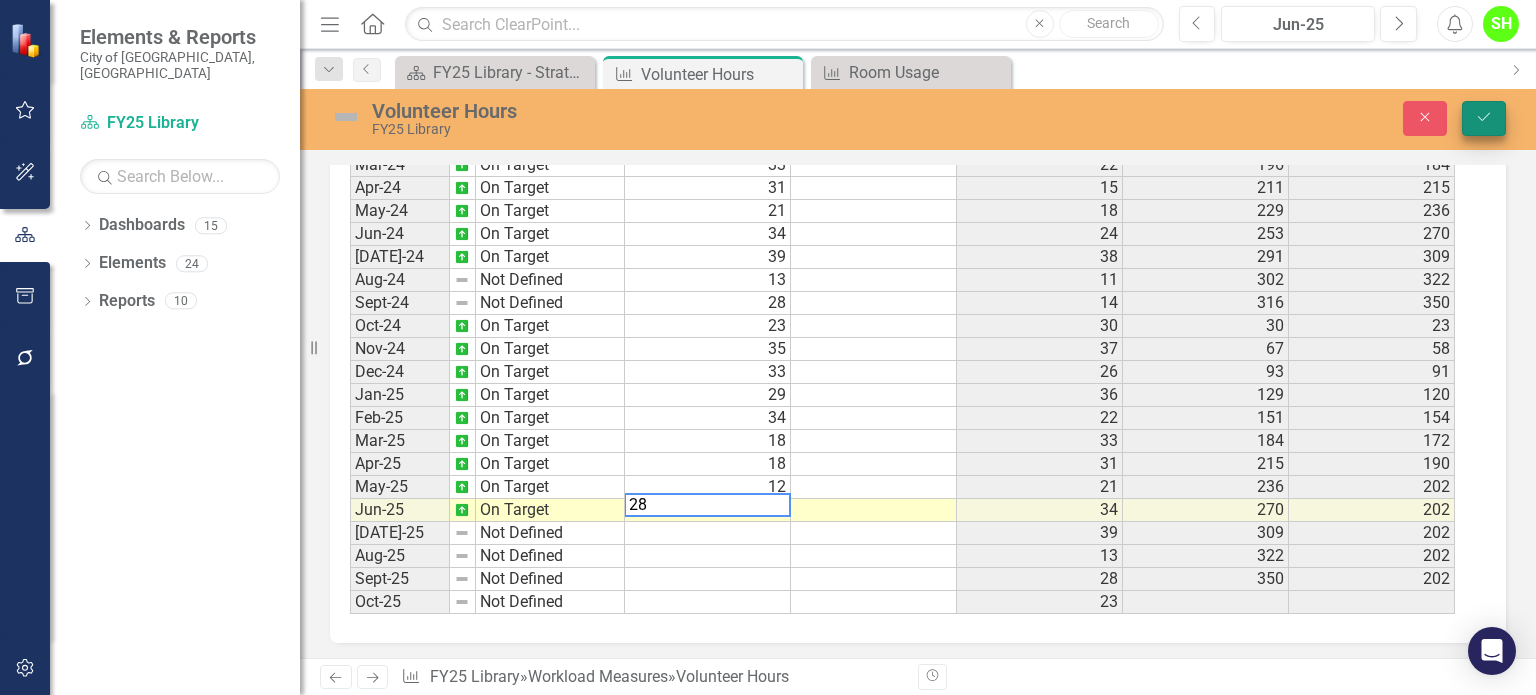 type on "28" 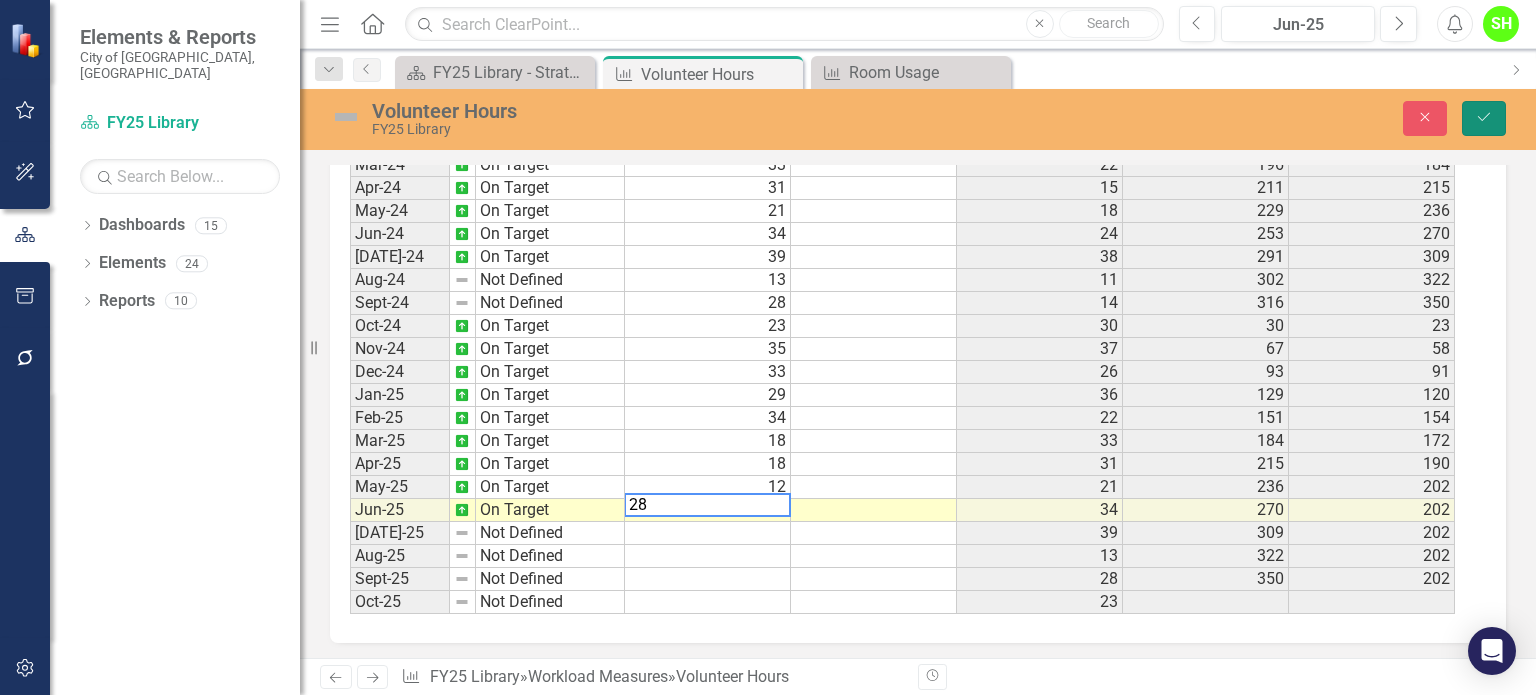 click on "Save" at bounding box center (1484, 118) 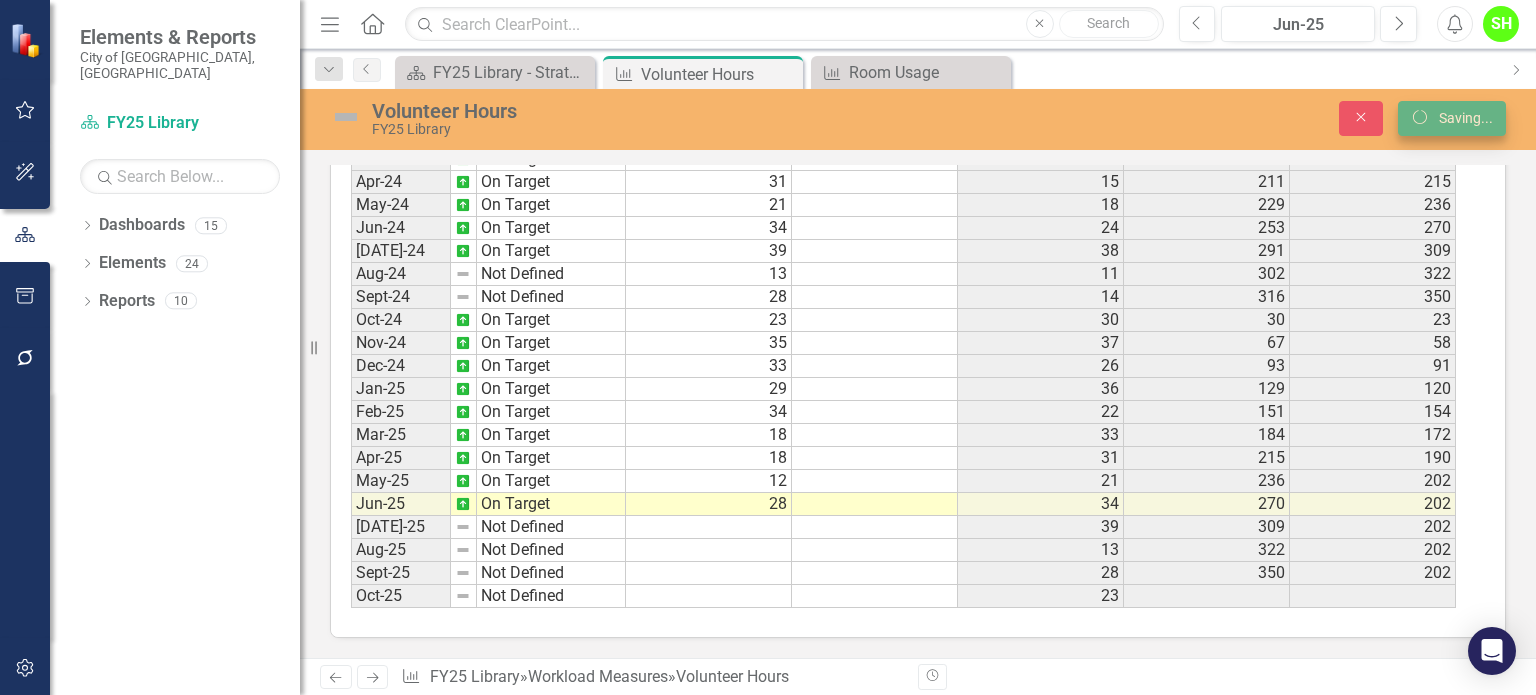 scroll, scrollTop: 1177, scrollLeft: 0, axis: vertical 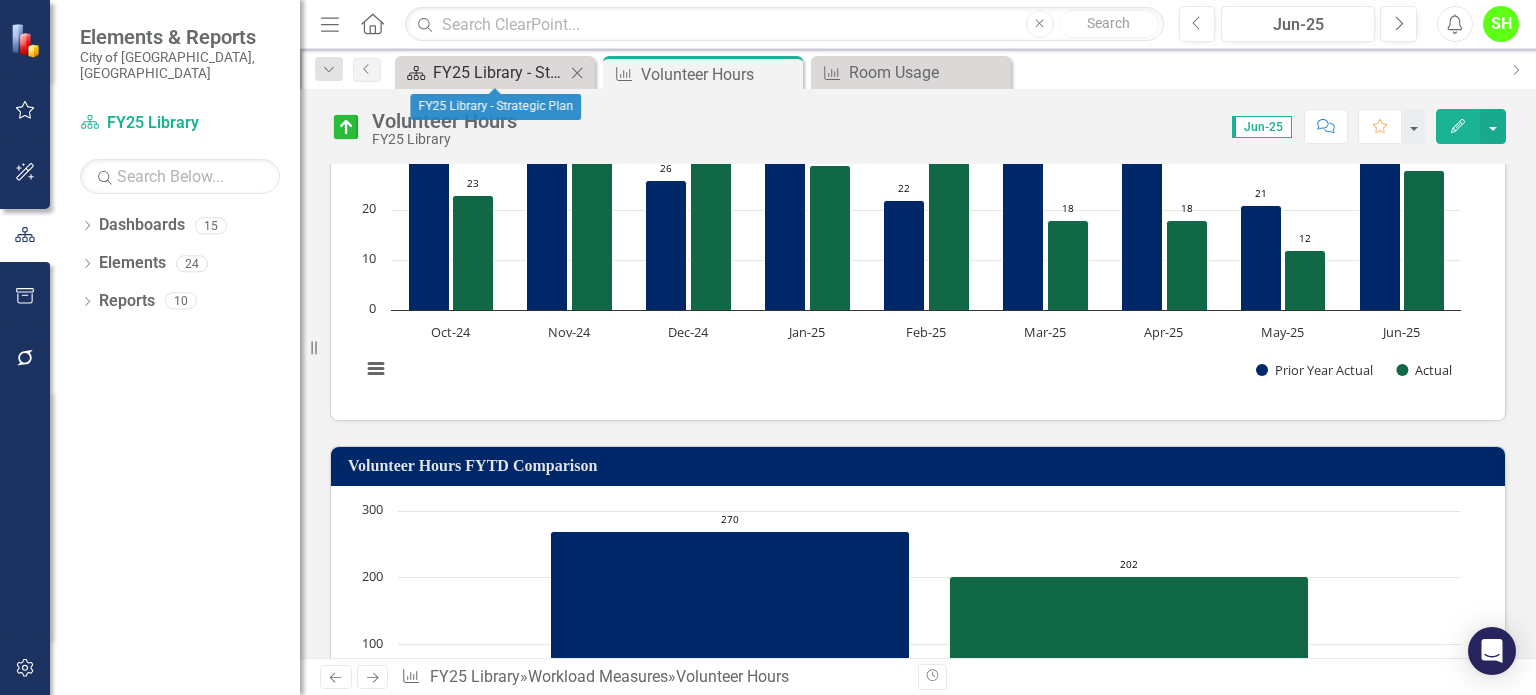 click on "FY25 Library - Strategic Plan" at bounding box center [499, 72] 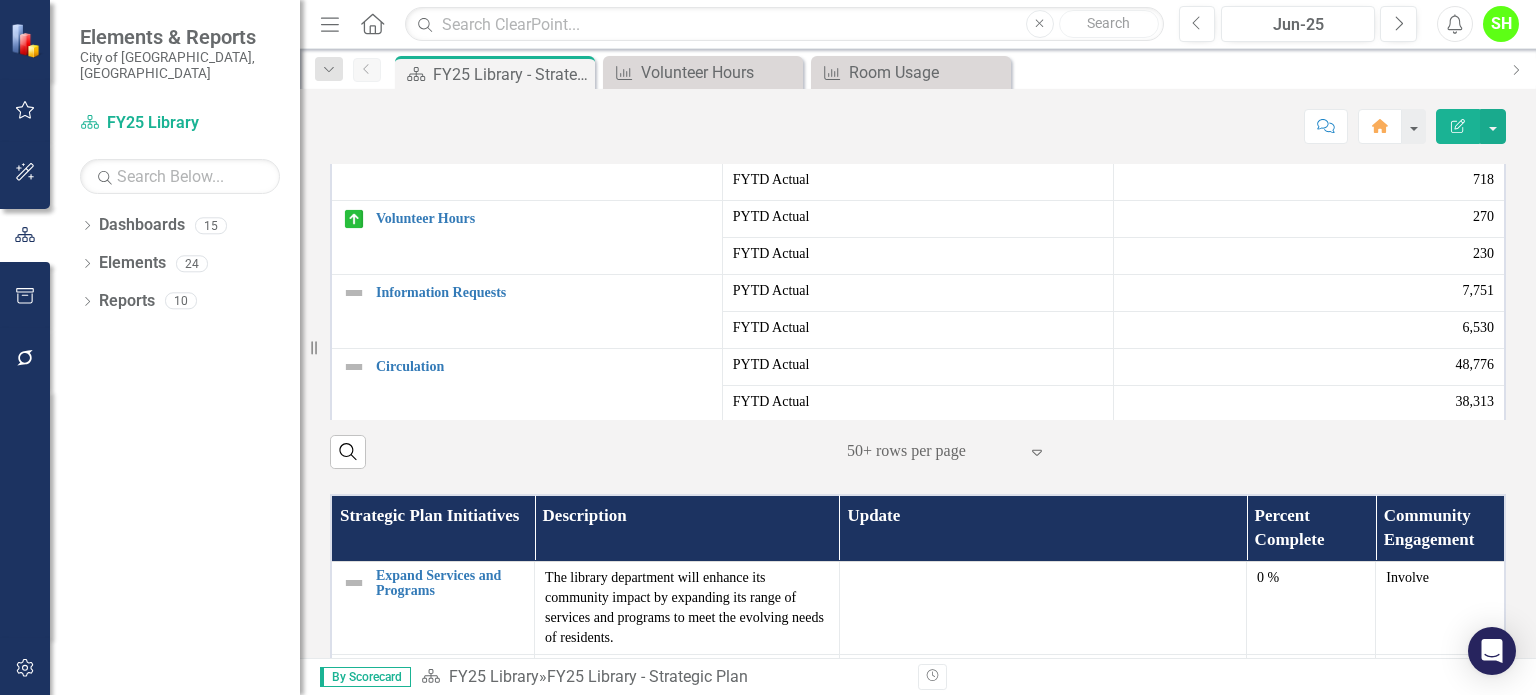 scroll, scrollTop: 600, scrollLeft: 0, axis: vertical 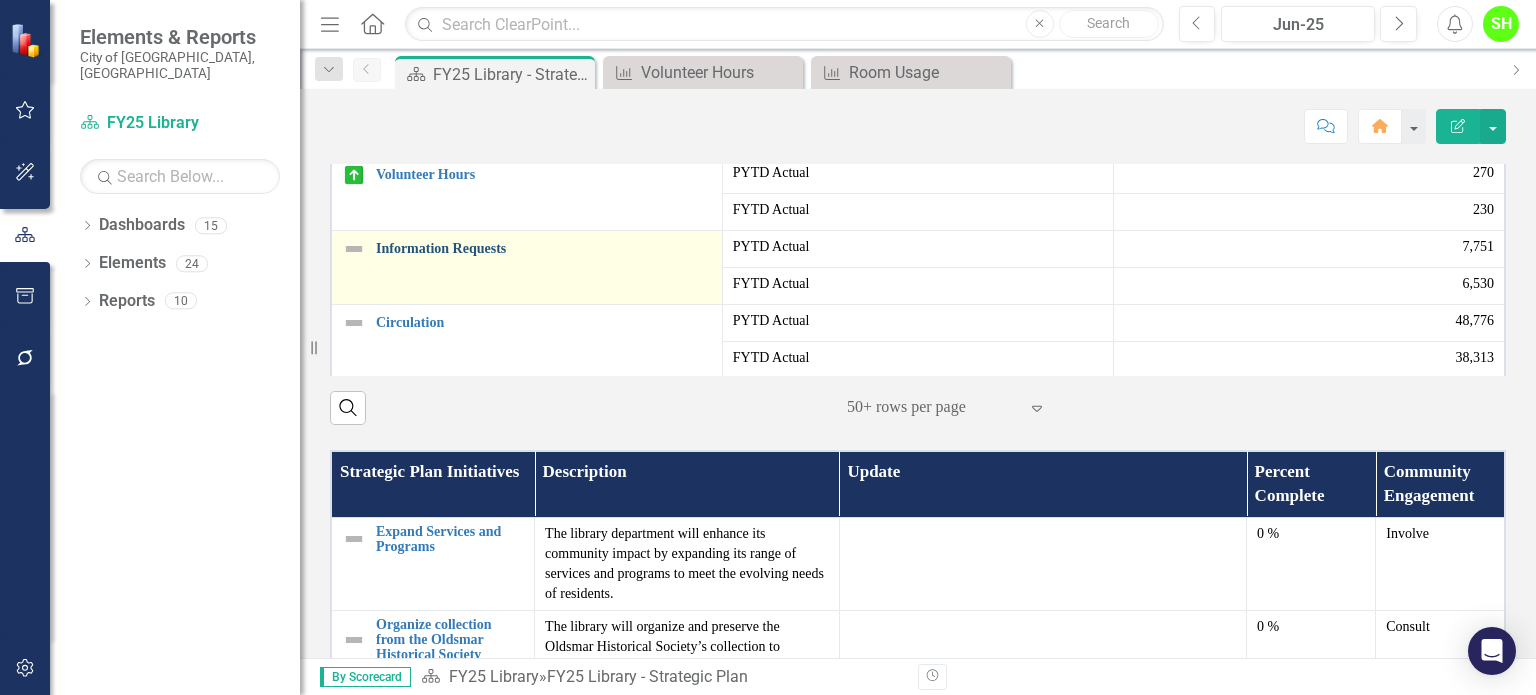 click on "Information Requests" at bounding box center [544, 248] 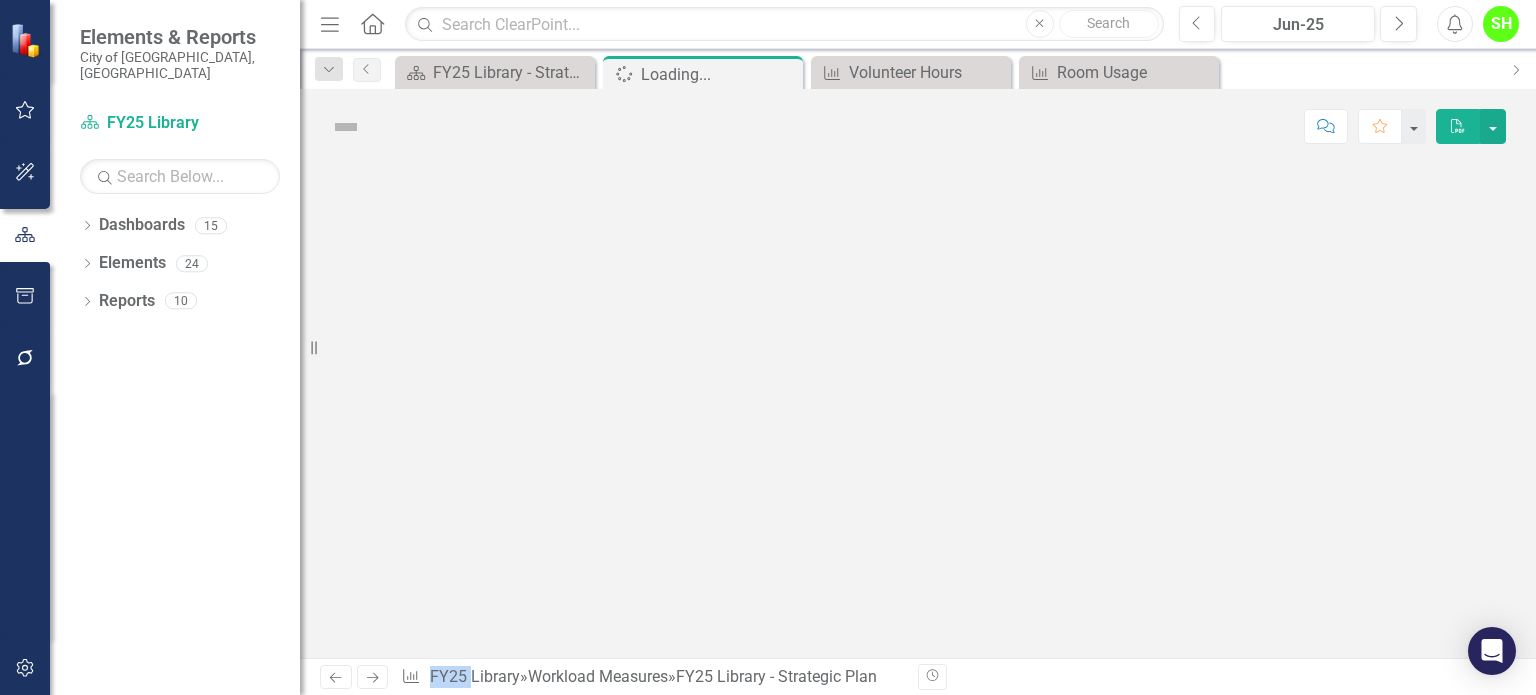 click at bounding box center (918, 411) 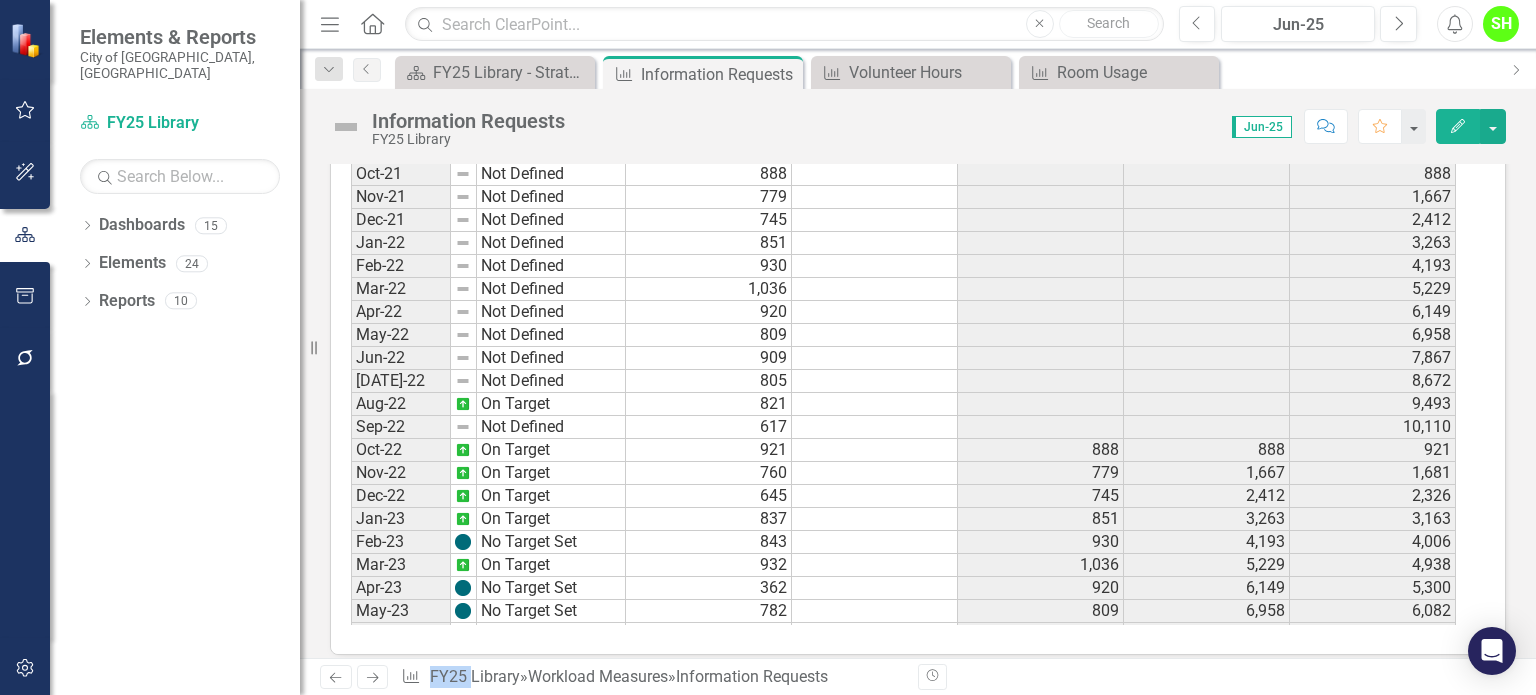 scroll, scrollTop: 1177, scrollLeft: 0, axis: vertical 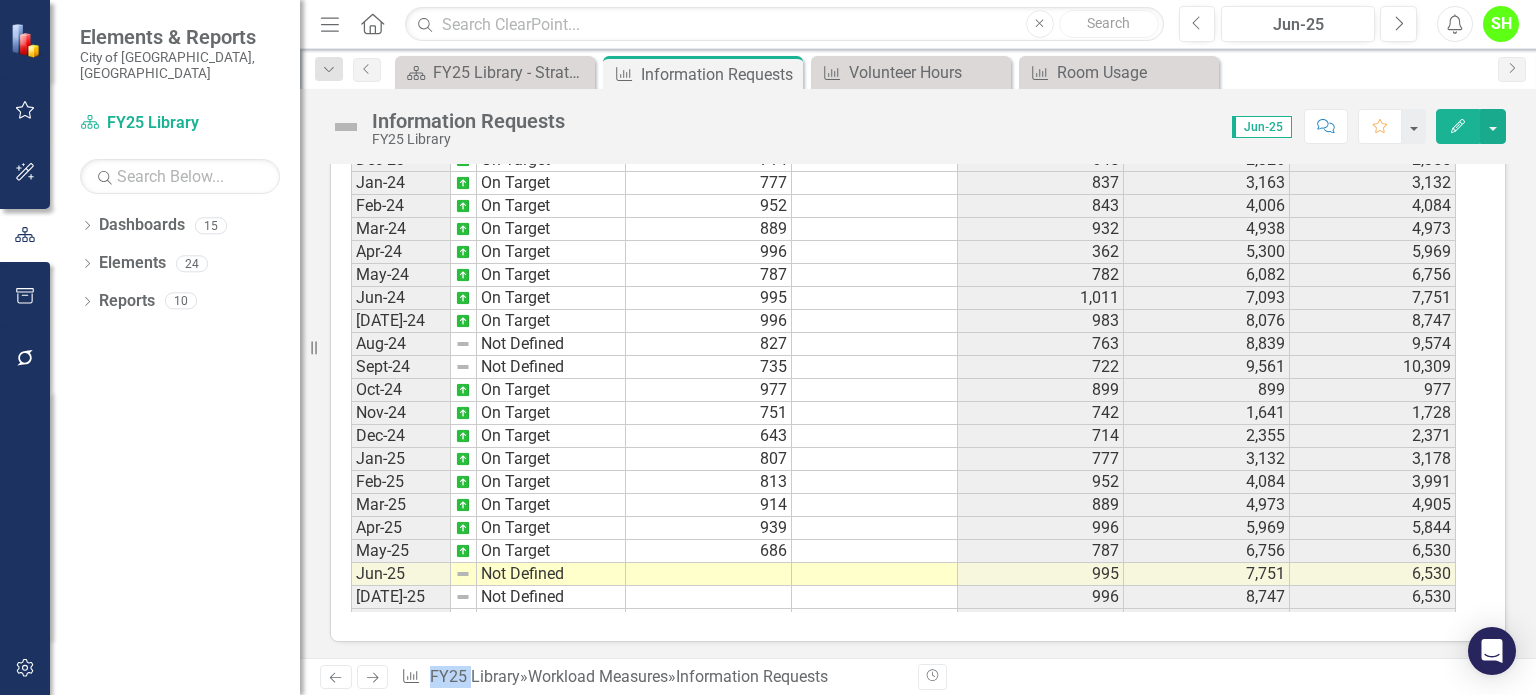 click on "Not Defined" at bounding box center (551, 574) 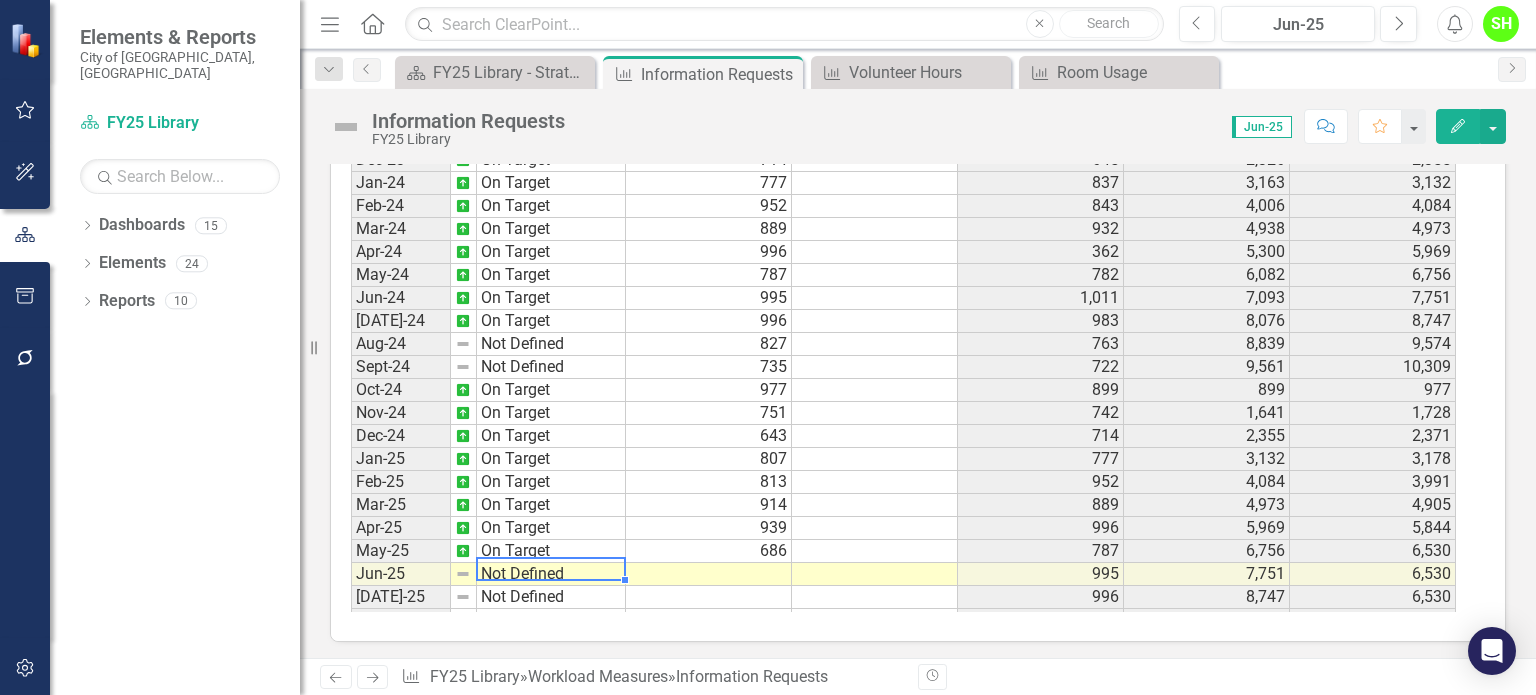 click on "Not Defined" at bounding box center (551, 574) 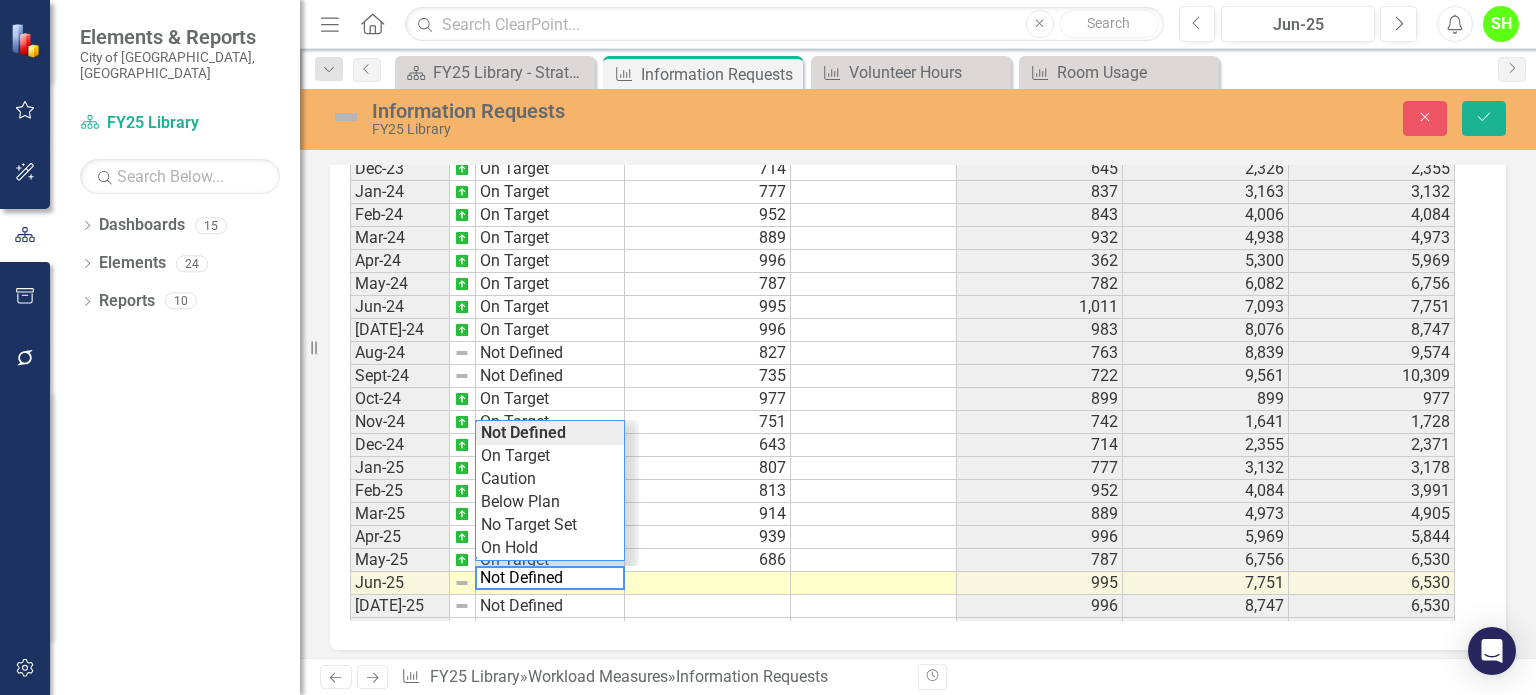scroll, scrollTop: 1184, scrollLeft: 0, axis: vertical 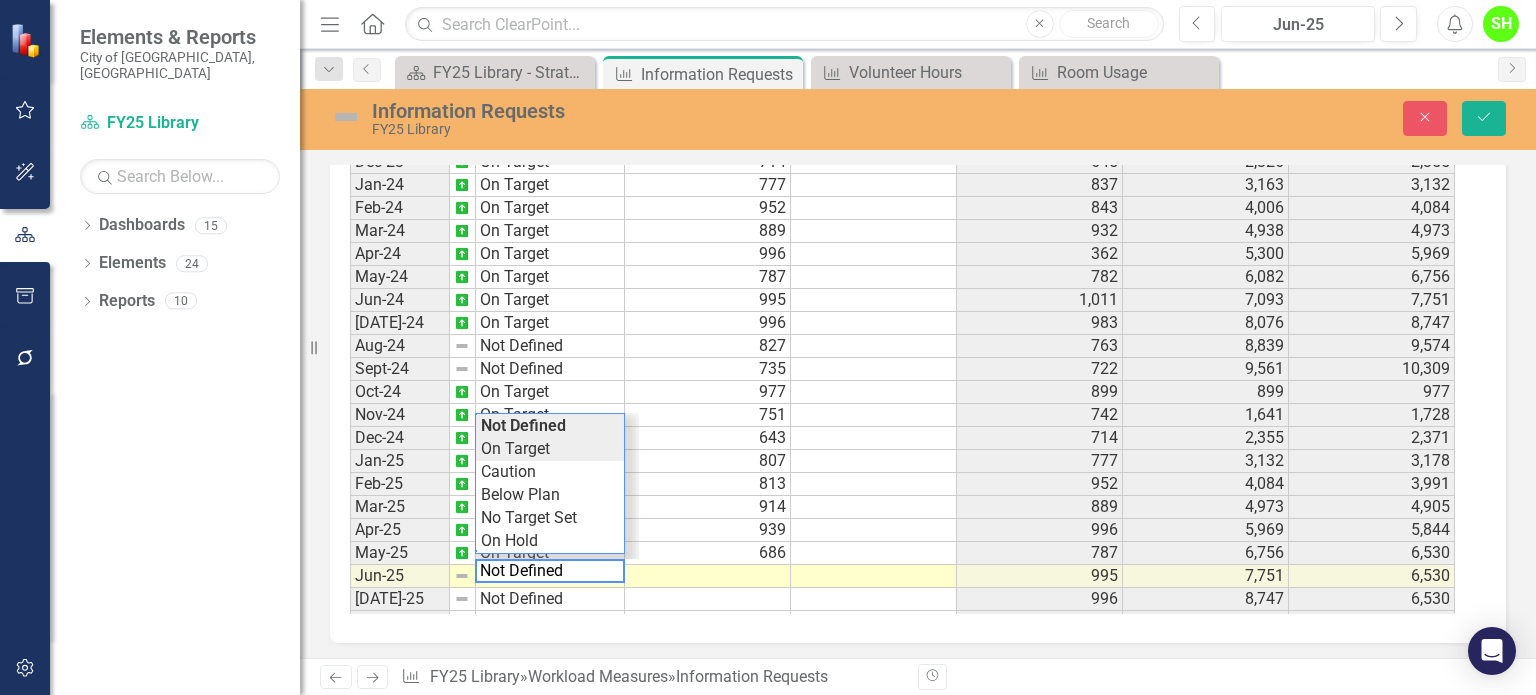 type on "On Target" 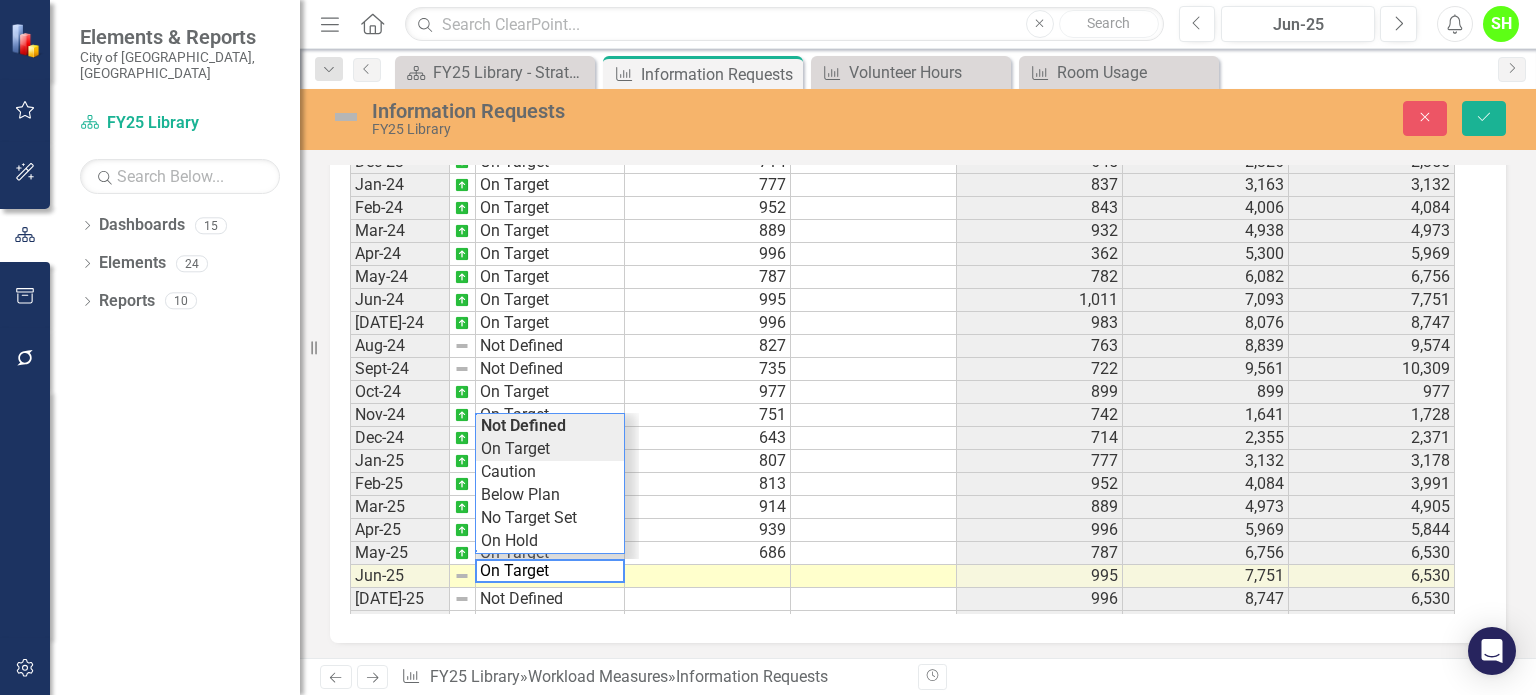 click on "Period Status Actual Target Prior Year Actual PYTD Actual FYTD Actual Dec-22 On Target 645 745 2,412 2,326 Jan-23 On Target 837 851 3,263 3,163 Feb-23 No Target Set 843 930 4,193 4,006 Mar-23 On Target 932 1,036 5,229 4,938 Apr-23 No Target Set 362 920 6,149 5,300 May-23 No Target Set 782 809 6,958 6,082 Jun-23 On Target 1,011 909 7,867 7,093 Jul-23 No Target Set 983 805 8,672 8,076 Aug-23 On Target 763 821 9,493 8,839 Sep-23 On Target 722 617 10,110 9,561 Oct-23 No Target Set 899 921 921 899 Nov-23 On Target 742 760 1,681 1,641 Dec-23 On Target 714 645 2,326 2,355 Jan-24 On Target 777 837 3,163 3,132 Feb-24 On Target 952 843 4,006 4,084 Mar-24 On Target 889 932 4,938 4,973 Apr-24 On Target 996 362 5,300 5,969 May-24 On Target 787 782 6,082 6,756 Jun-24 On Target 995 1,011 7,093 7,751 Jul-24 On Target 996 983 8,076 8,747 Aug-24 Not Defined 827 763 8,839 9,574 Sept-24 Not Defined 735 722 9,561 10,309 Oct-24 On Target 977 899 899 977 Nov-24 On Target 751 742 1,641 1,728 Dec-24 On Target 643 714 2,355 2,371 807" at bounding box center [910, 371] 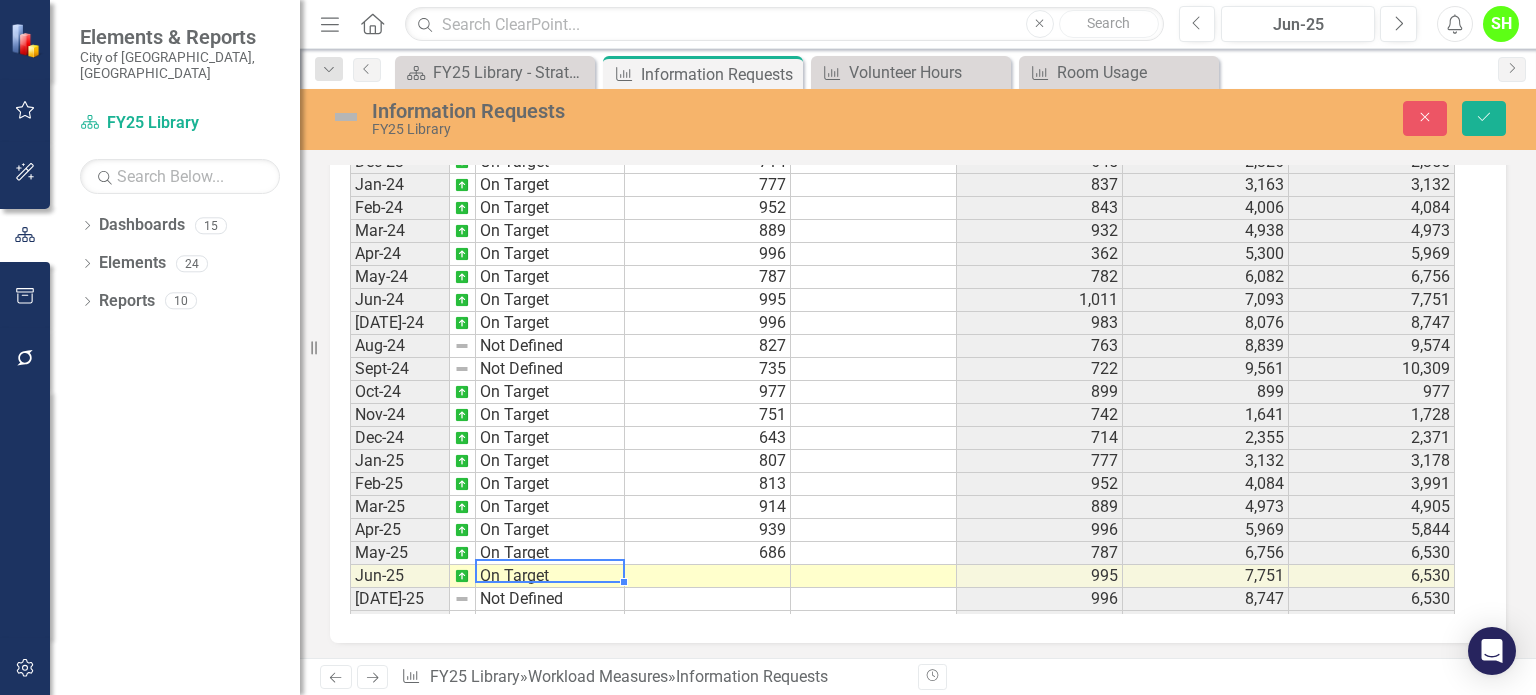 click at bounding box center (708, 576) 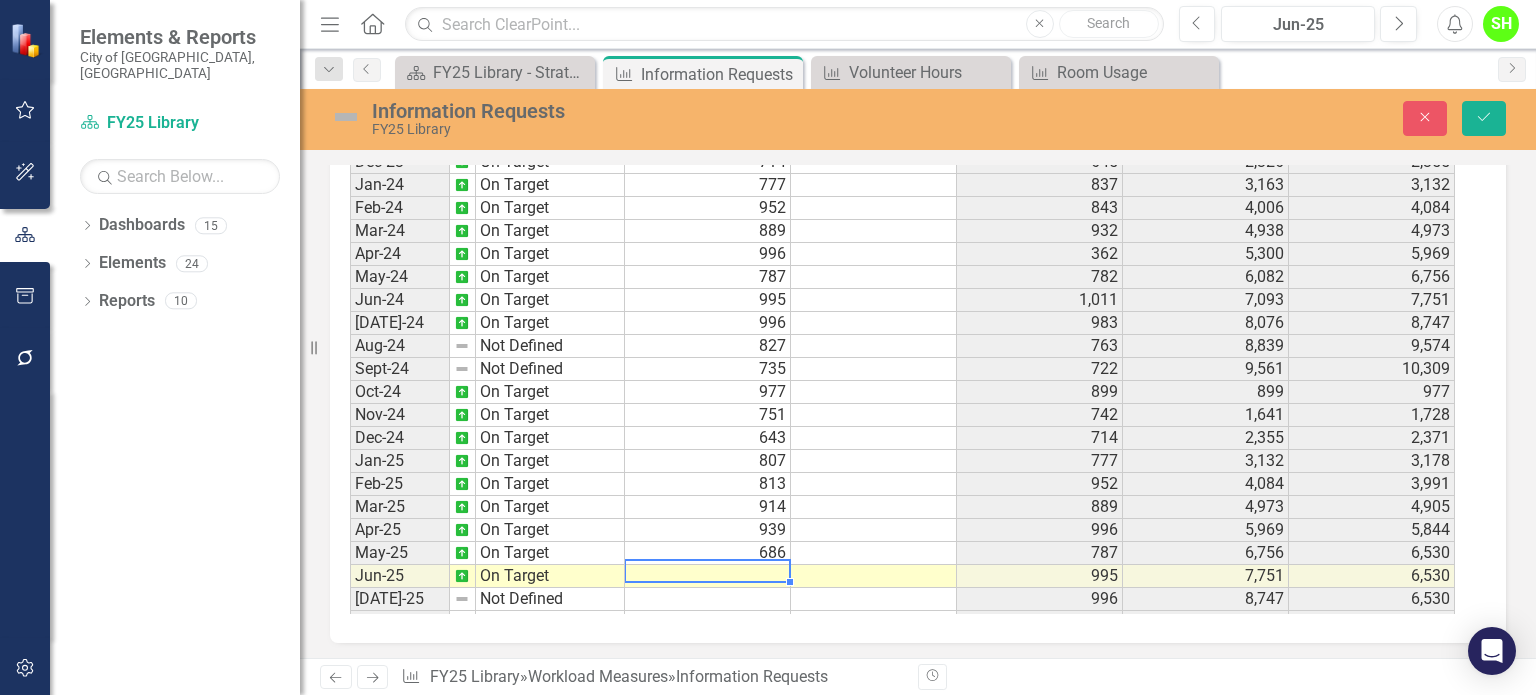 click at bounding box center (708, 576) 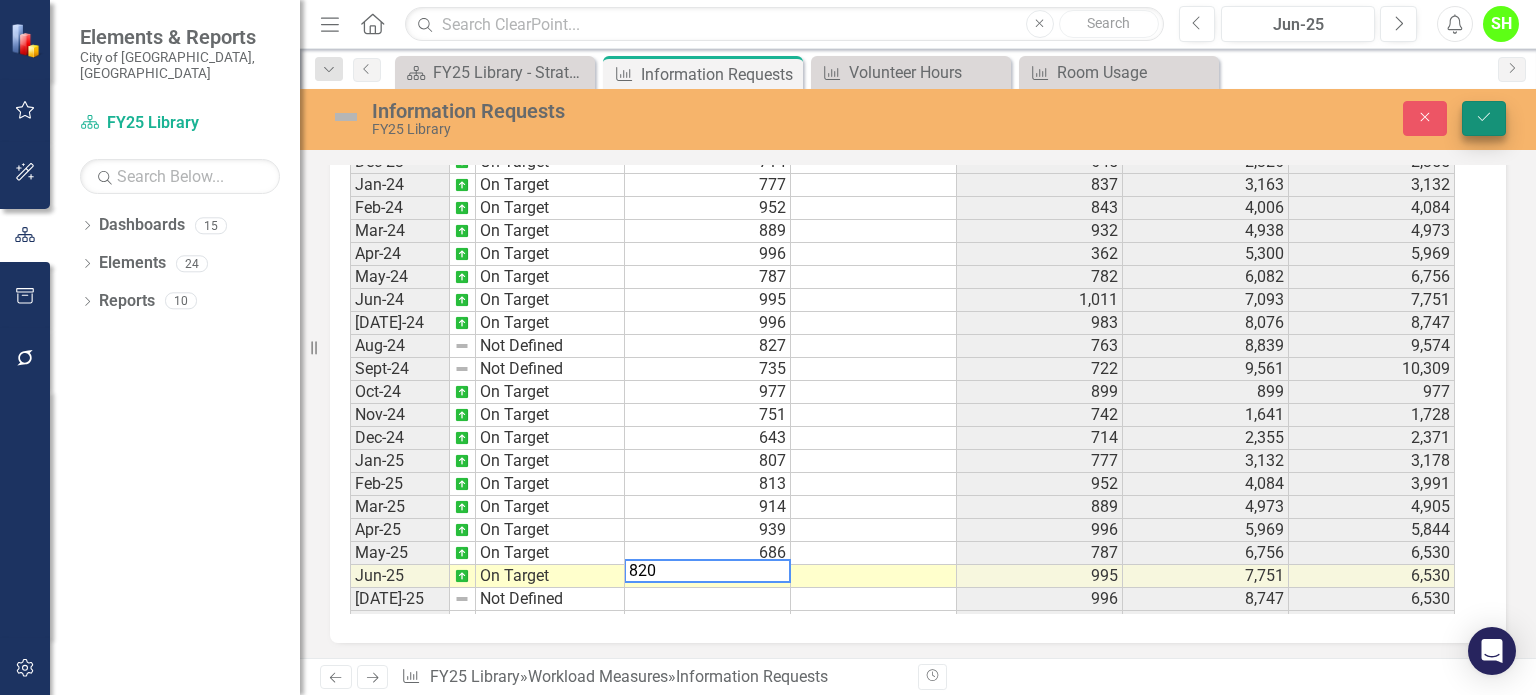 type on "820" 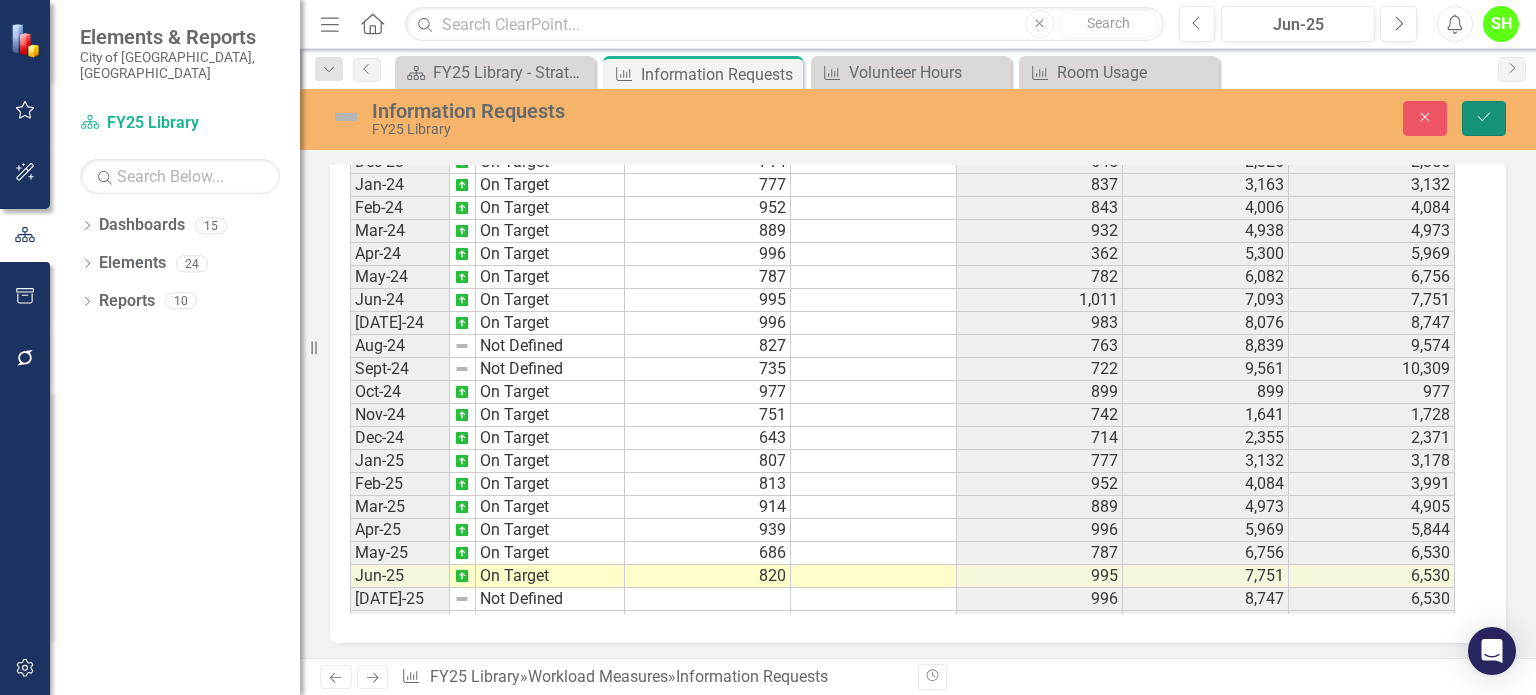 click on "Save" 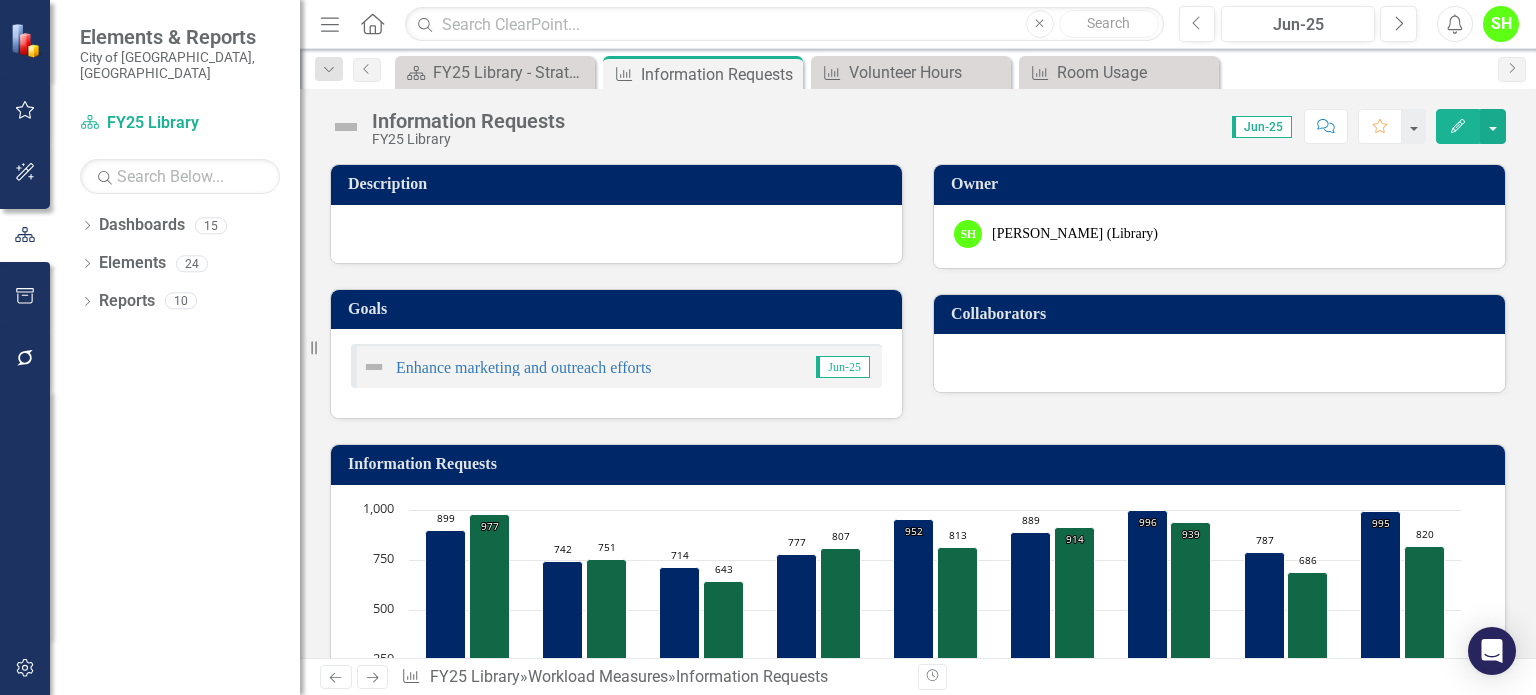 click on "Close" 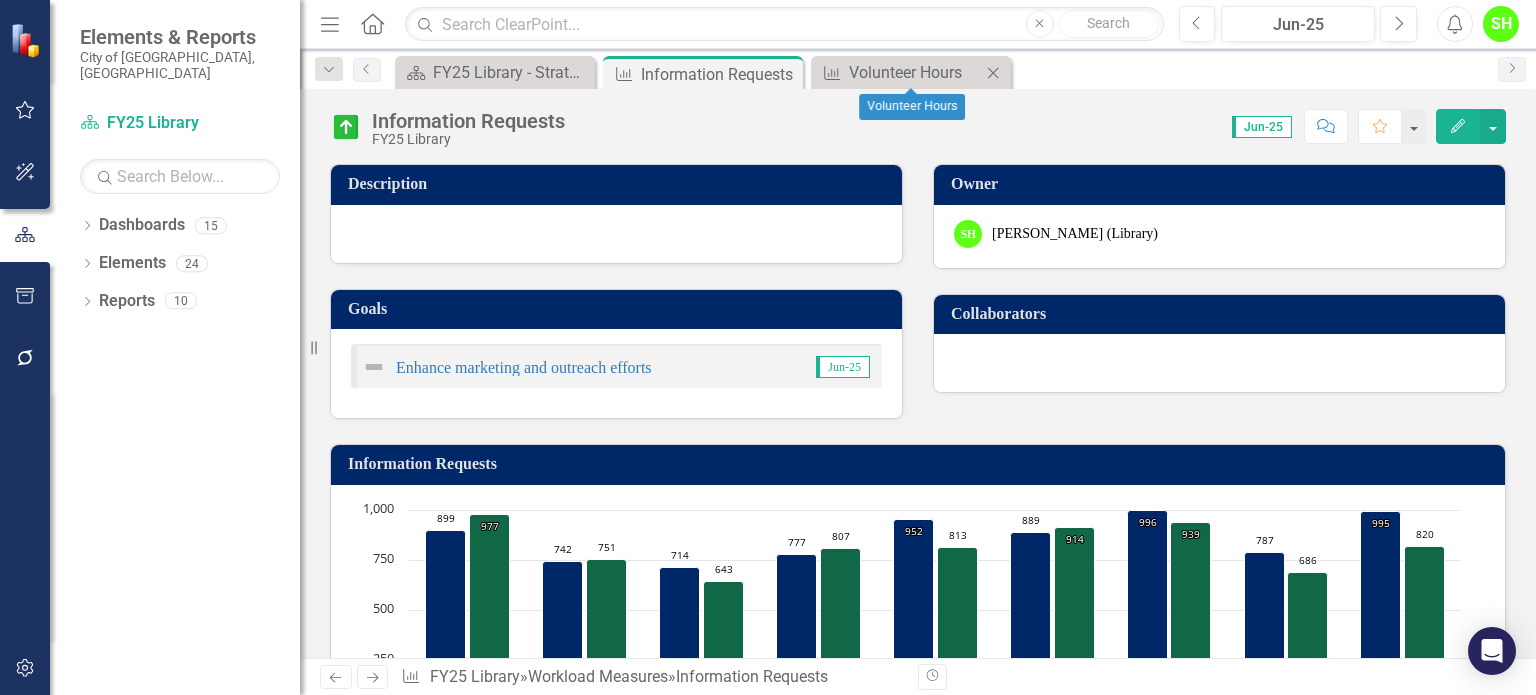 click on "Close" 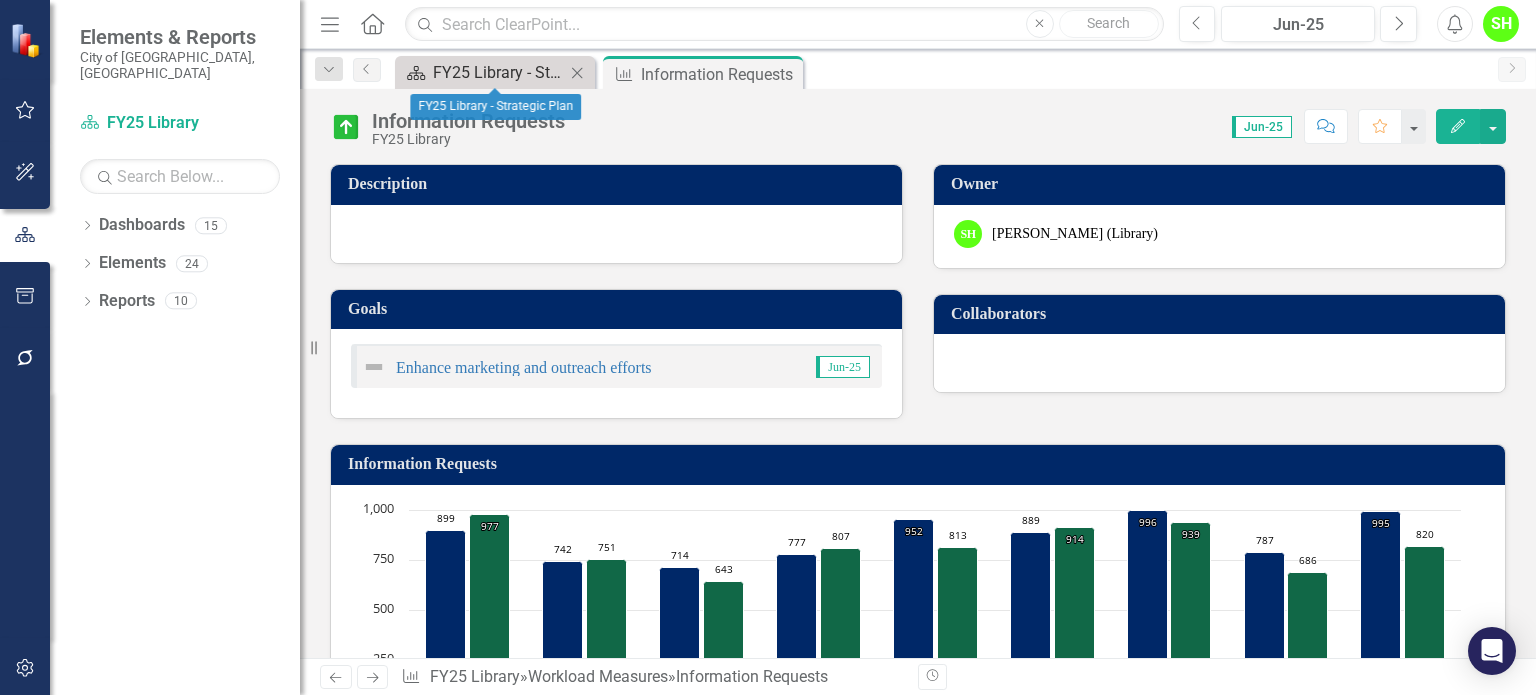 click on "FY25 Library - Strategic Plan" at bounding box center (499, 72) 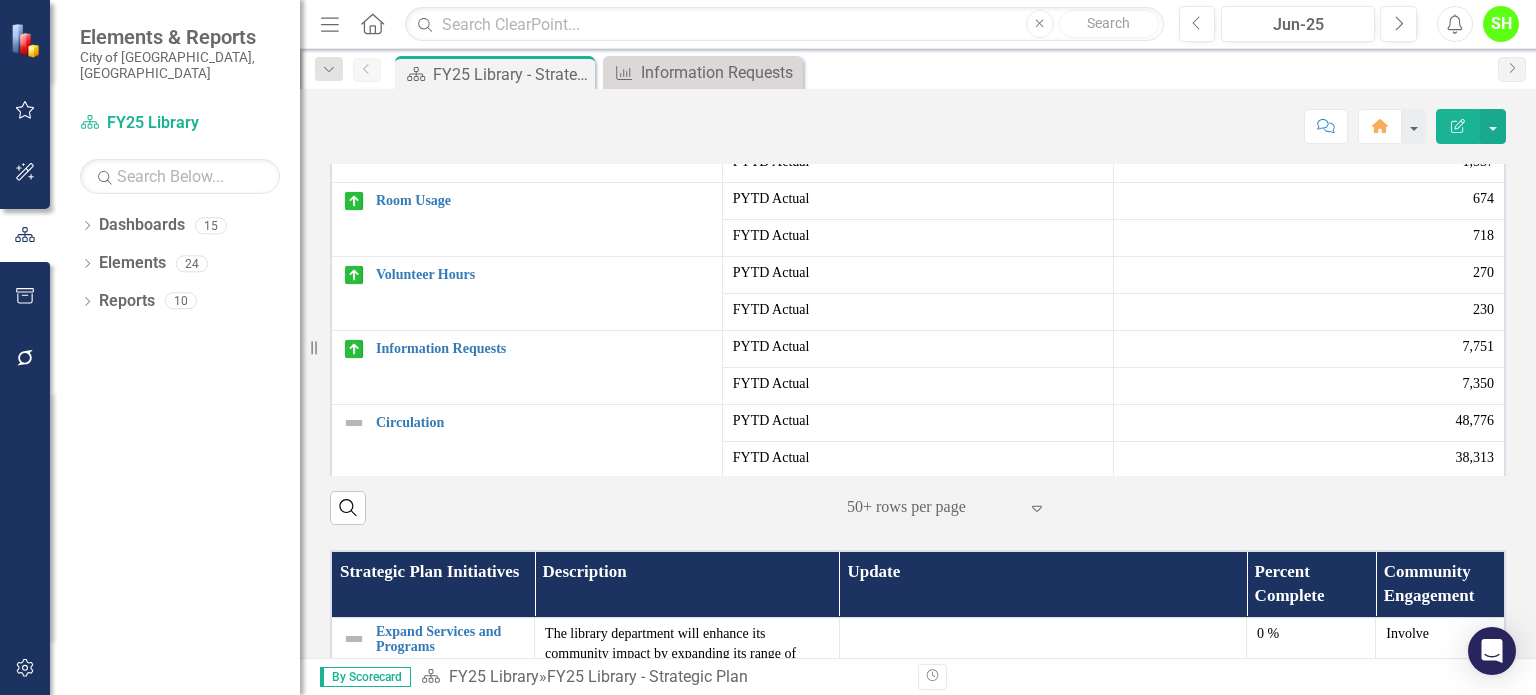 scroll, scrollTop: 600, scrollLeft: 0, axis: vertical 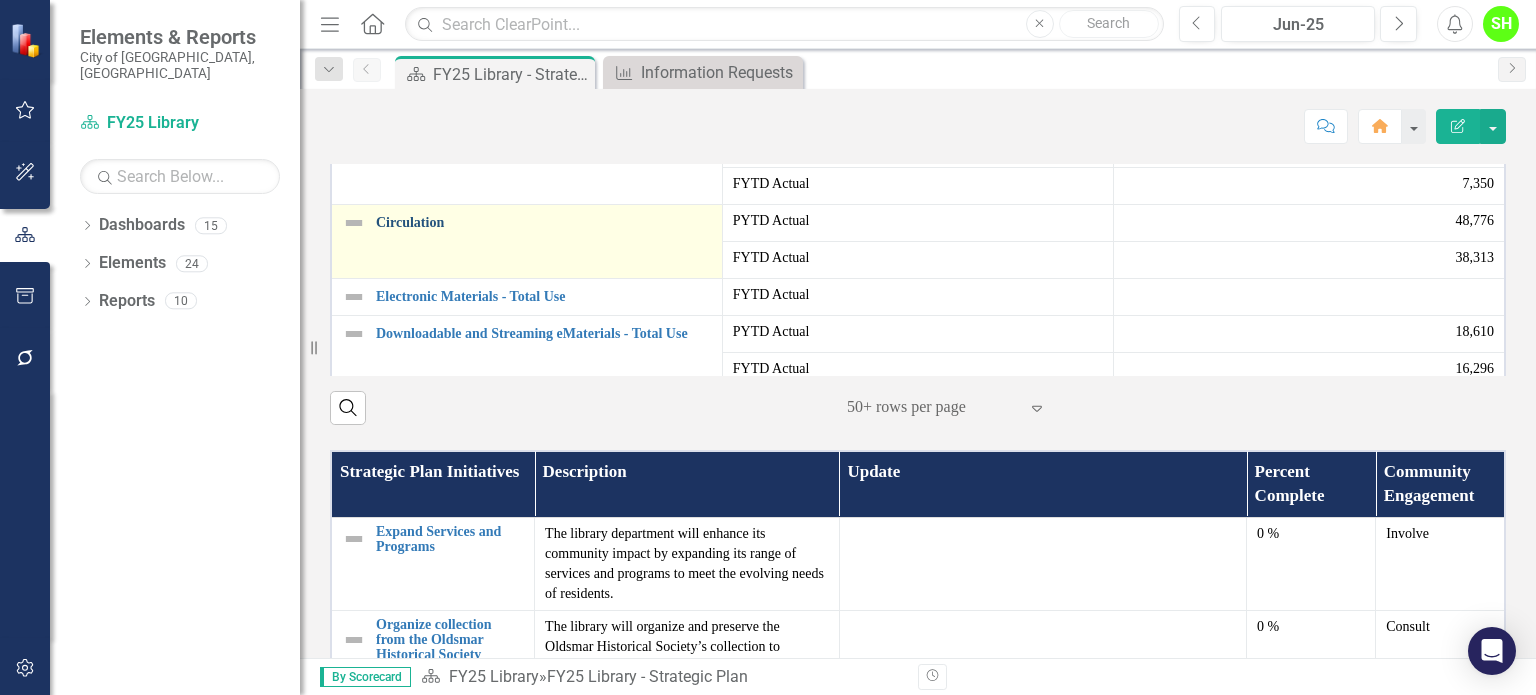 click on "Circulation" at bounding box center [544, 222] 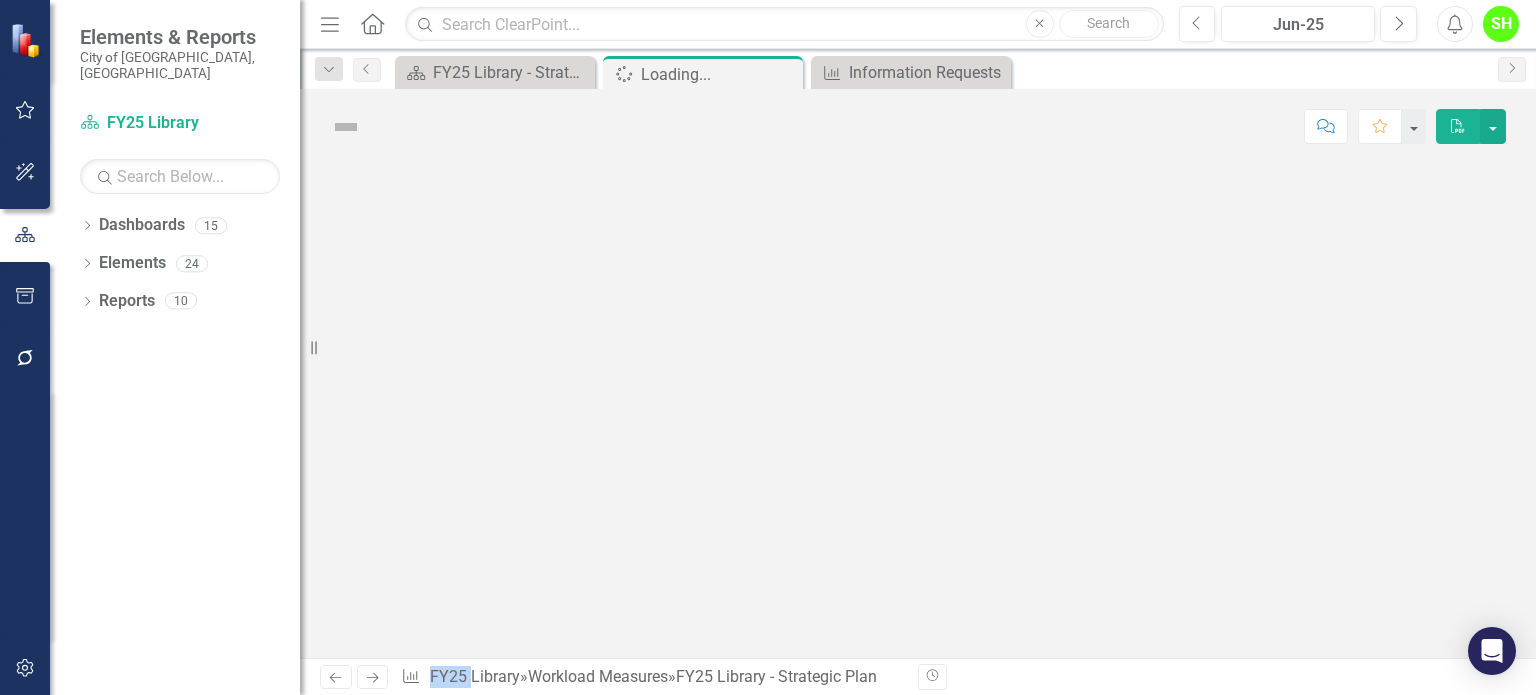 click at bounding box center (918, 411) 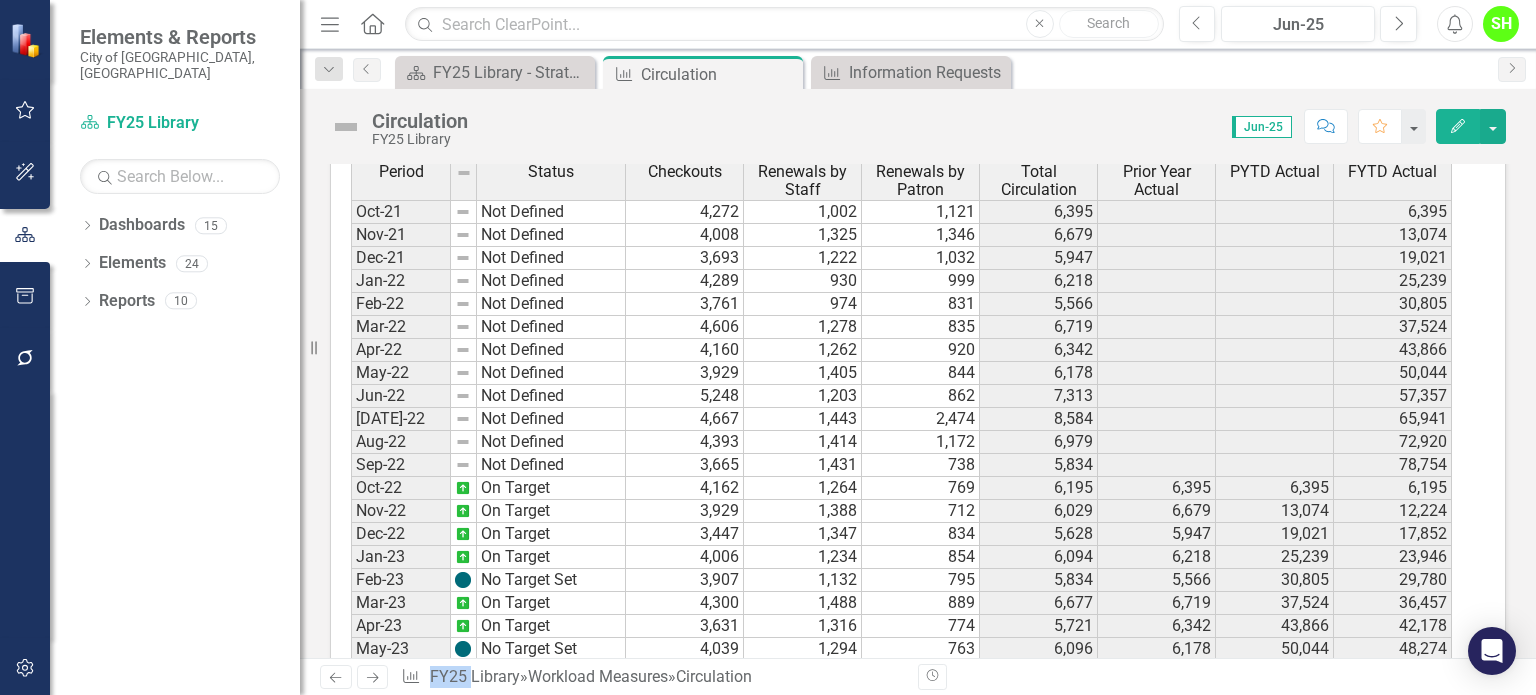 scroll, scrollTop: 1247, scrollLeft: 0, axis: vertical 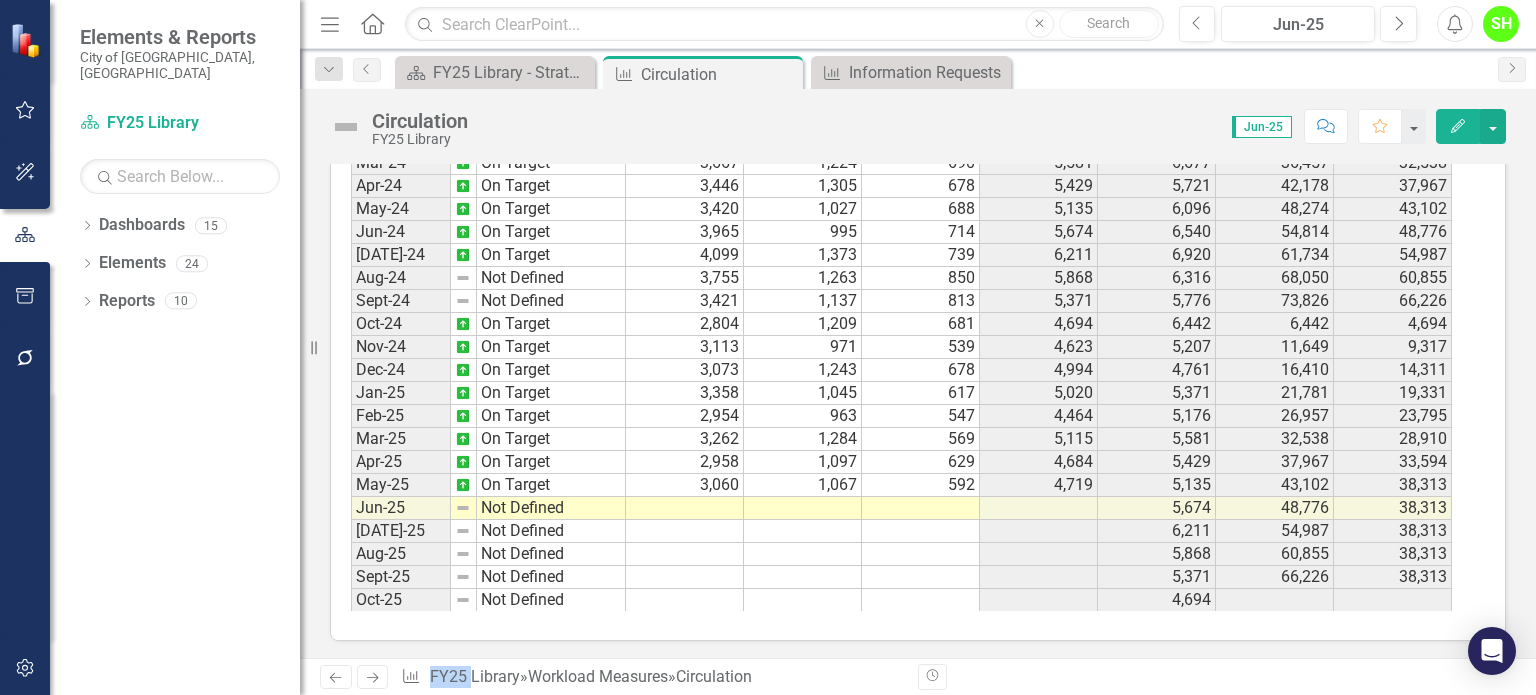 click on "Not Defined" at bounding box center (551, 508) 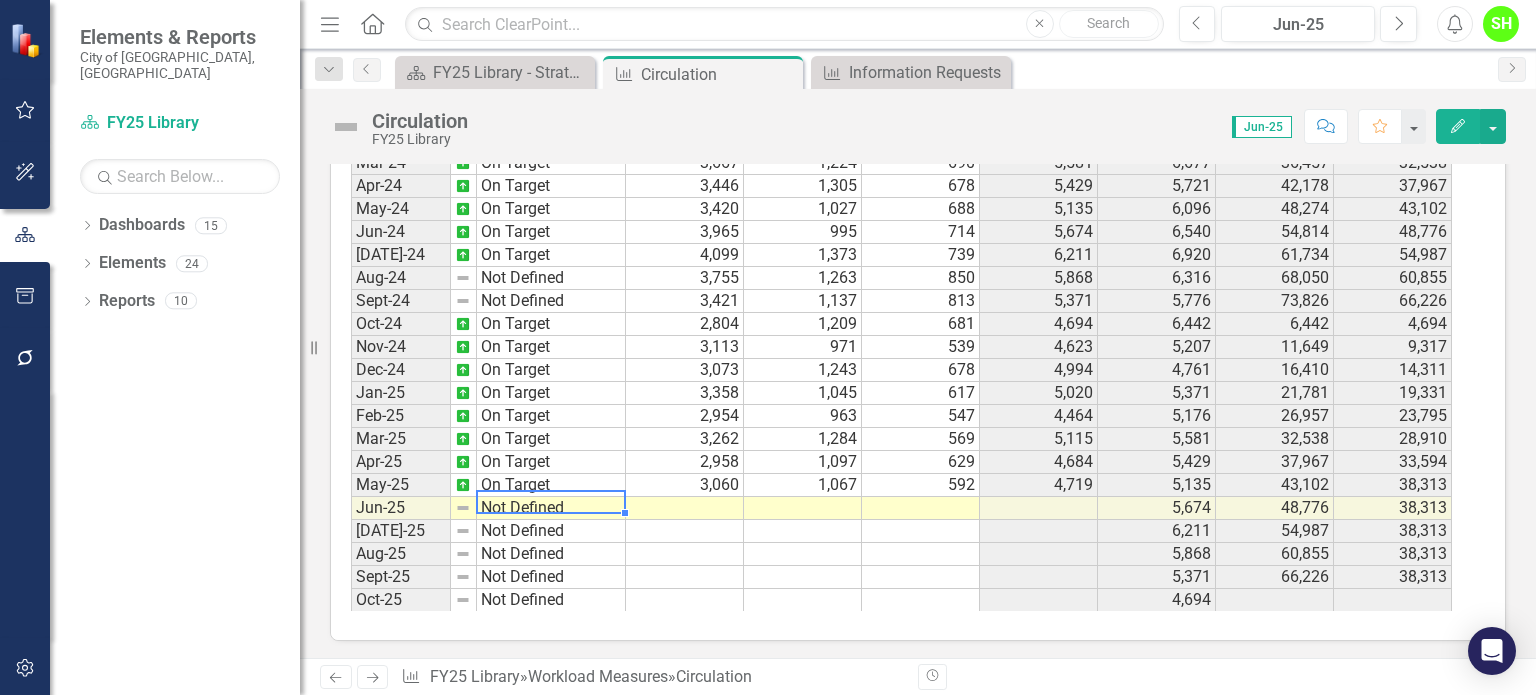 click on "Not Defined" at bounding box center [551, 508] 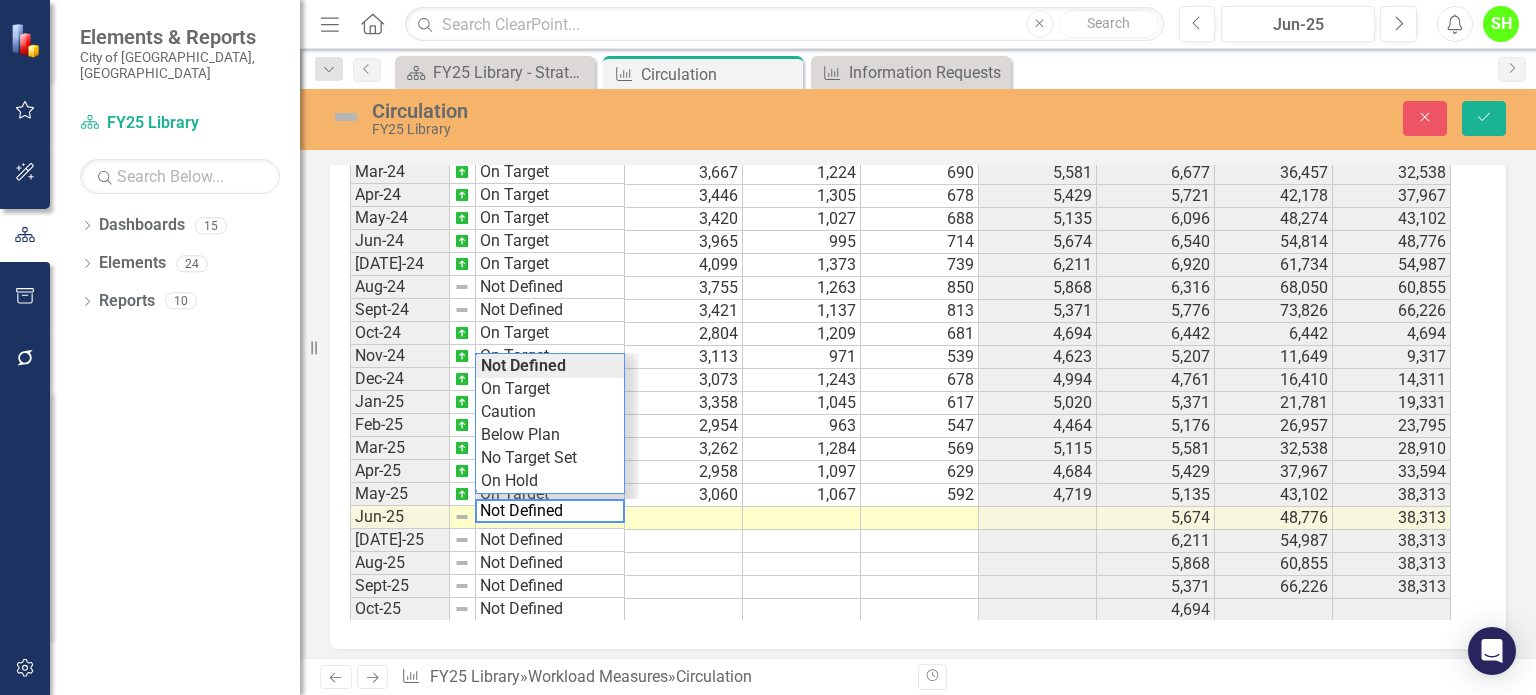 scroll, scrollTop: 1256, scrollLeft: 0, axis: vertical 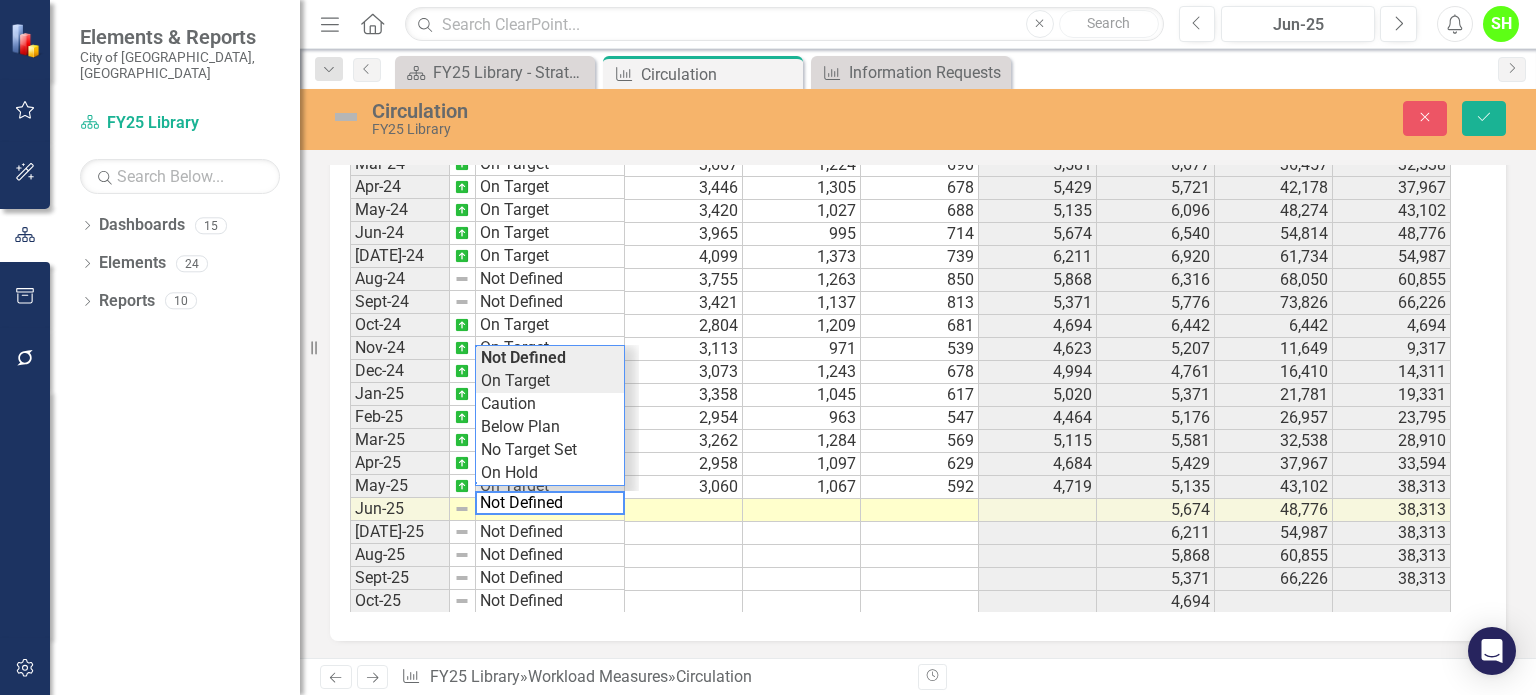 type on "On Target" 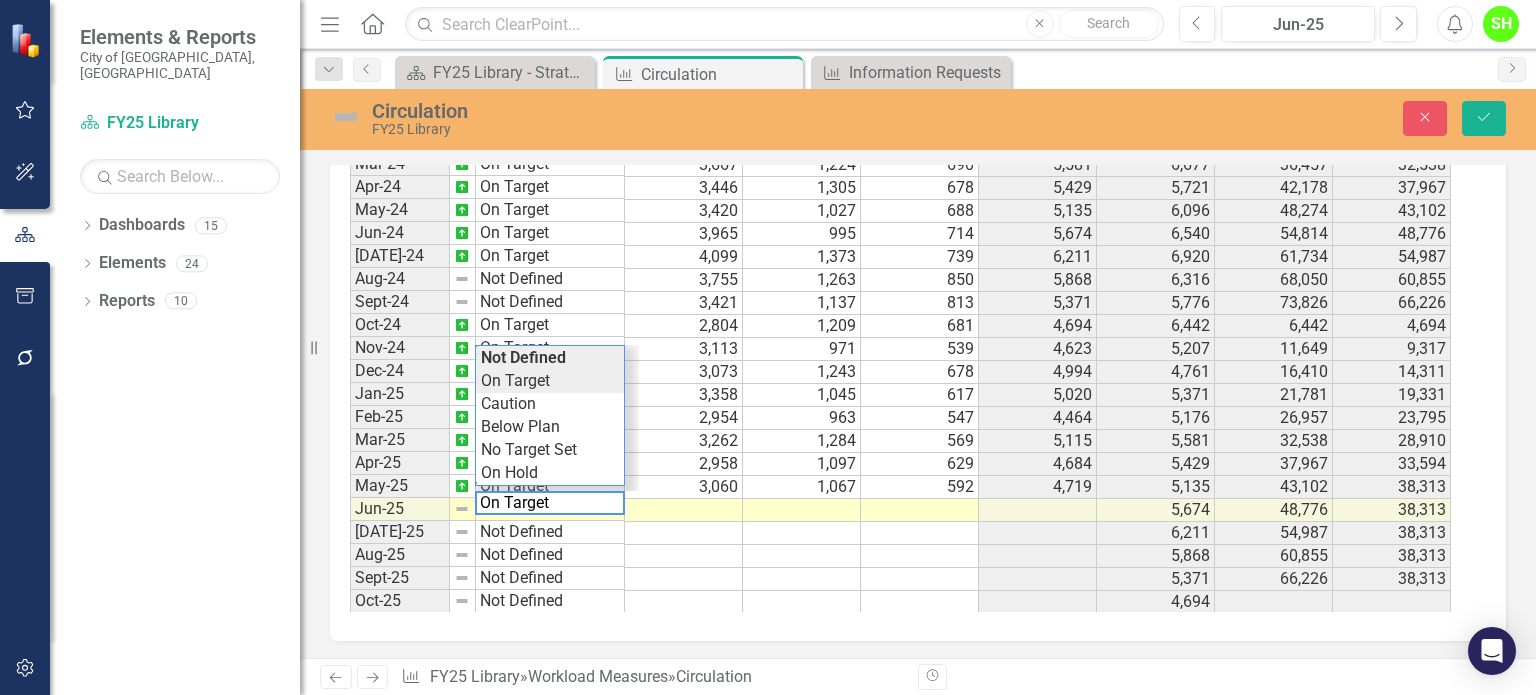 click on "Period Status Checkouts Renewals by Staff Renewals by Patron Total Circulation Prior Year Actual PYTD Actual FYTD Actual Feb-23 No Target Set 3,907 1,132 795 5,834 5,566 30,805 29,780 Mar-23 On Target 4,300 1,488 889 6,677 6,719 37,524 36,457 Apr-23 On Target 3,631 1,316 774 5,721 6,342 43,866 42,178 May-23 No Target Set 4,039 1,294 763 6,096 6,178 50,044 48,274 Jun-23 On Target 4,368 1,296 876 6,540 7,313 57,357 54,814 Jul-23 On Target 4,647 1,240 1,033 6,920 8,584 65,941 61,734 Aug-23 On Target 3,852 1,519 945 6,316 6,979 72,920 68,050 Sep-23 On Target 3,814 1,132 830 5,776 5,834 78,754 73,826 Oct-23 On Target 4,272 1,300 870 6,442 6,195 6,195 6,442 Nov-23 On Target 3,155 1,236 816 5,207 6,029 12,224 11,649 Dec-23 On Target 2,935 1,194 632 4,761 5,628 17,852 16,410 Jan-24 On Target 3,688 1,040 643 5,371 6,094 23,946 21,781 Feb-24 On Target 3,545 1,043 588 5,176 5,834 29,780 26,957 Mar-24 On Target 3,667 1,224 690 5,581 6,677 36,457 32,538 Apr-24 On Target 3,446 1,305 678 5,429 5,721 42,178 37,967 May-24 688" at bounding box center [910, 361] 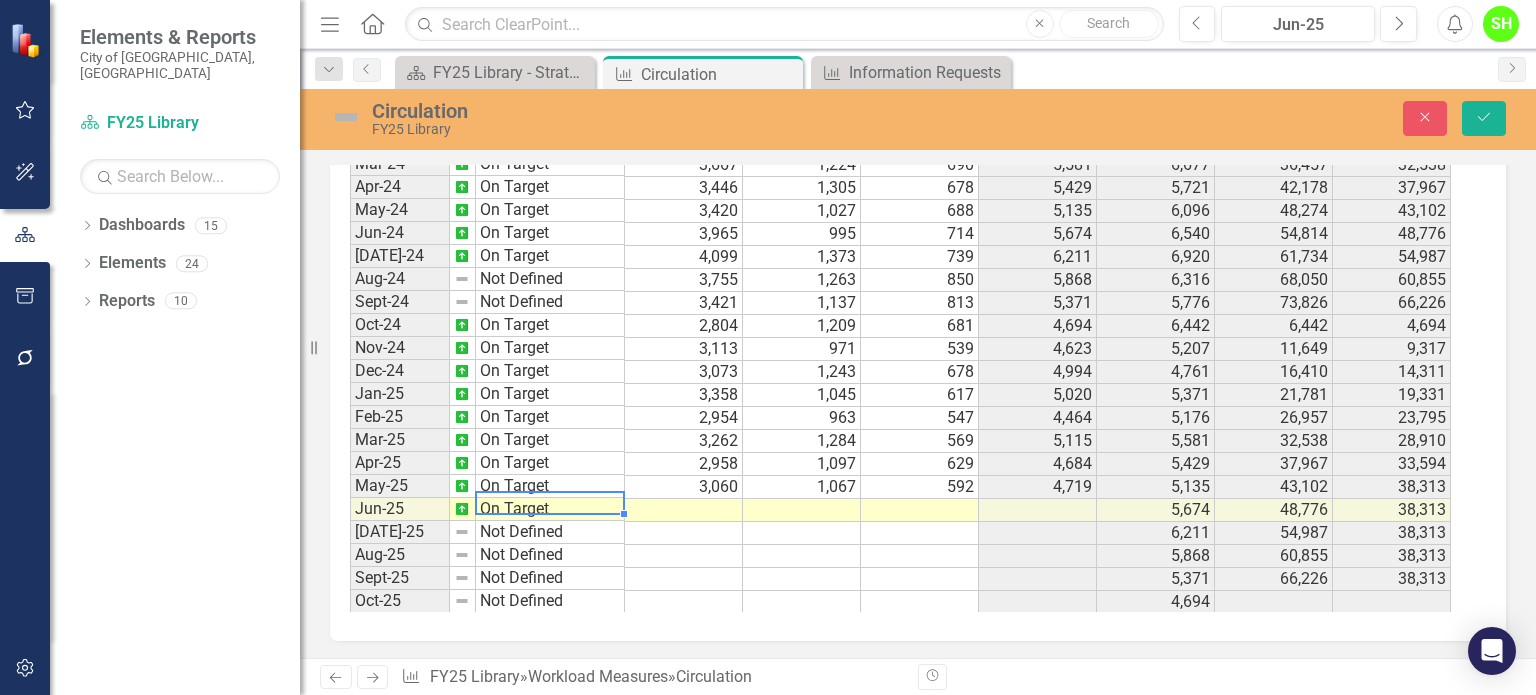 click at bounding box center (684, 510) 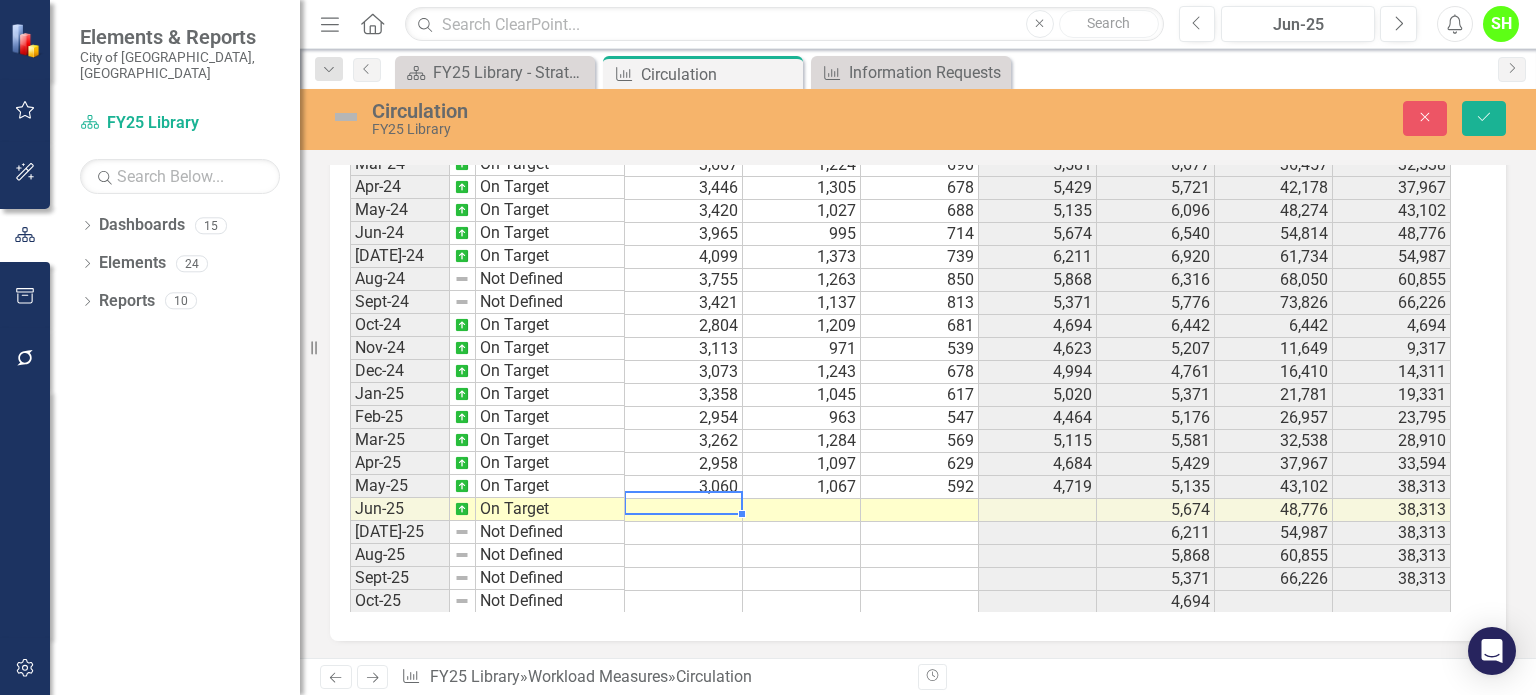 click at bounding box center (684, 510) 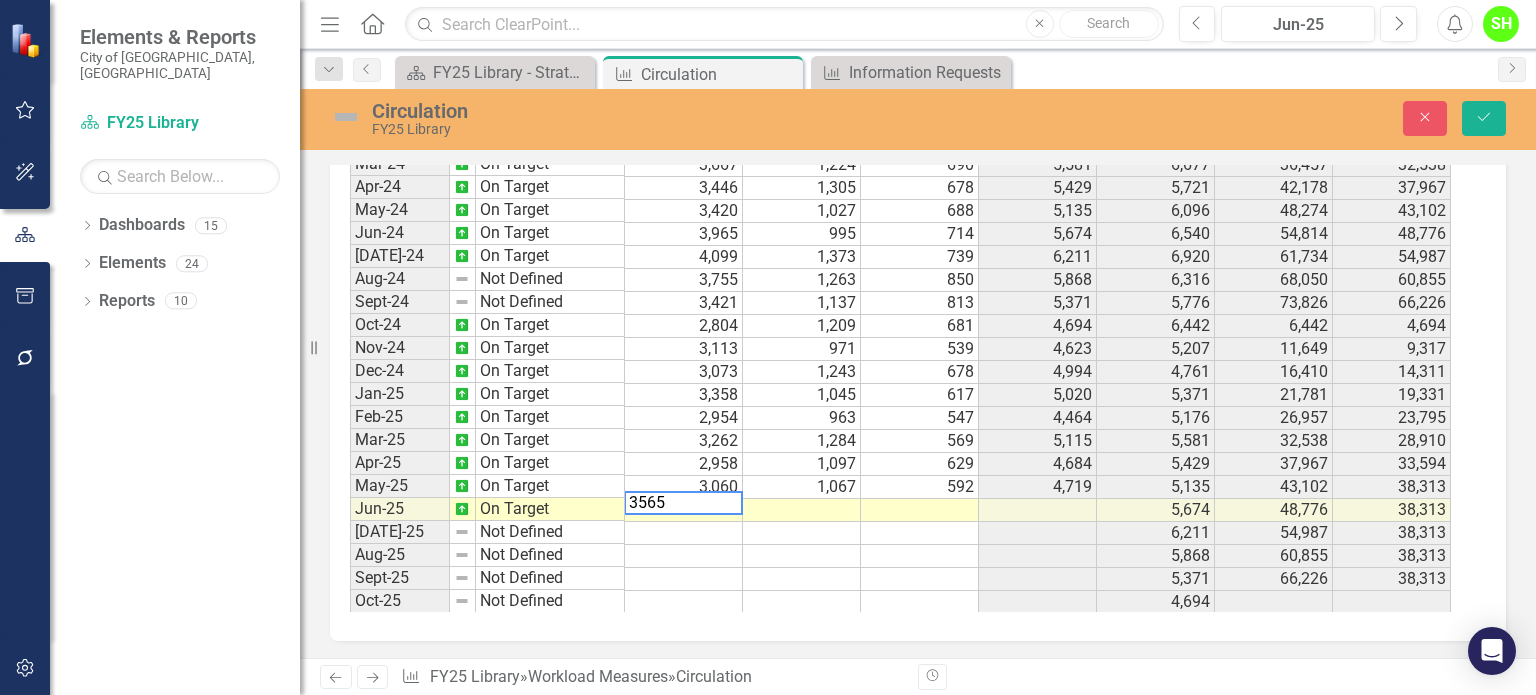 type on "3565" 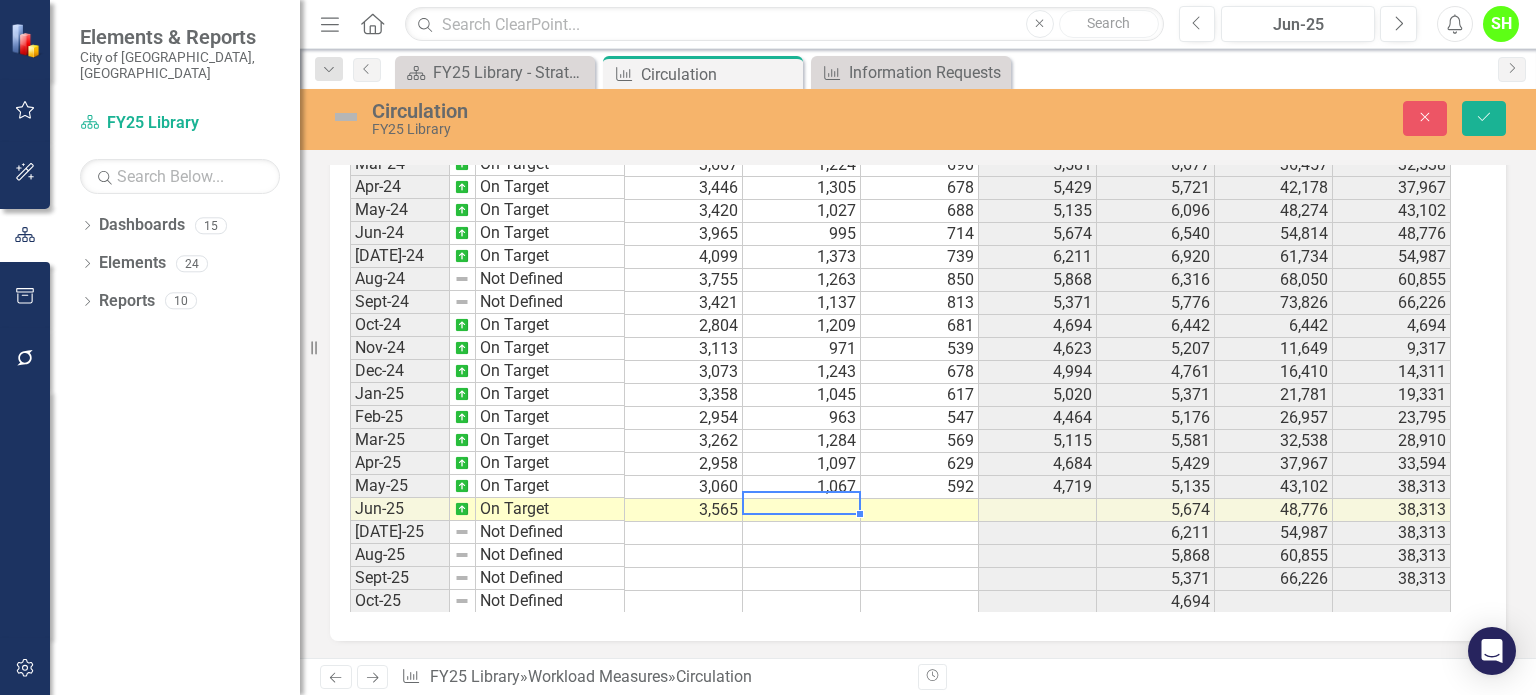 click at bounding box center [802, 510] 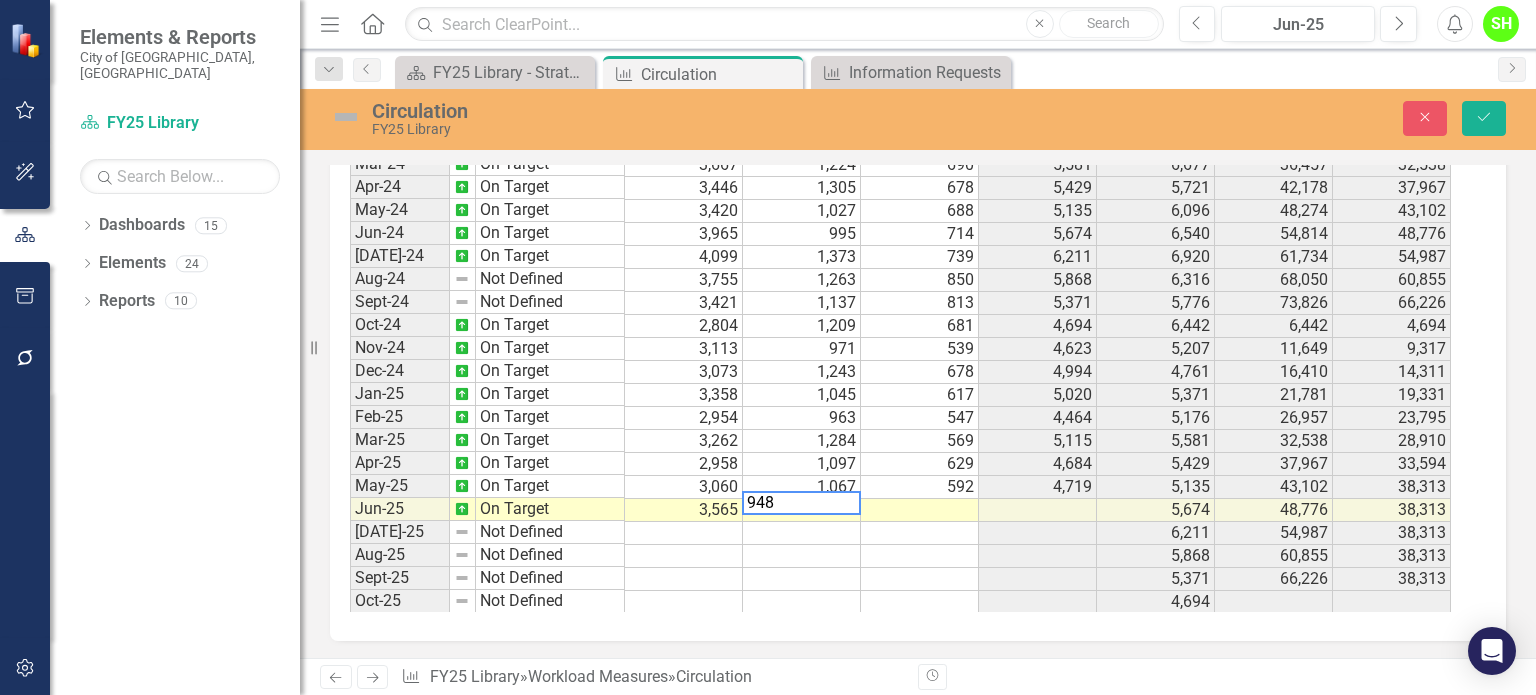 type on "948" 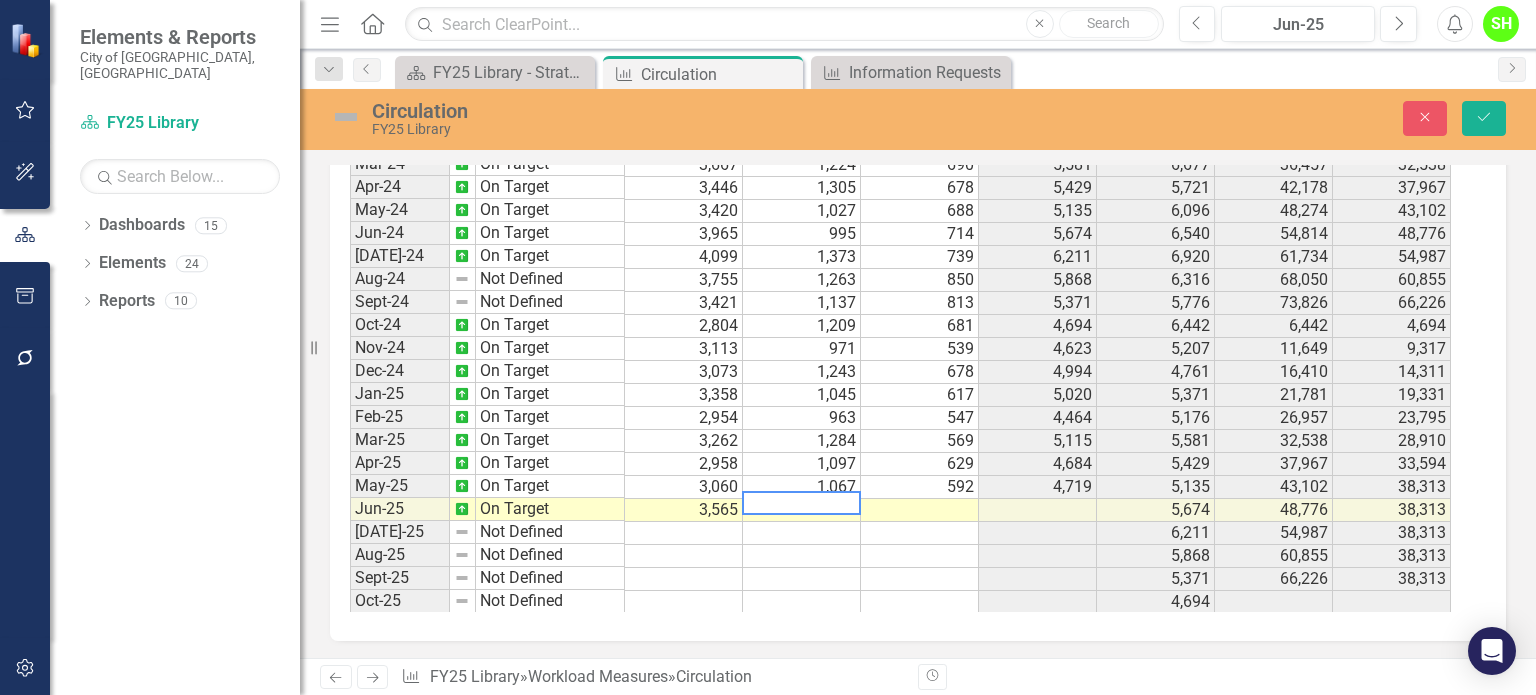 click at bounding box center [920, 510] 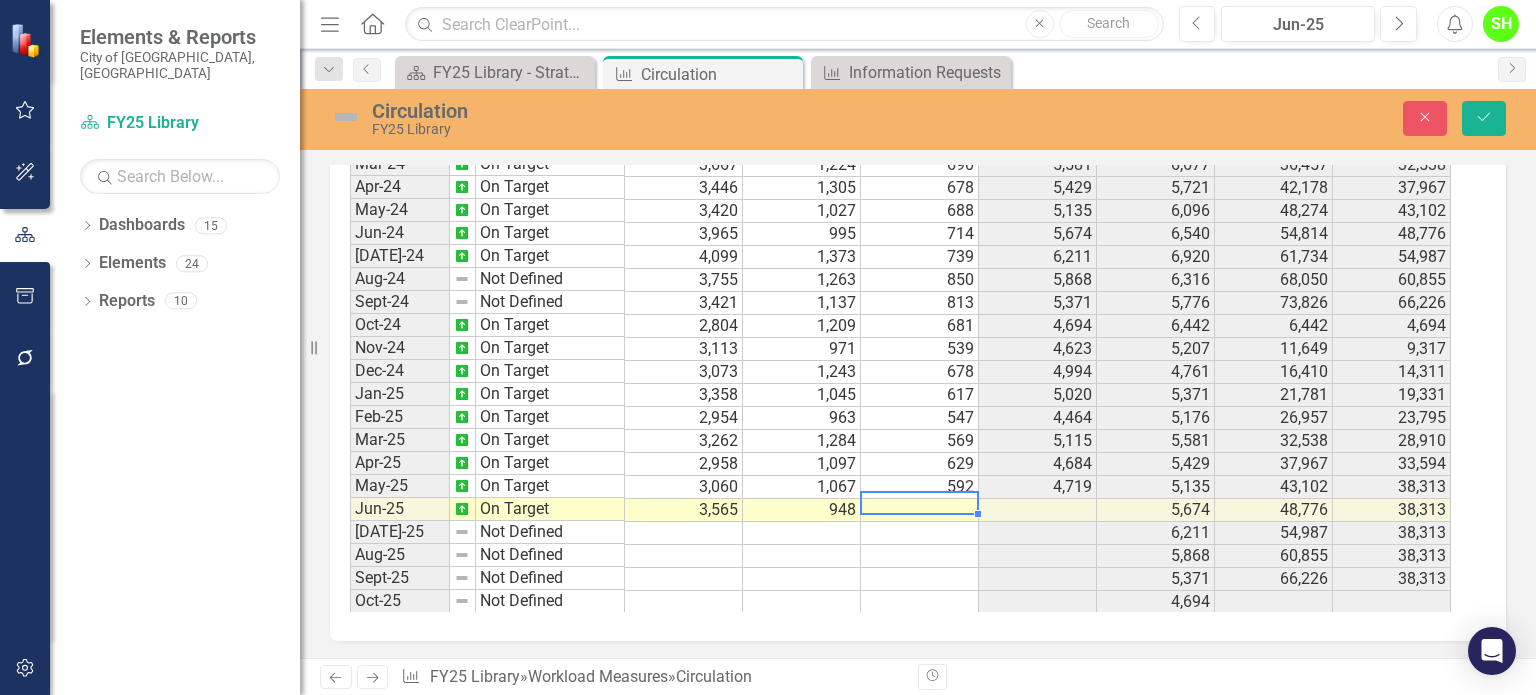 click at bounding box center [920, 510] 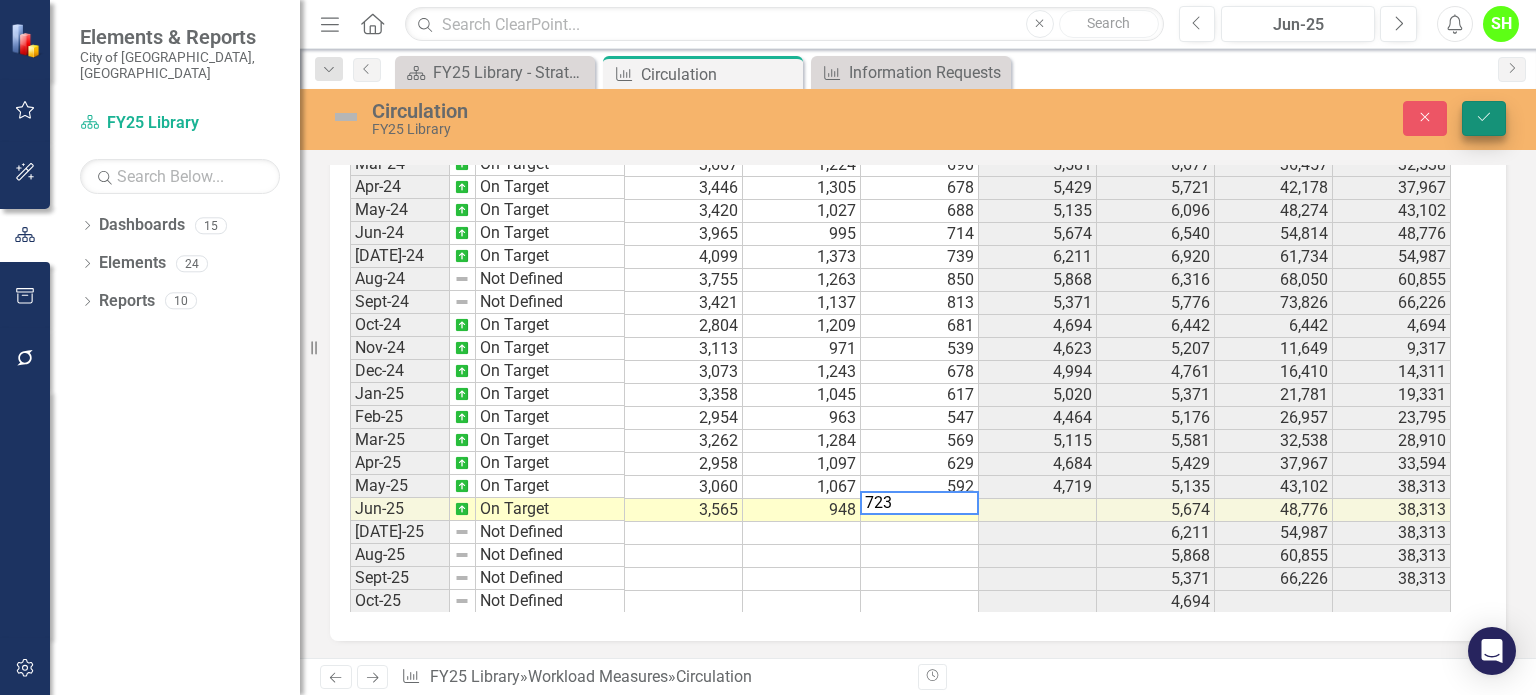 type on "723" 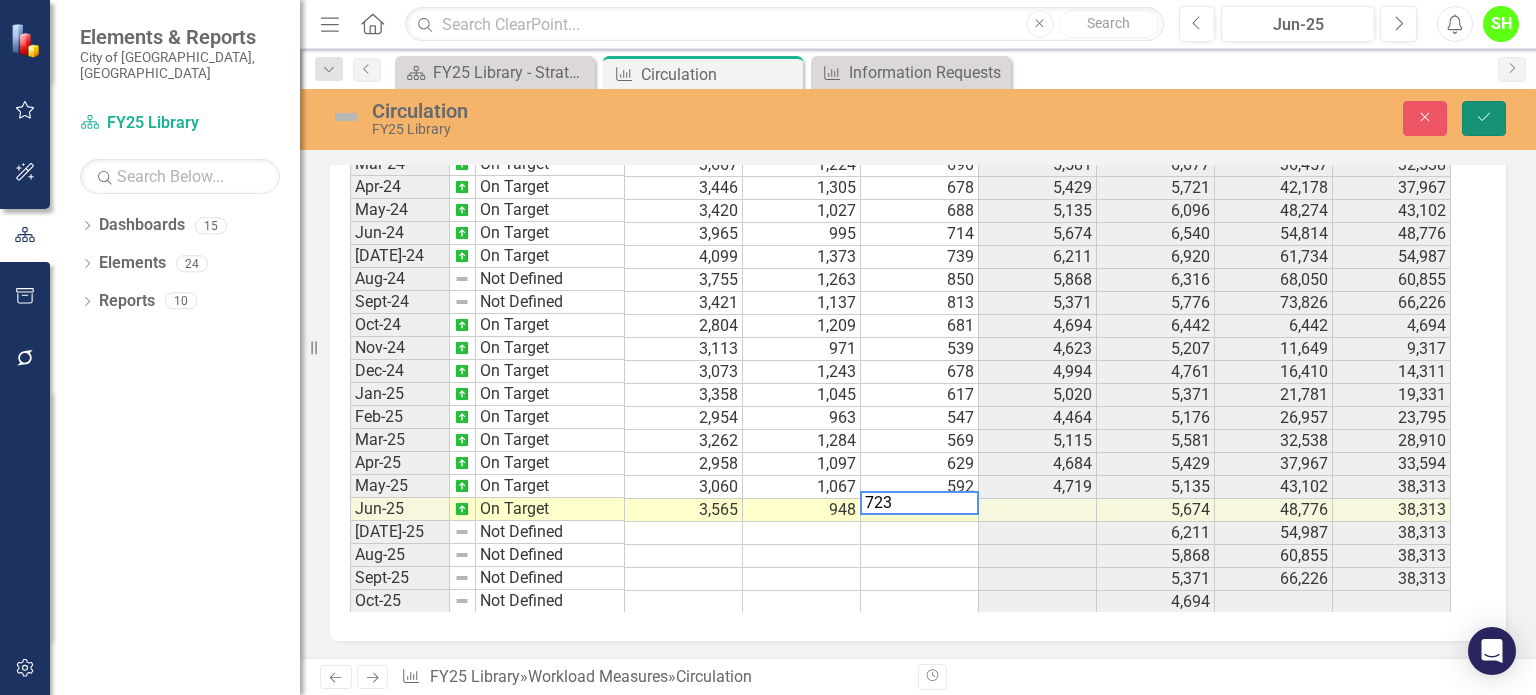 click on "Save" 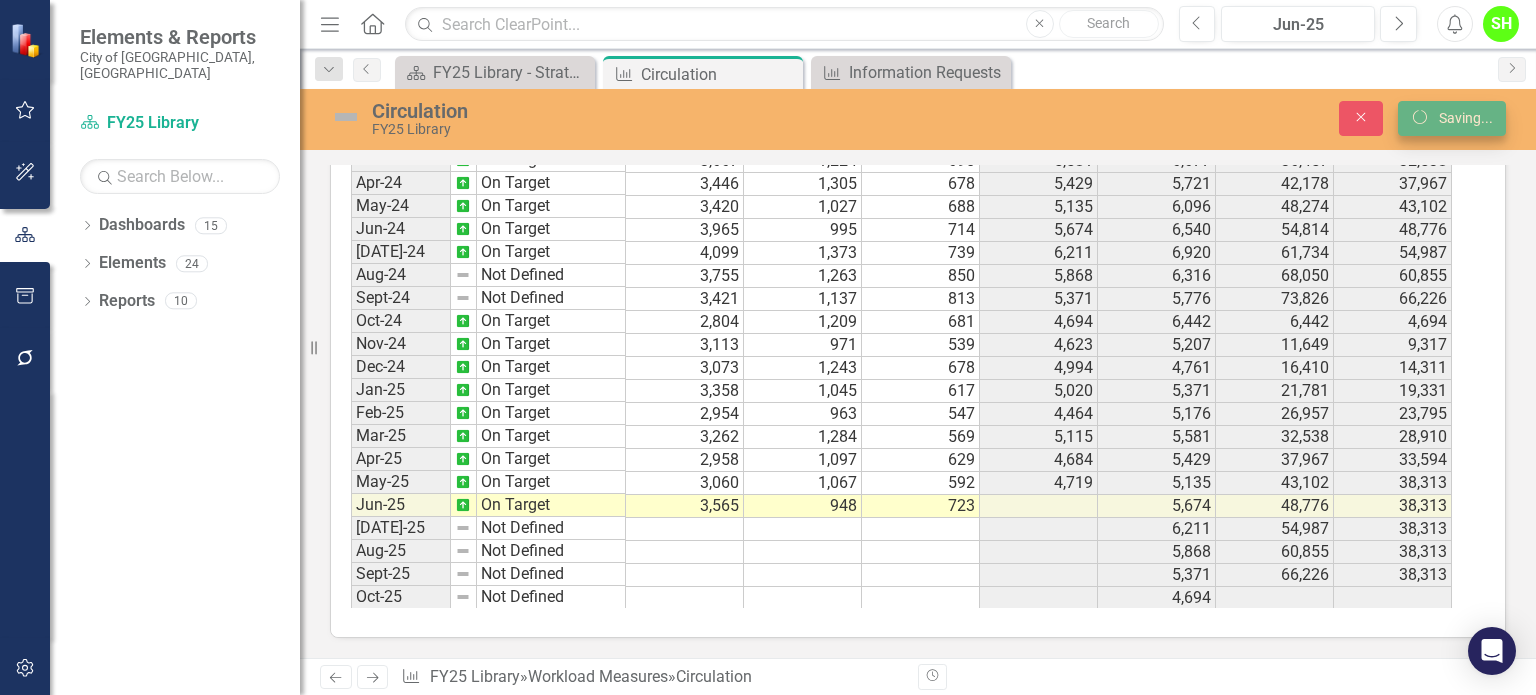 scroll, scrollTop: 1248, scrollLeft: 0, axis: vertical 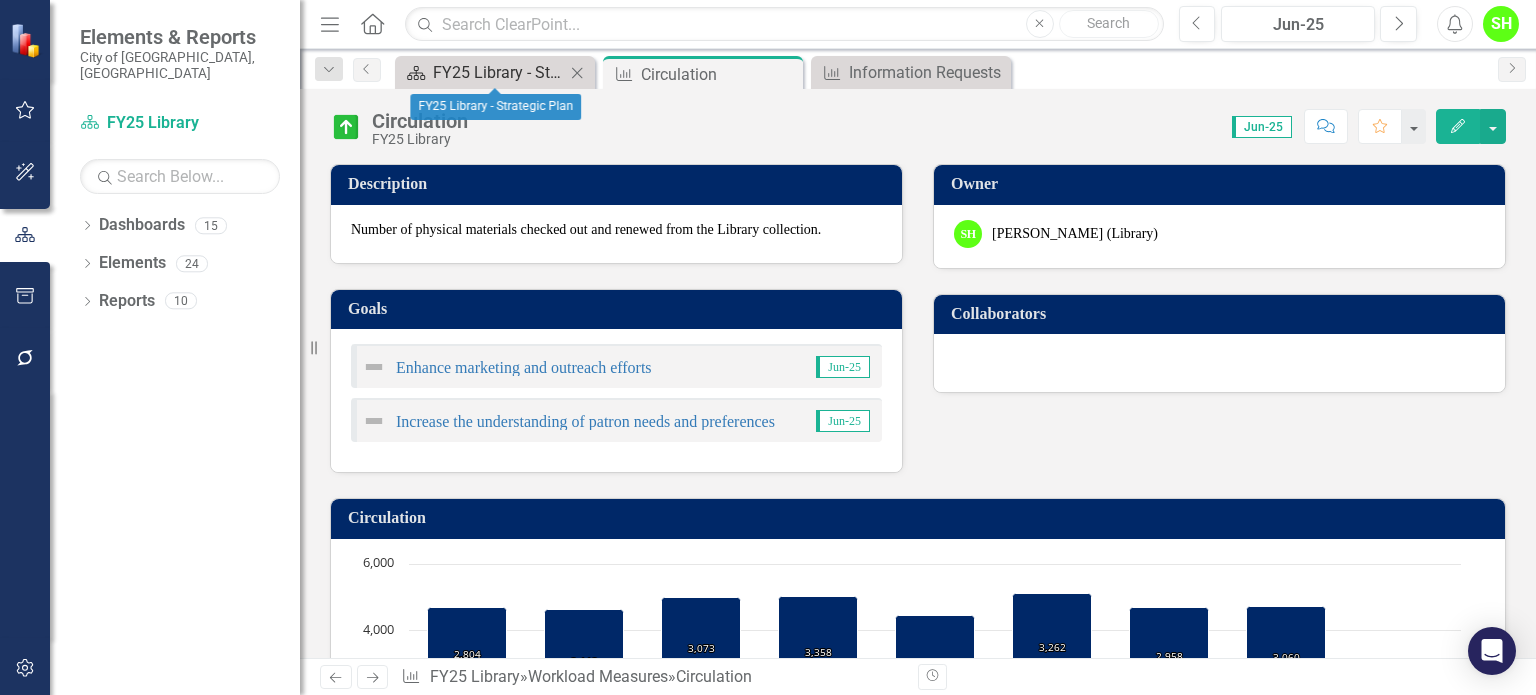 click on "FY25 Library - Strategic Plan" at bounding box center (499, 72) 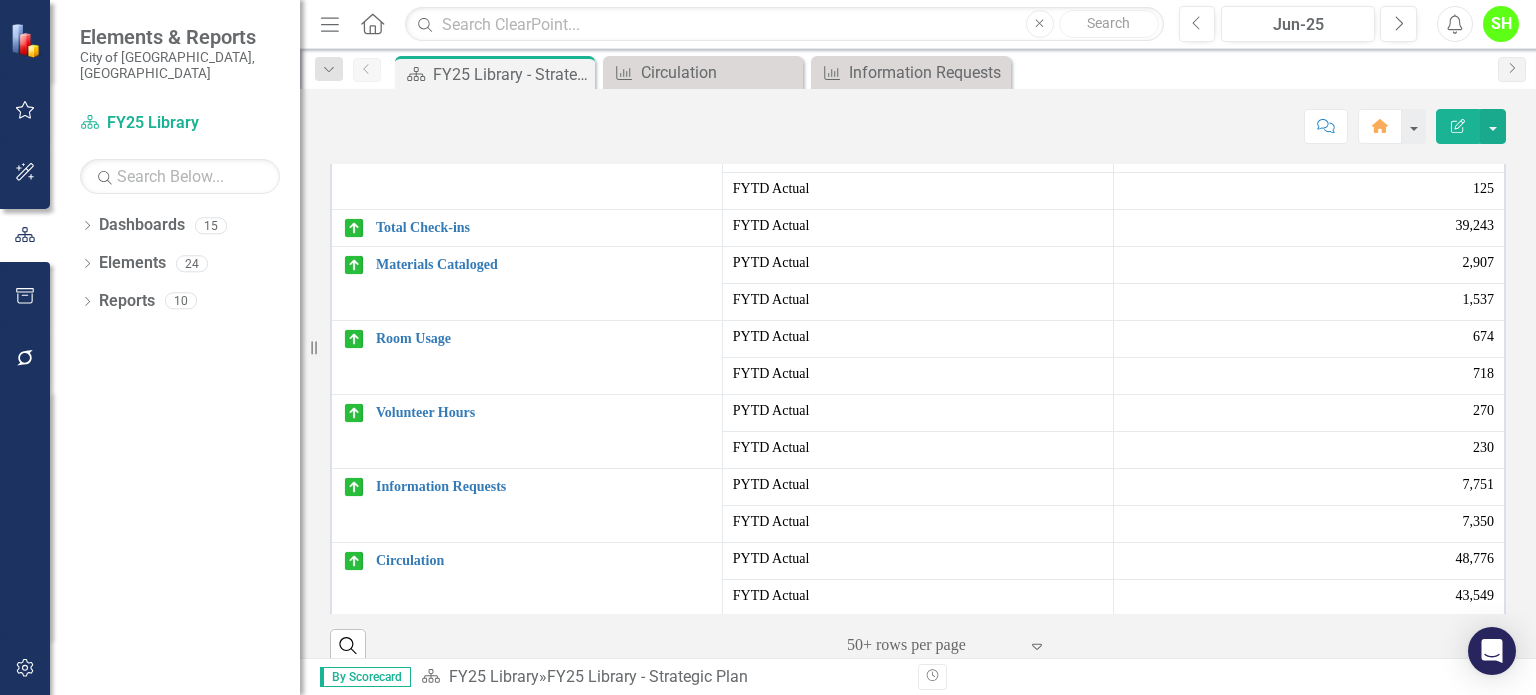 scroll, scrollTop: 400, scrollLeft: 0, axis: vertical 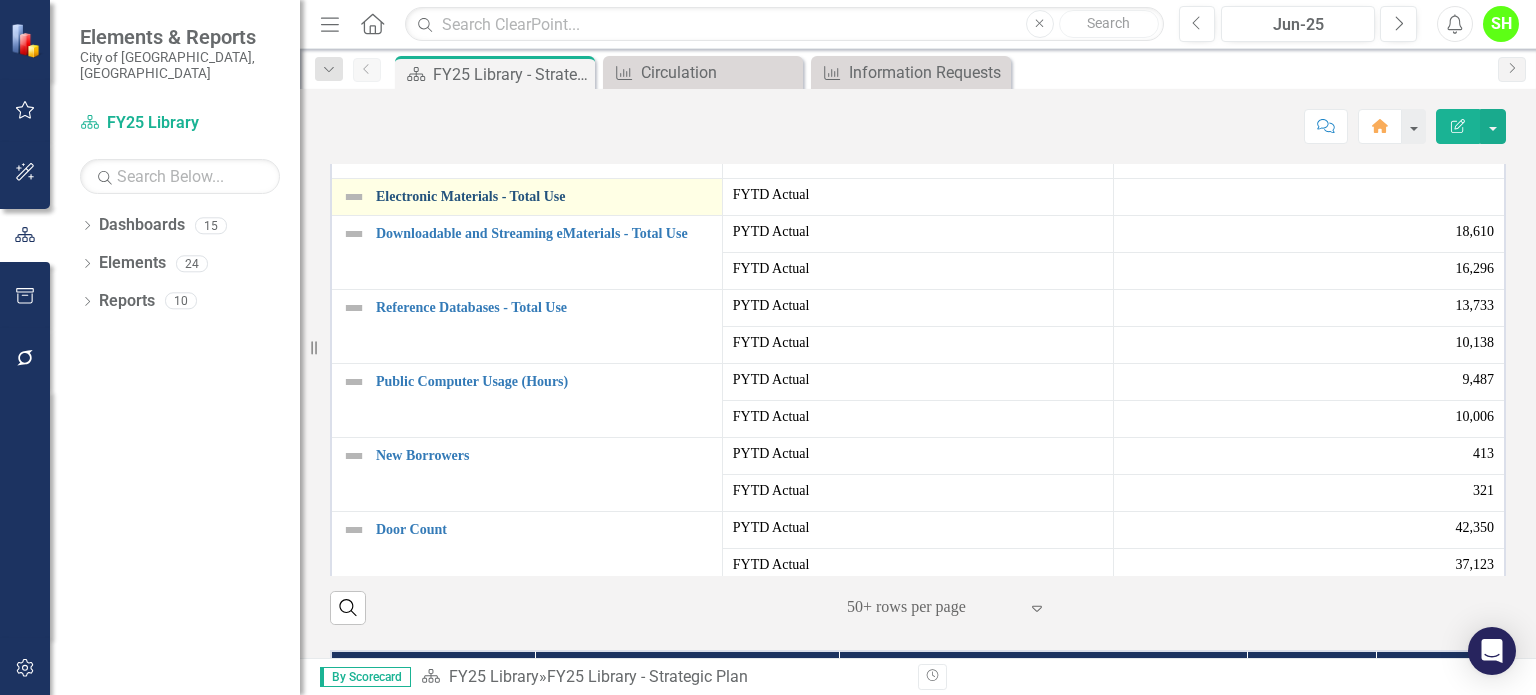 click on "Electronic Materials - Total Use" at bounding box center (544, 196) 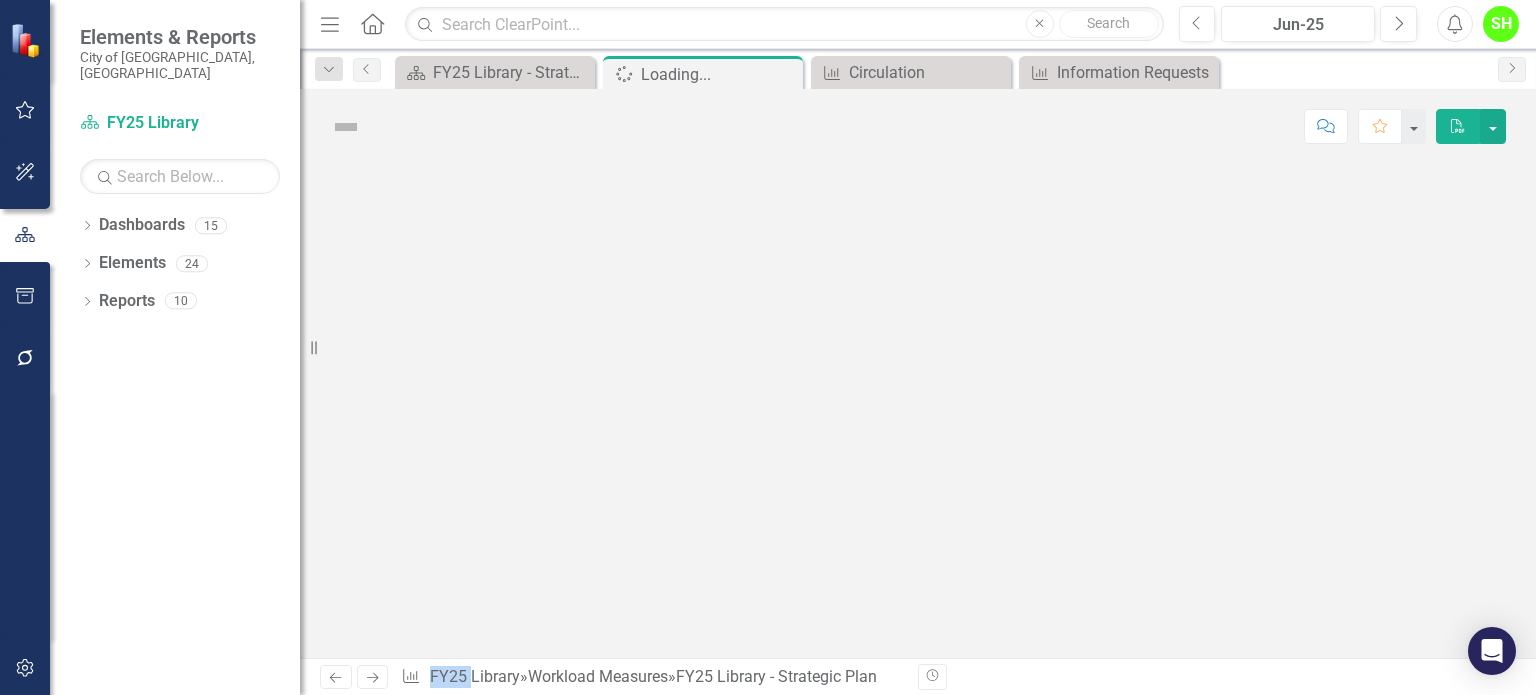 click at bounding box center (918, 411) 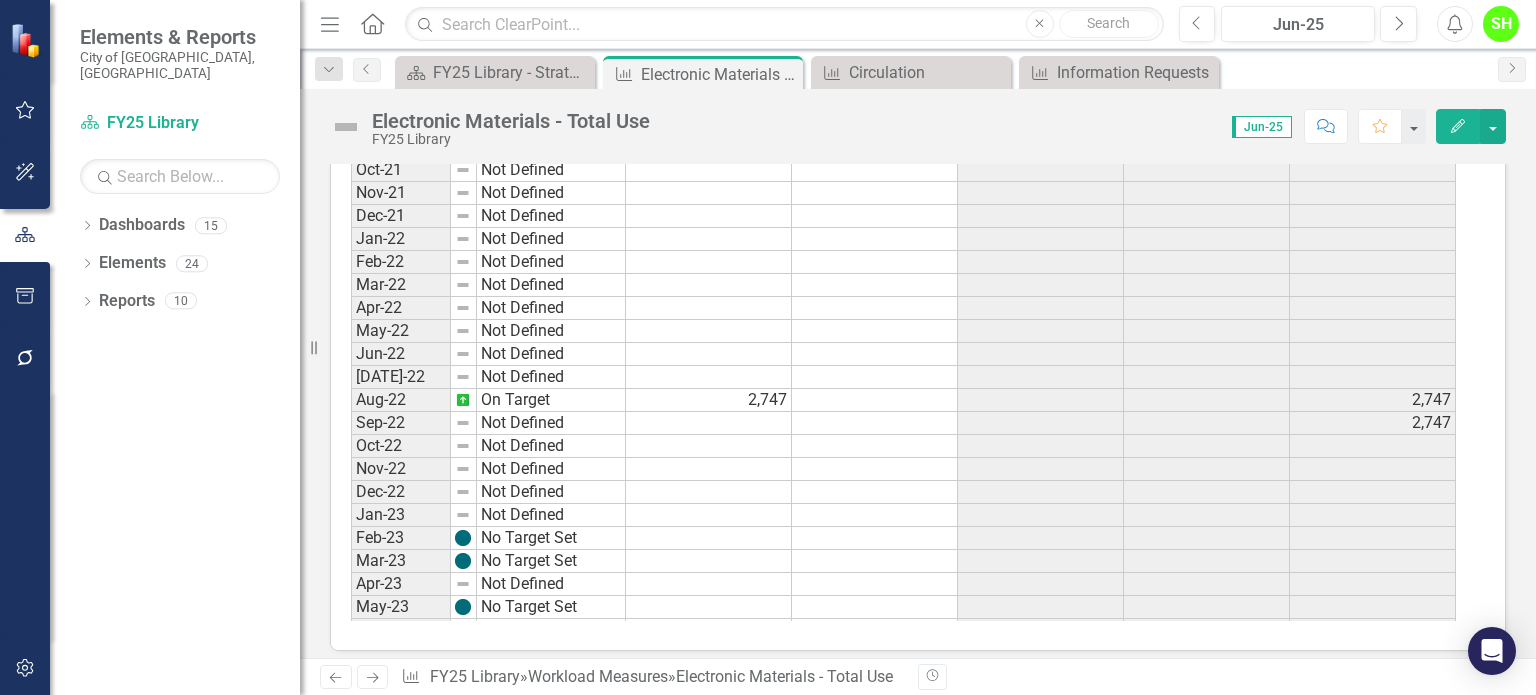 scroll, scrollTop: 1177, scrollLeft: 0, axis: vertical 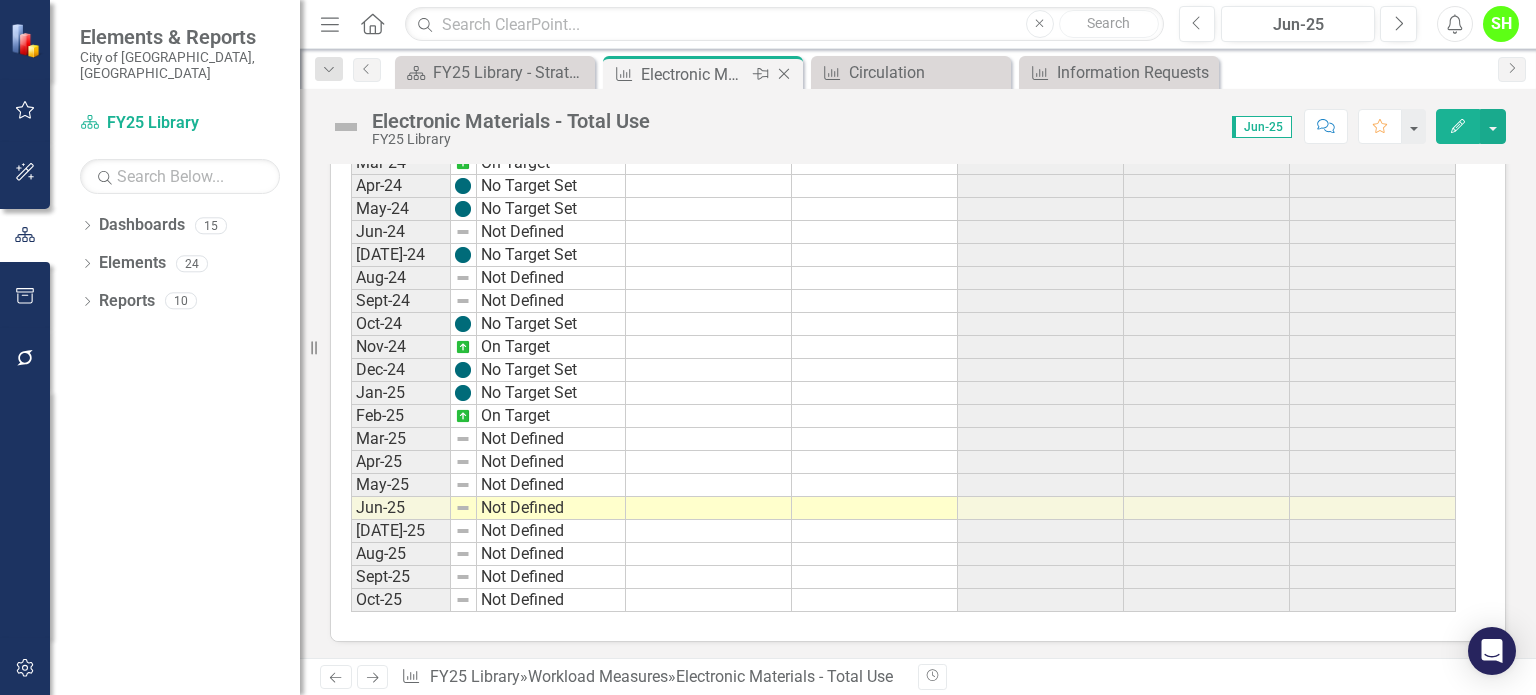 click on "Close" 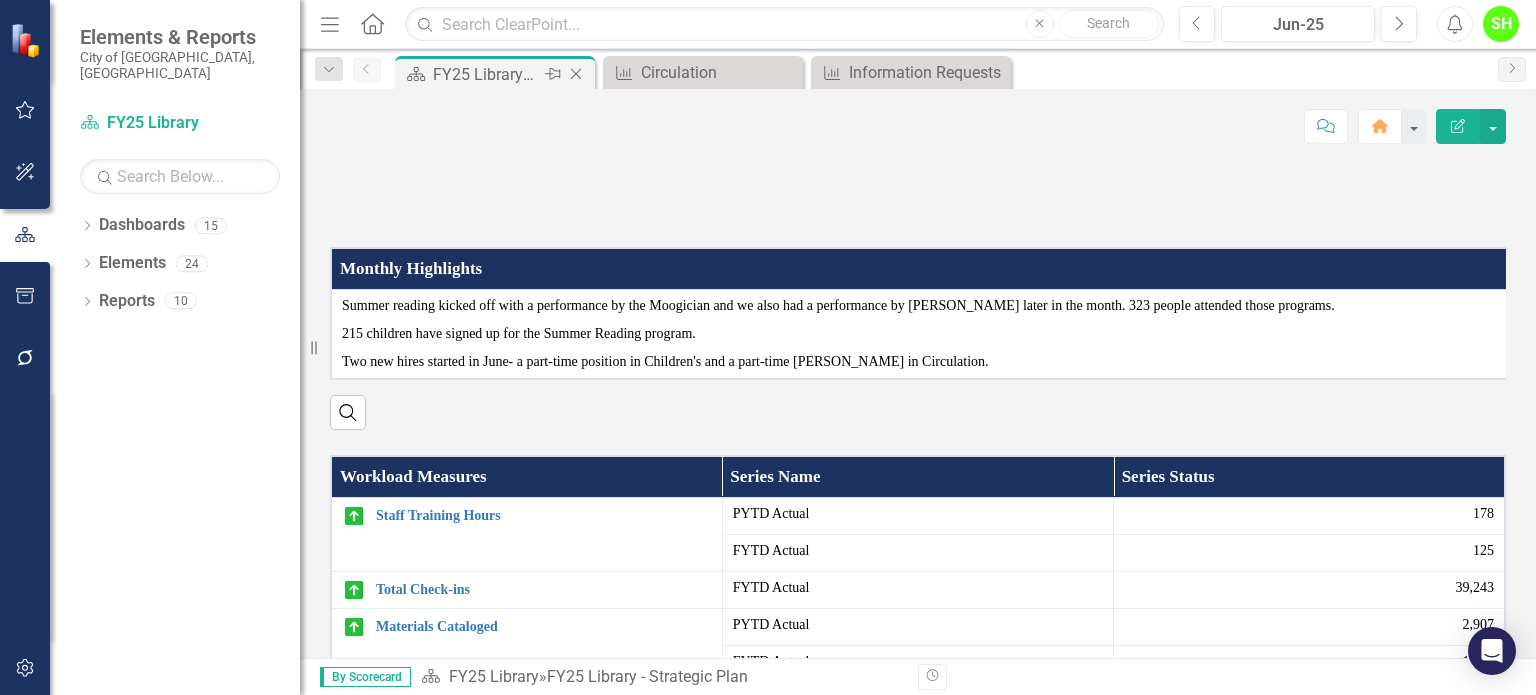 click on "FY25 Library - Strategic Plan" at bounding box center (486, 74) 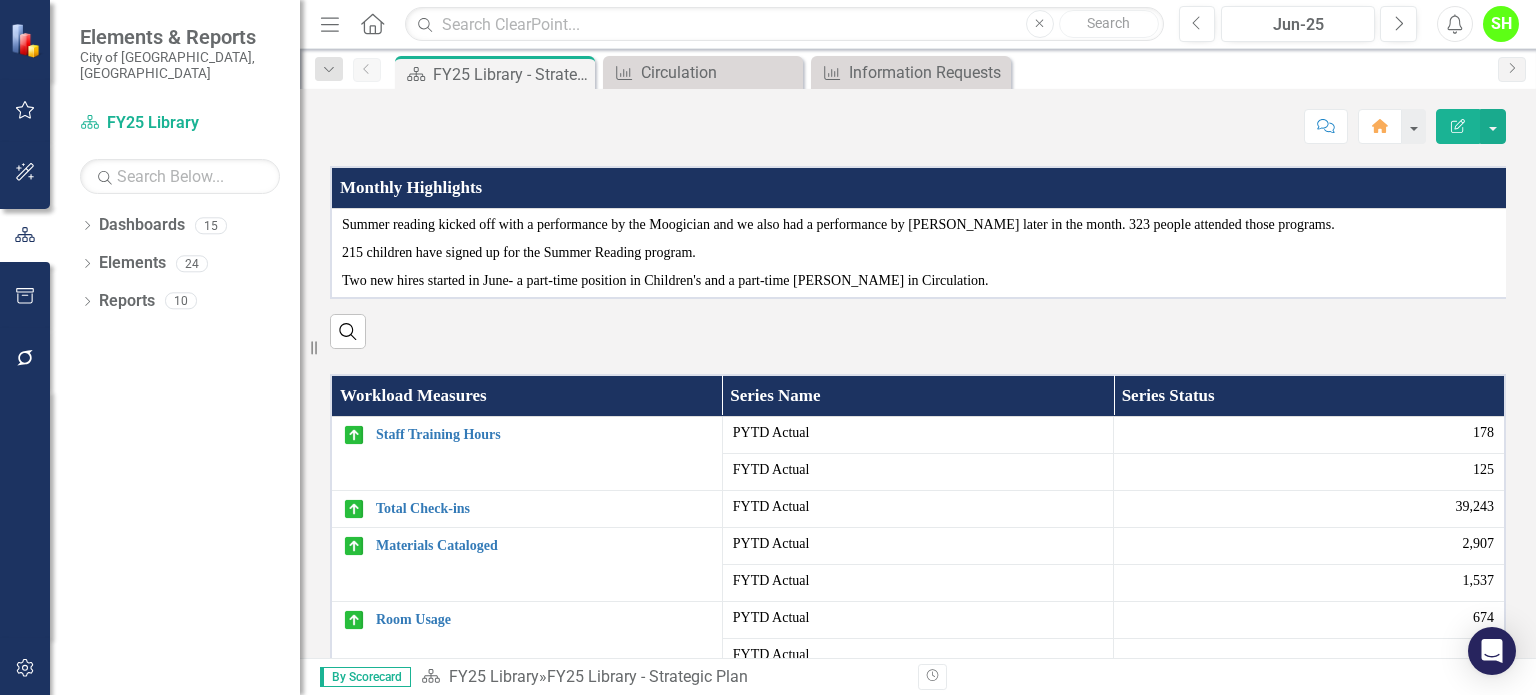 scroll, scrollTop: 300, scrollLeft: 0, axis: vertical 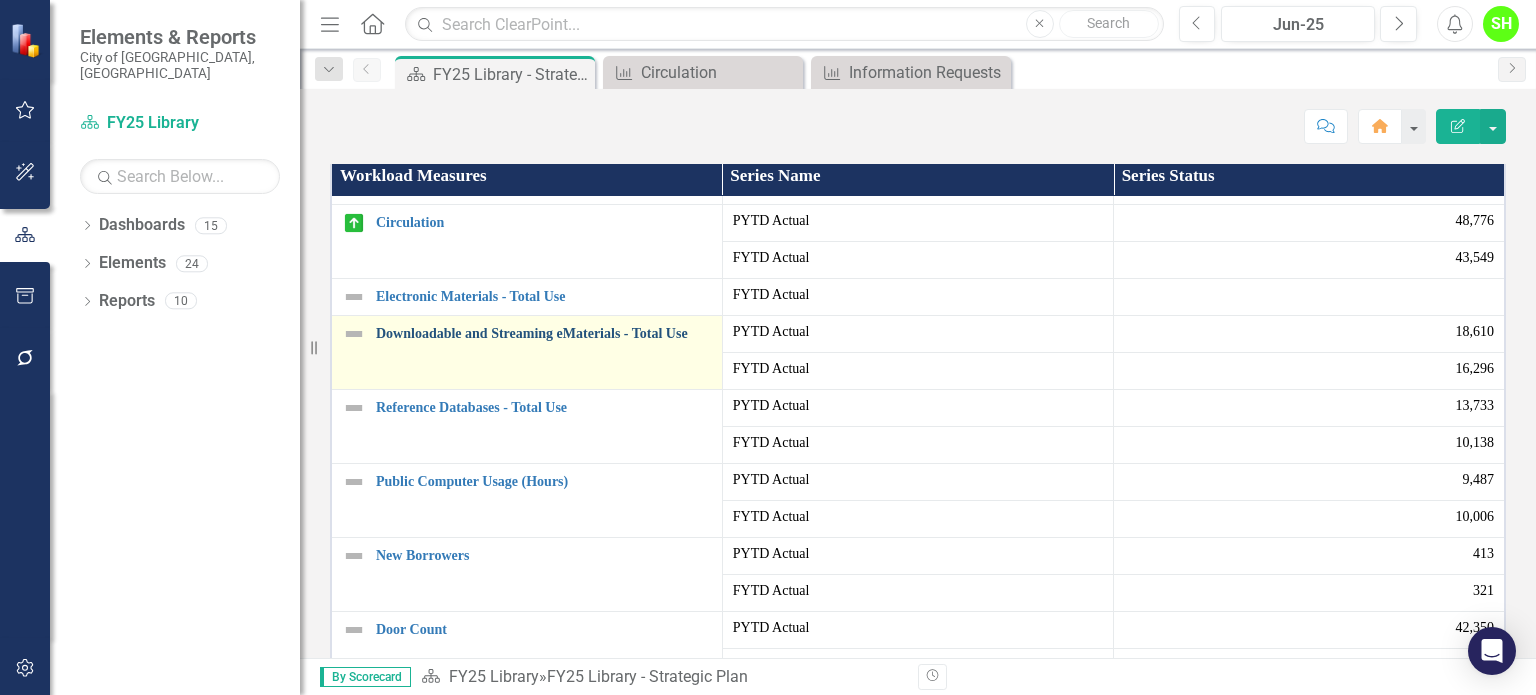 click on "Downloadable and Streaming eMaterials - Total Use" at bounding box center (544, 333) 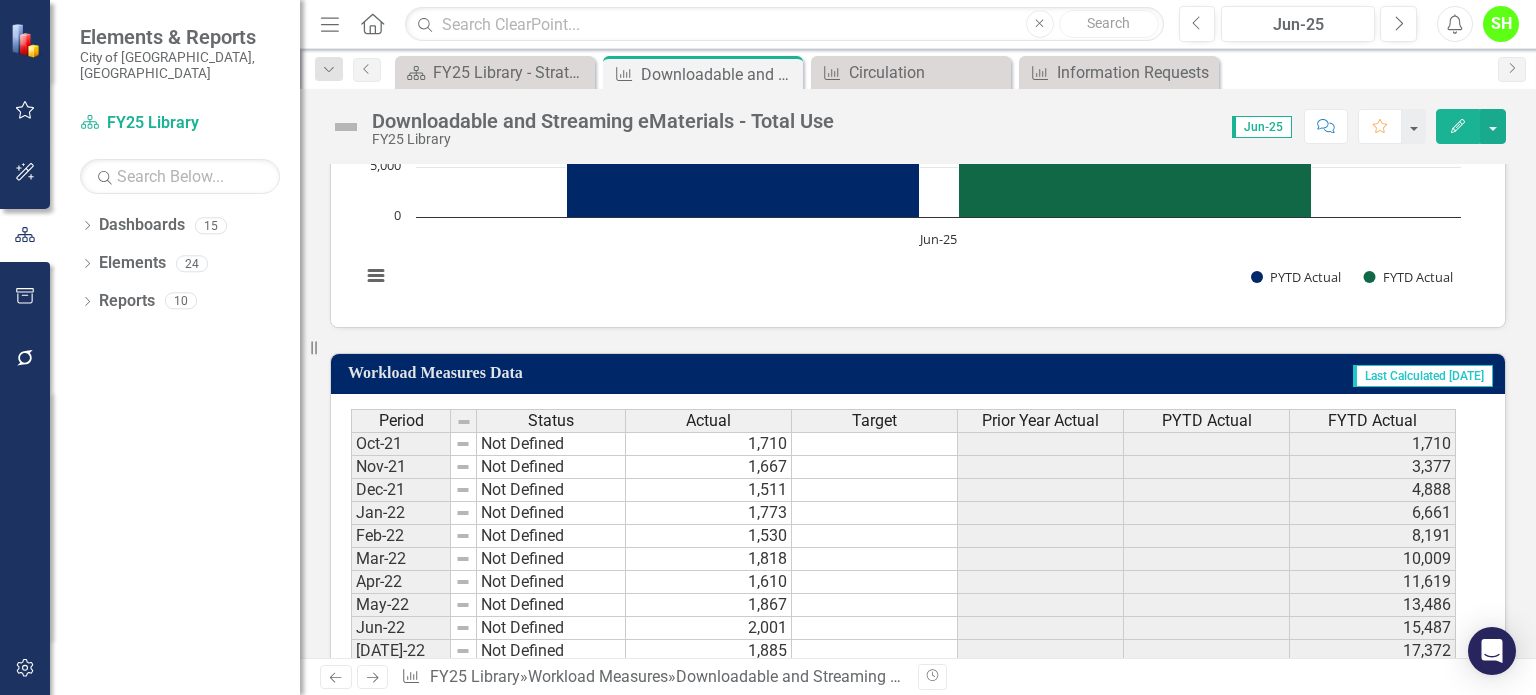 scroll, scrollTop: 900, scrollLeft: 0, axis: vertical 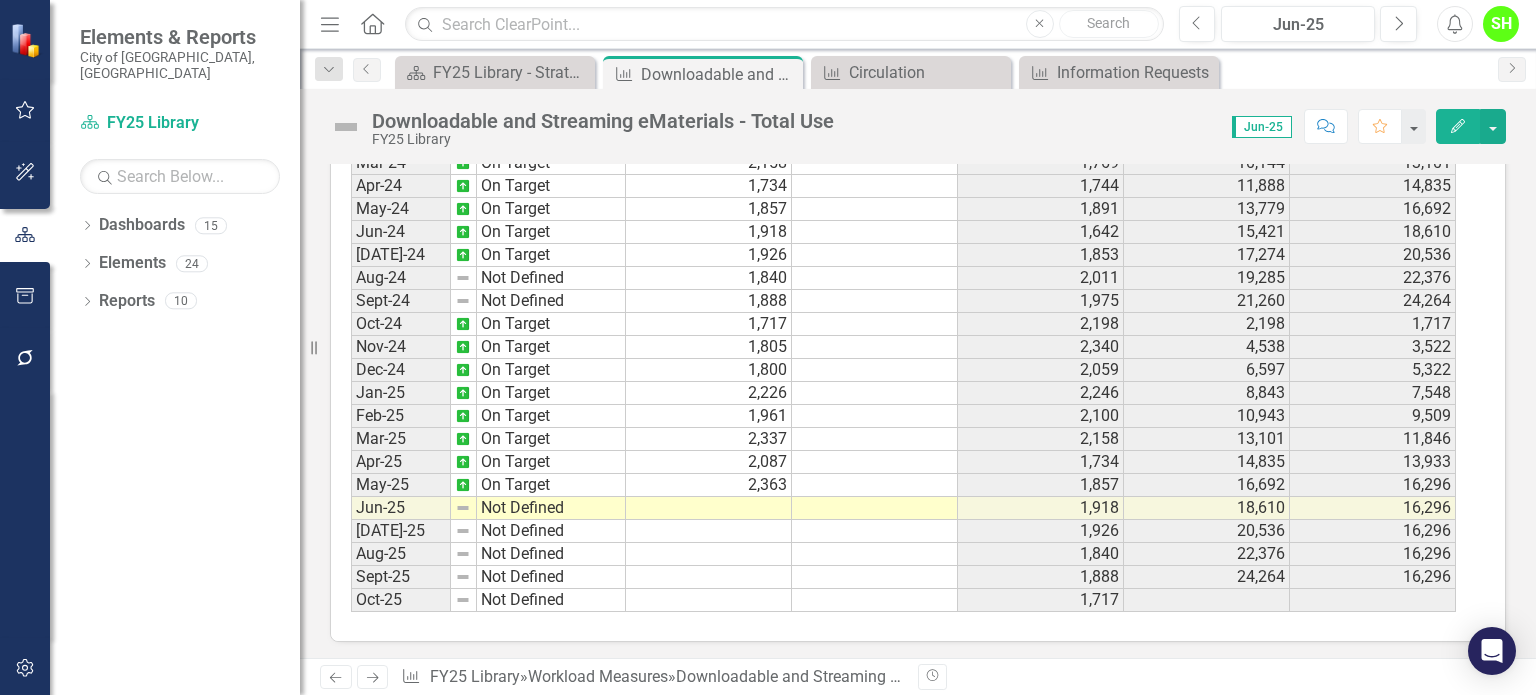 click on "Dec-22 On Target Jan-23 On Target Feb-23 On Target Mar-23 On Target Apr-23 On Target May-23 On Target Jun-23 On Target Jul-23 No Target Set Aug-23 On Target Sep-23 On Target Oct-23 On Target Nov-23 On Target Dec-23 On Target Jan-24 On Target Feb-24 On Target Mar-24 On Target Apr-24 On Target May-24 On Target Jun-24 On Target Jul-24 On Target Aug-24 Not Defined Sept-24 Not Defined Oct-24 On Target Nov-24 On Target Dec-24 On Target Jan-25 On Target Feb-25 On Target Mar-25 On Target Apr-25 On Target May-25 On Target Jun-25 Not Defined Jul-25 Not Defined Aug-25 Not Defined Sept-25 Not Defined Oct-25 Not Defined" at bounding box center (488, 209) 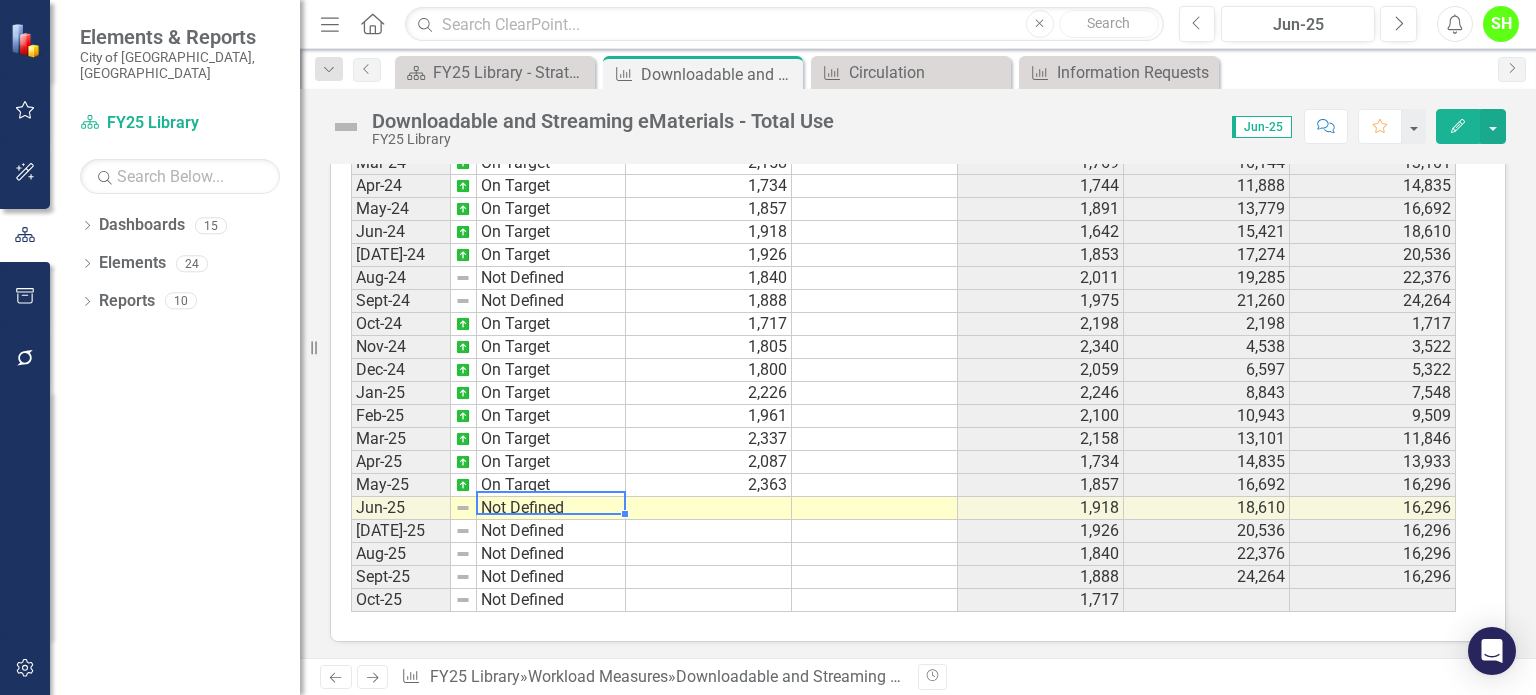 click on "Not Defined" at bounding box center (551, 508) 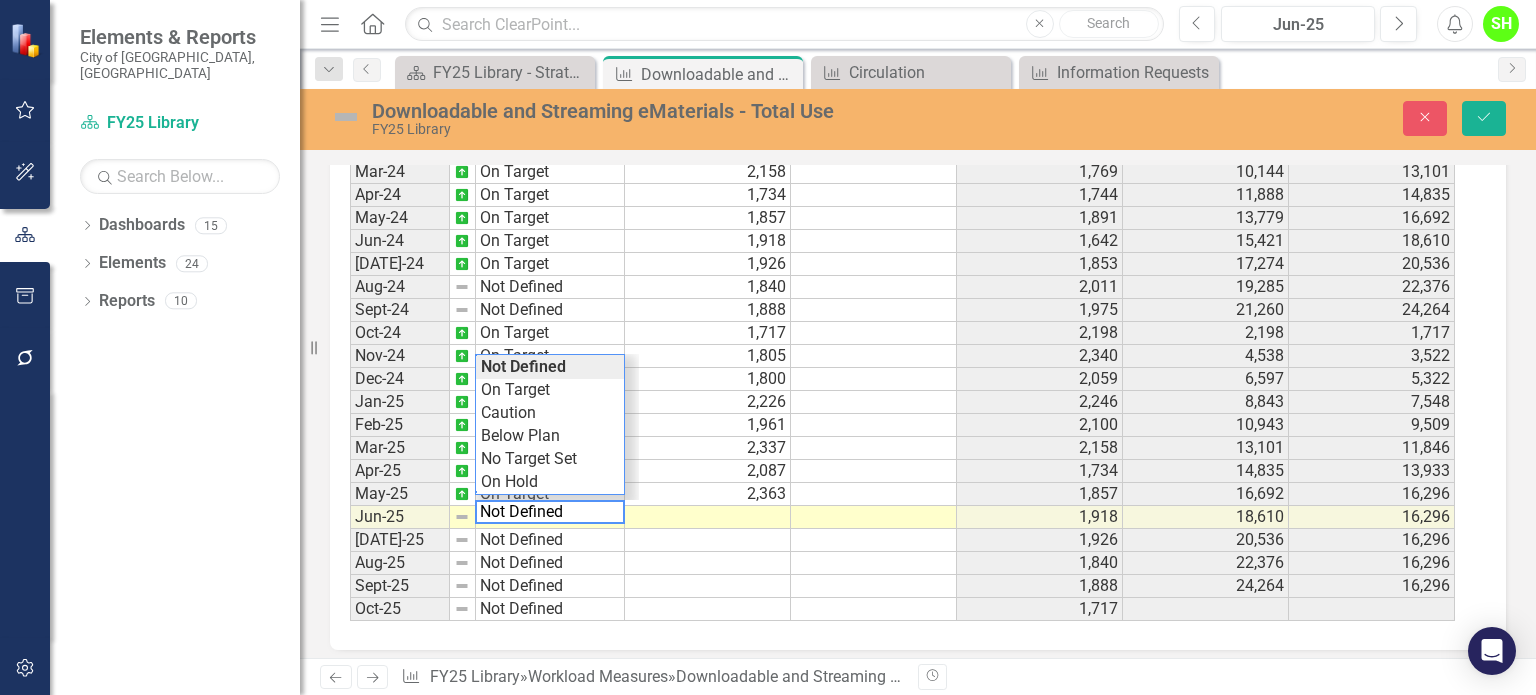 scroll, scrollTop: 1184, scrollLeft: 0, axis: vertical 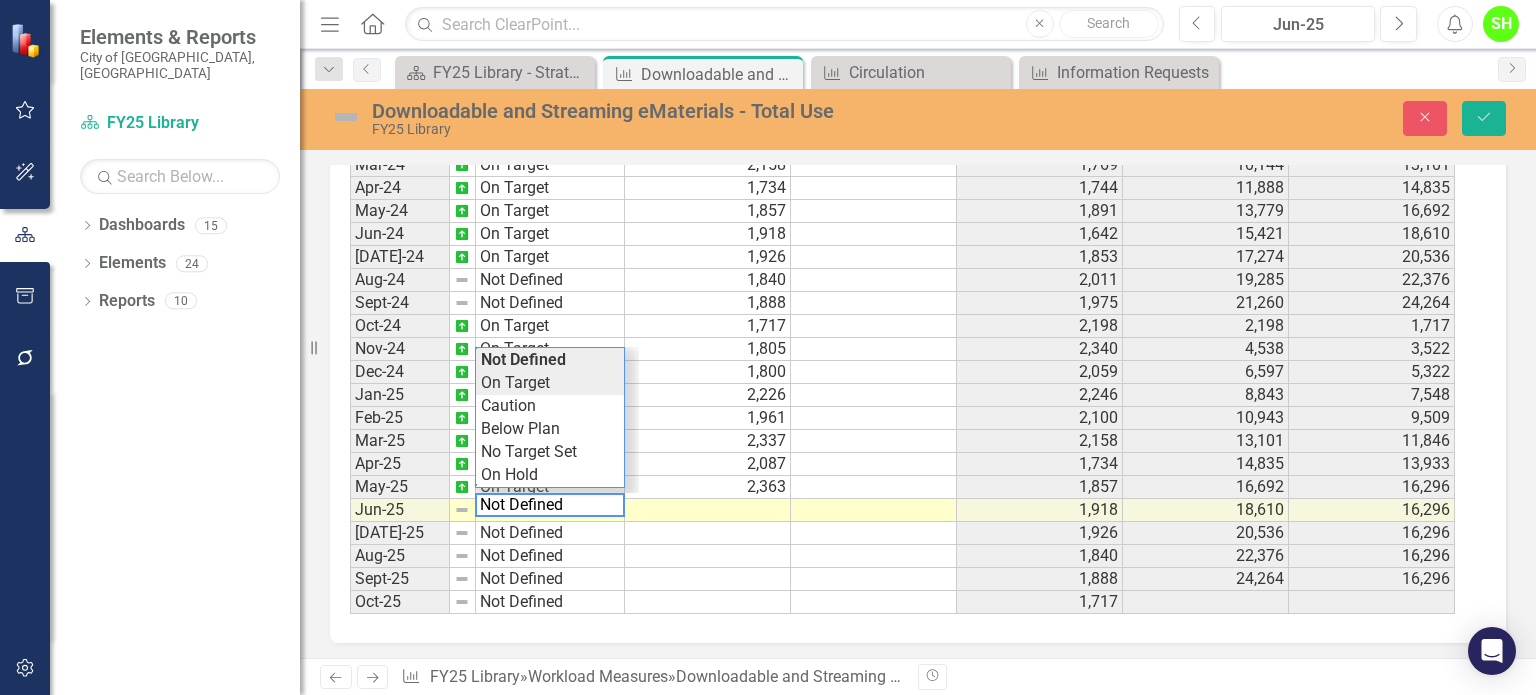 type on "On Target" 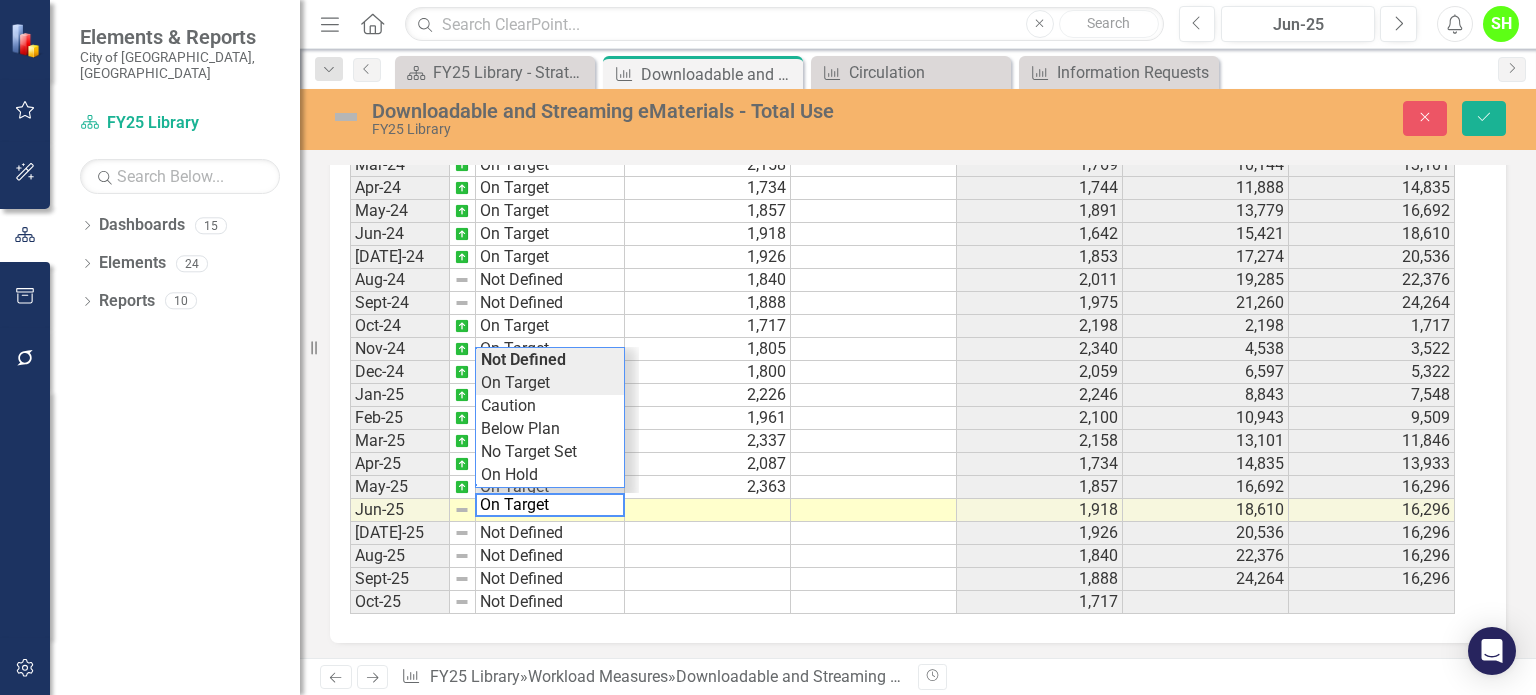 click on "Period Status Actual Target Prior Year Actual PYTD Actual FYTD Actual Feb-23 On Target 1,608 1,530 8,191 8,375 Mar-23 On Target 1,769 1,818 10,009 10,144 Apr-23 On Target 1,744 1,610 11,619 11,888 May-23 On Target 1,891 1,867 13,486 13,779 Jun-23 On Target 1,642 2,001 15,487 15,421 Jul-23 No Target Set 1,853 1,885 17,372 17,274 Aug-23 On Target 2,011 1,743 19,115 19,285 Sep-23 On Target 1,975 1,637 20,752 21,260 Oct-23 On Target 2,198 1,726 1,726 2,198 Nov-23 On Target 2,340 1,523 3,249 4,538 Dec-23 On Target 2,059 1,740 4,989 6,597 Jan-24 On Target 2,246 1,778 6,767 8,843 Feb-24 On Target 2,100 1,608 8,375 10,943 Mar-24 On Target 2,158 1,769 10,144 13,101 Apr-24 On Target 1,734 1,744 11,888 14,835 May-24 On Target 1,857 1,891 13,779 16,692 Jun-24 On Target 1,918 1,642 15,421 18,610 Jul-24 On Target 1,926 1,853 17,274 20,536 Aug-24 Not Defined 1,840 2,011 19,285 22,376 Sept-24 Not Defined 1,888 1,975 21,260 24,264 Oct-24 On Target 1,717 2,198 2,198 1,717 Nov-24 On Target 1,805 2,340 4,538 3,522 Dec-24 1,800" at bounding box center [910, 371] 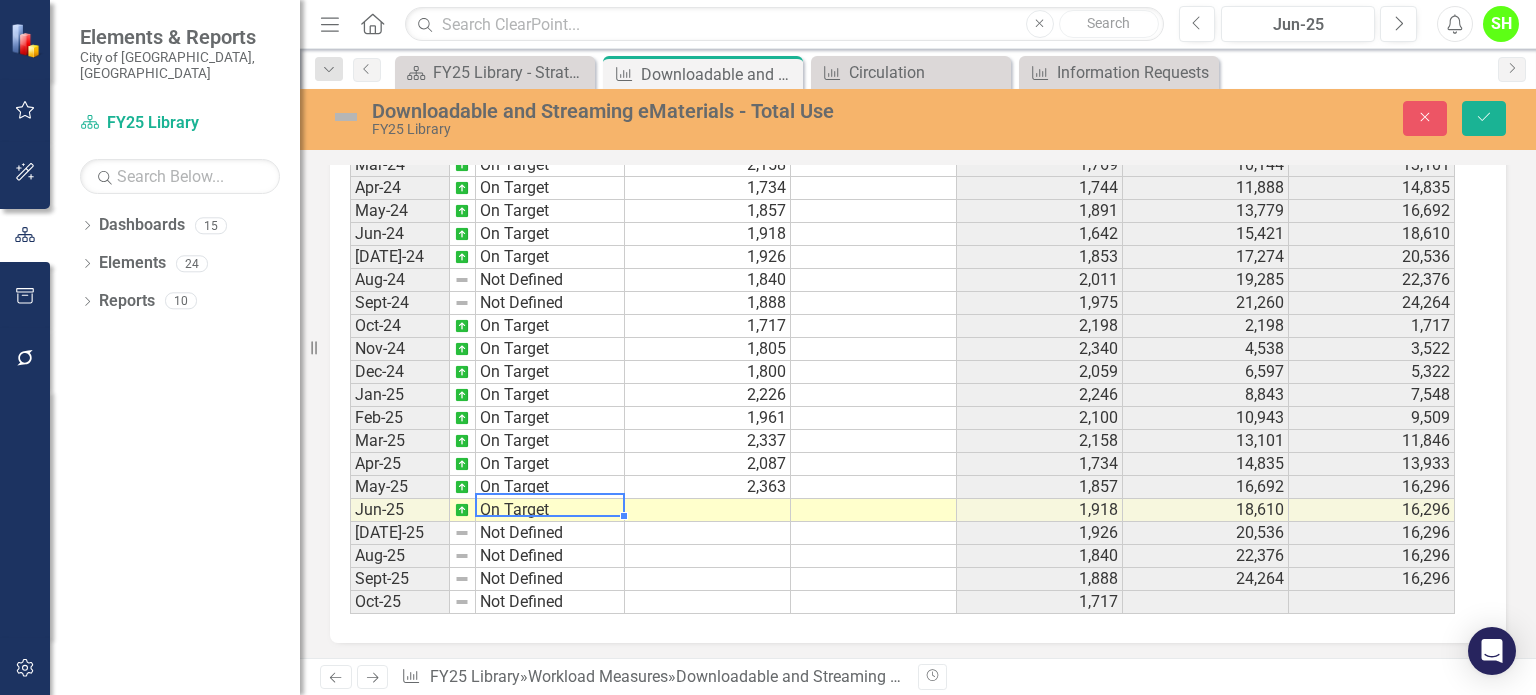 click on "Period Status Actual Target Prior Year Actual PYTD Actual FYTD Actual Feb-23 On Target 1,608 1,530 8,191 8,375 Mar-23 On Target 1,769 1,818 10,009 10,144 Apr-23 On Target 1,744 1,610 11,619 11,888 May-23 On Target 1,891 1,867 13,486 13,779 Jun-23 On Target 1,642 2,001 15,487 15,421 Jul-23 No Target Set 1,853 1,885 17,372 17,274 Aug-23 On Target 2,011 1,743 19,115 19,285 Sep-23 On Target 1,975 1,637 20,752 21,260 Oct-23 On Target 2,198 1,726 1,726 2,198 Nov-23 On Target 2,340 1,523 3,249 4,538 Dec-23 On Target 2,059 1,740 4,989 6,597 Jan-24 On Target 2,246 1,778 6,767 8,843 Feb-24 On Target 2,100 1,608 8,375 10,943 Mar-24 On Target 2,158 1,769 10,144 13,101 Apr-24 On Target 1,734 1,744 11,888 14,835 May-24 On Target 1,857 1,891 13,779 16,692 Jun-24 On Target 1,918 1,642 15,421 18,610 Jul-24 On Target 1,926 1,853 17,274 20,536 Aug-24 Not Defined 1,840 2,011 19,285 22,376 Sept-24 Not Defined 1,888 1,975 21,260 24,264 Oct-24 On Target 1,717 2,198 2,198 1,717 Nov-24 On Target 1,805 2,340 4,538 3,522 Dec-24 1,800" at bounding box center [350, 222] 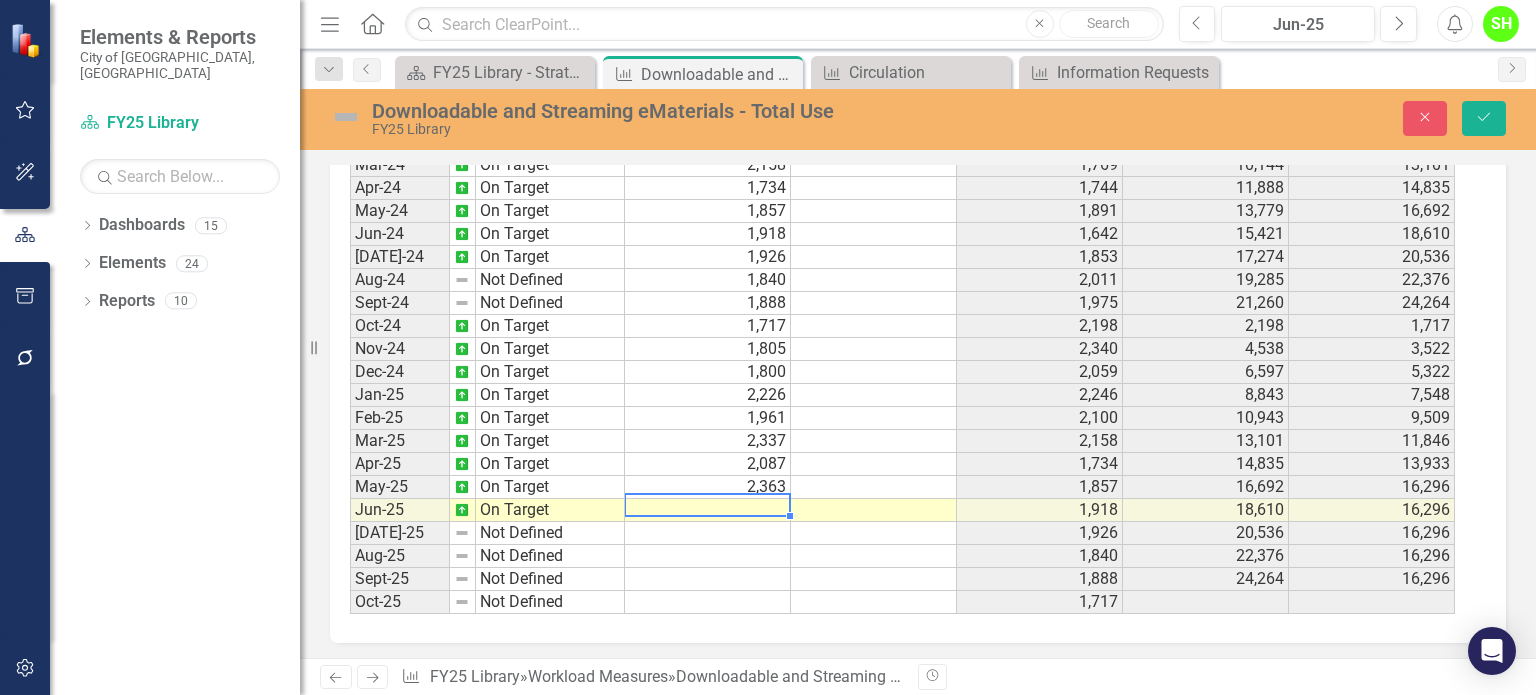 click at bounding box center (707, 516) 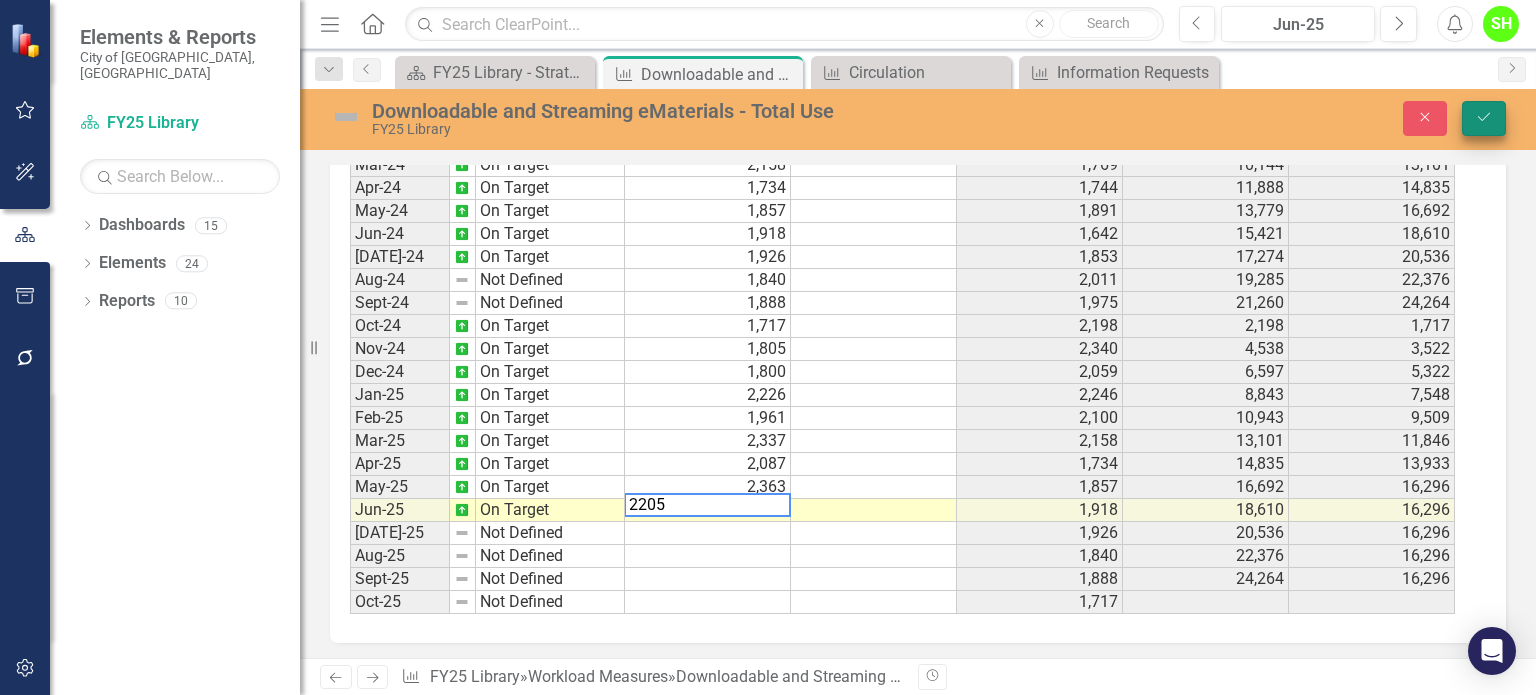 type on "2205" 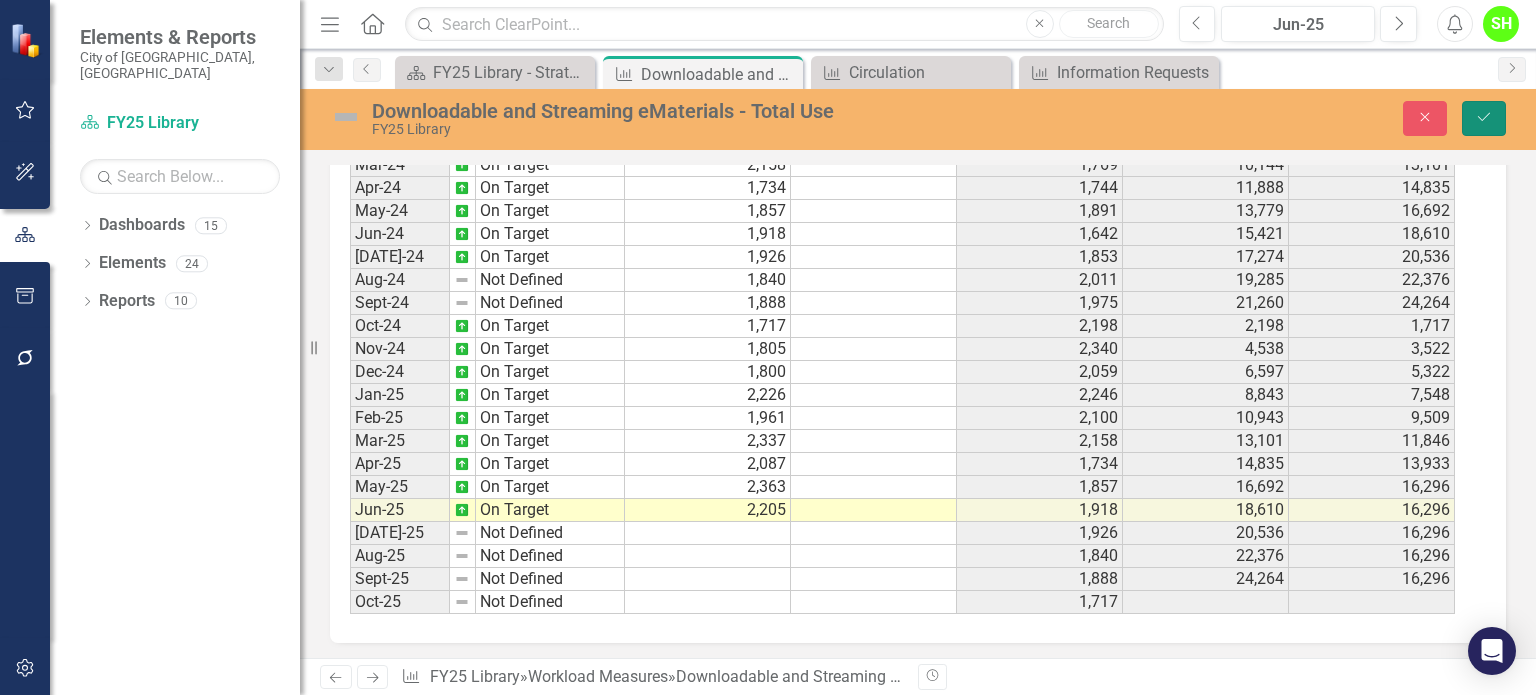 click on "Save" at bounding box center [1484, 118] 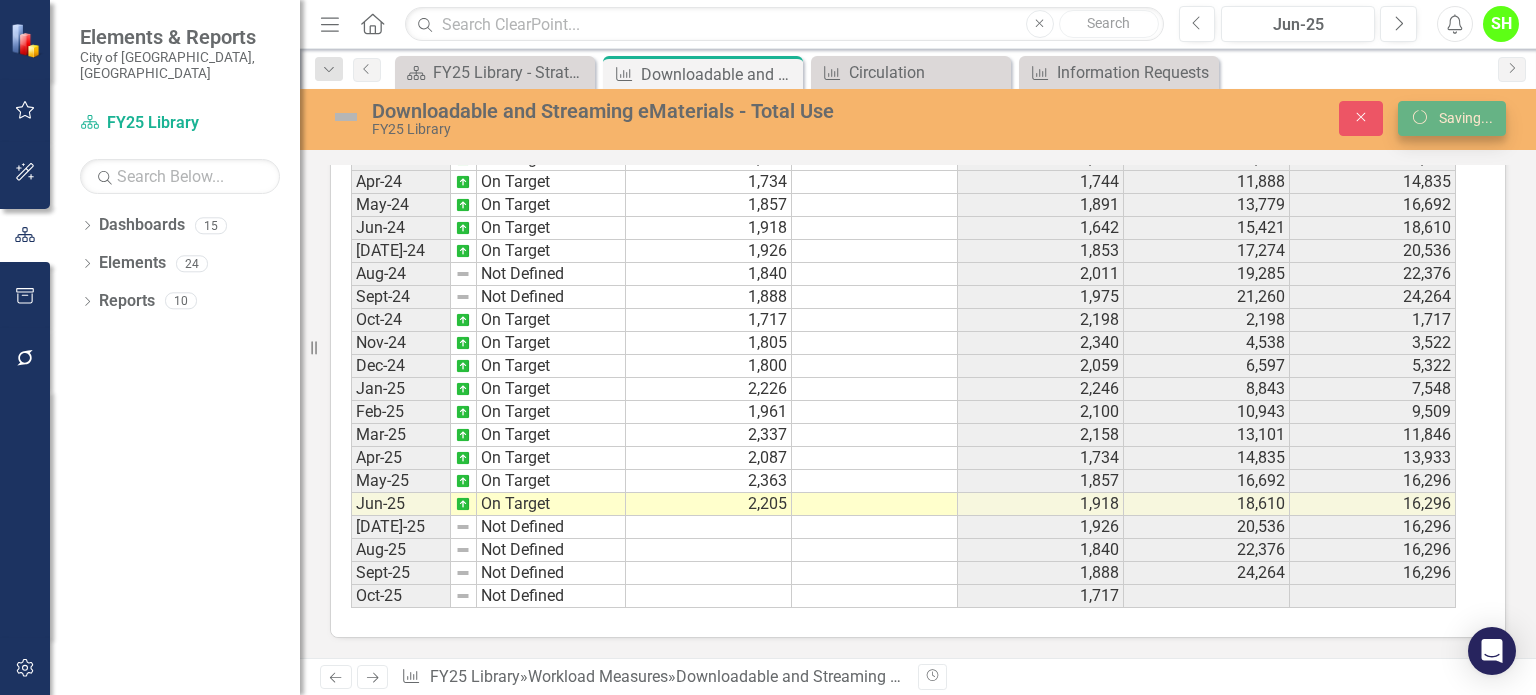 scroll, scrollTop: 1177, scrollLeft: 0, axis: vertical 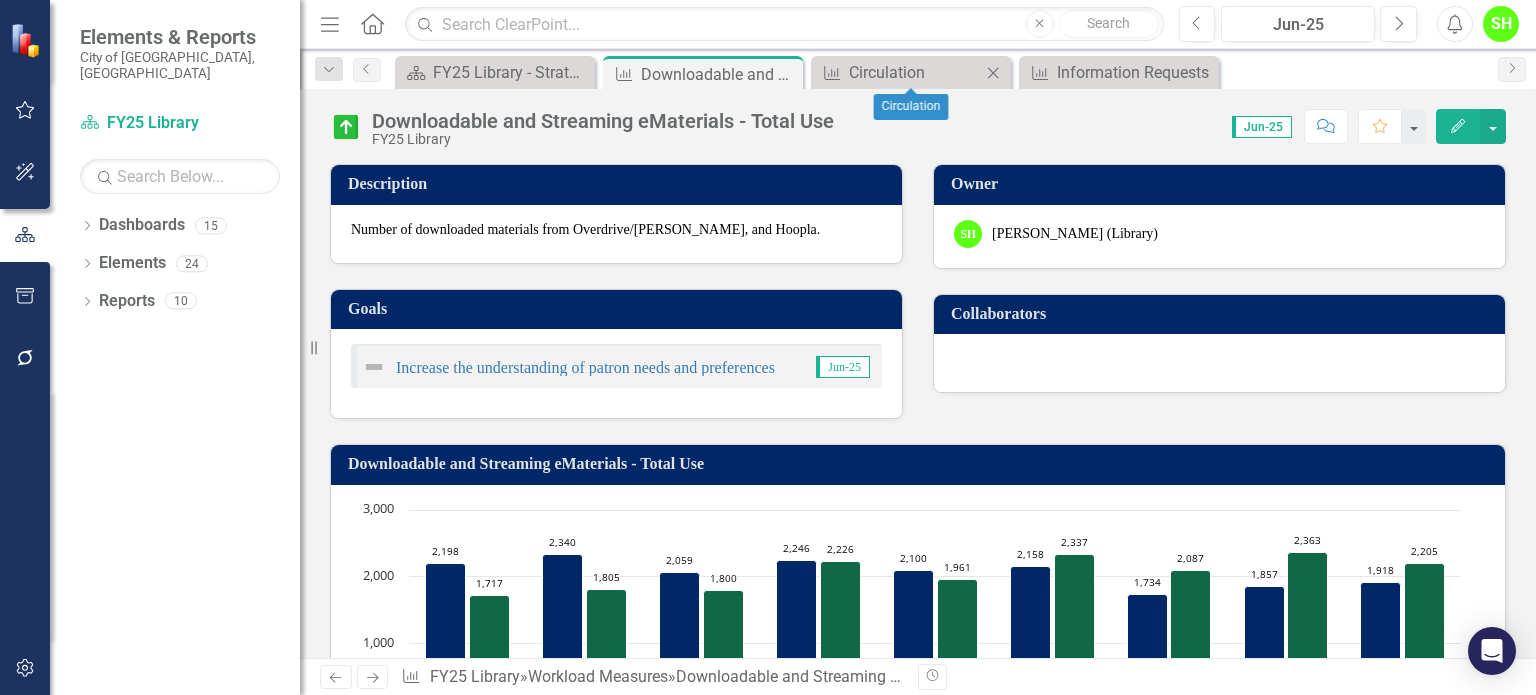 click 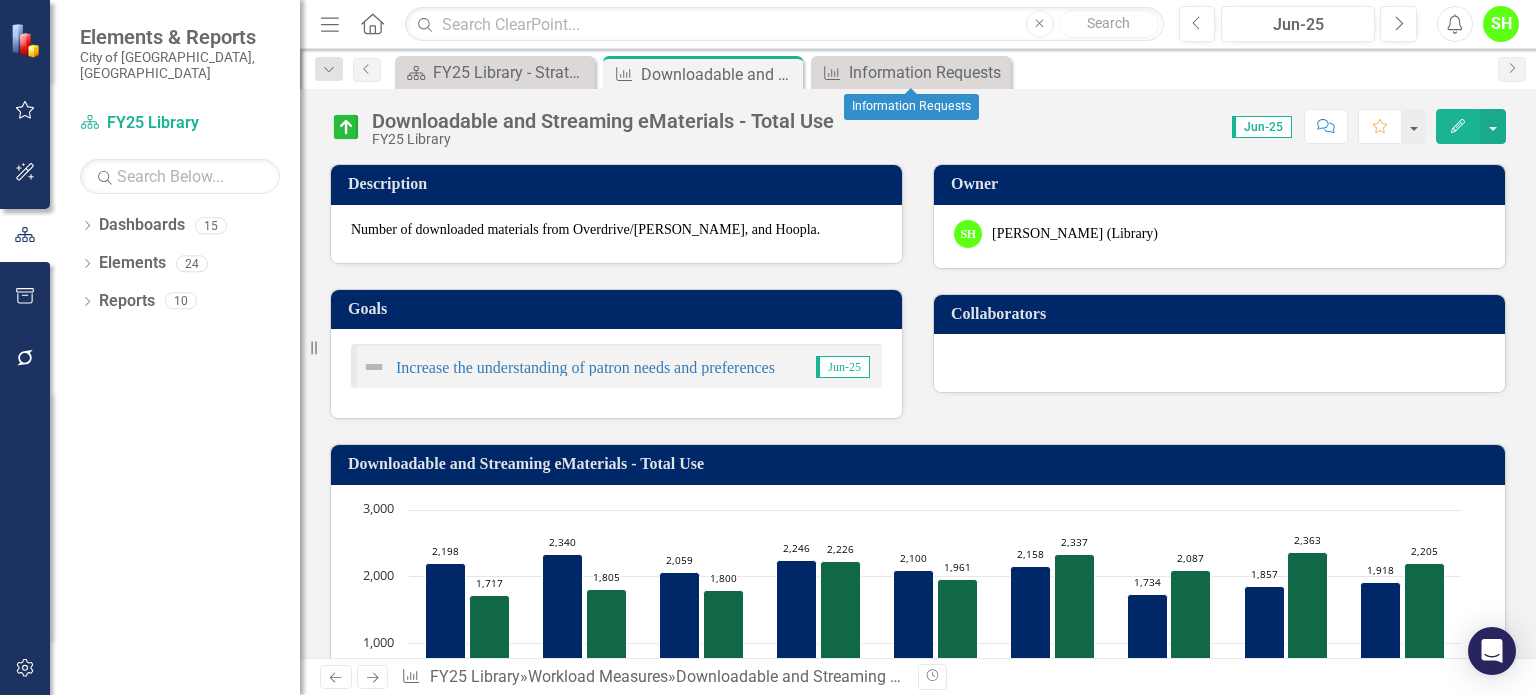 click 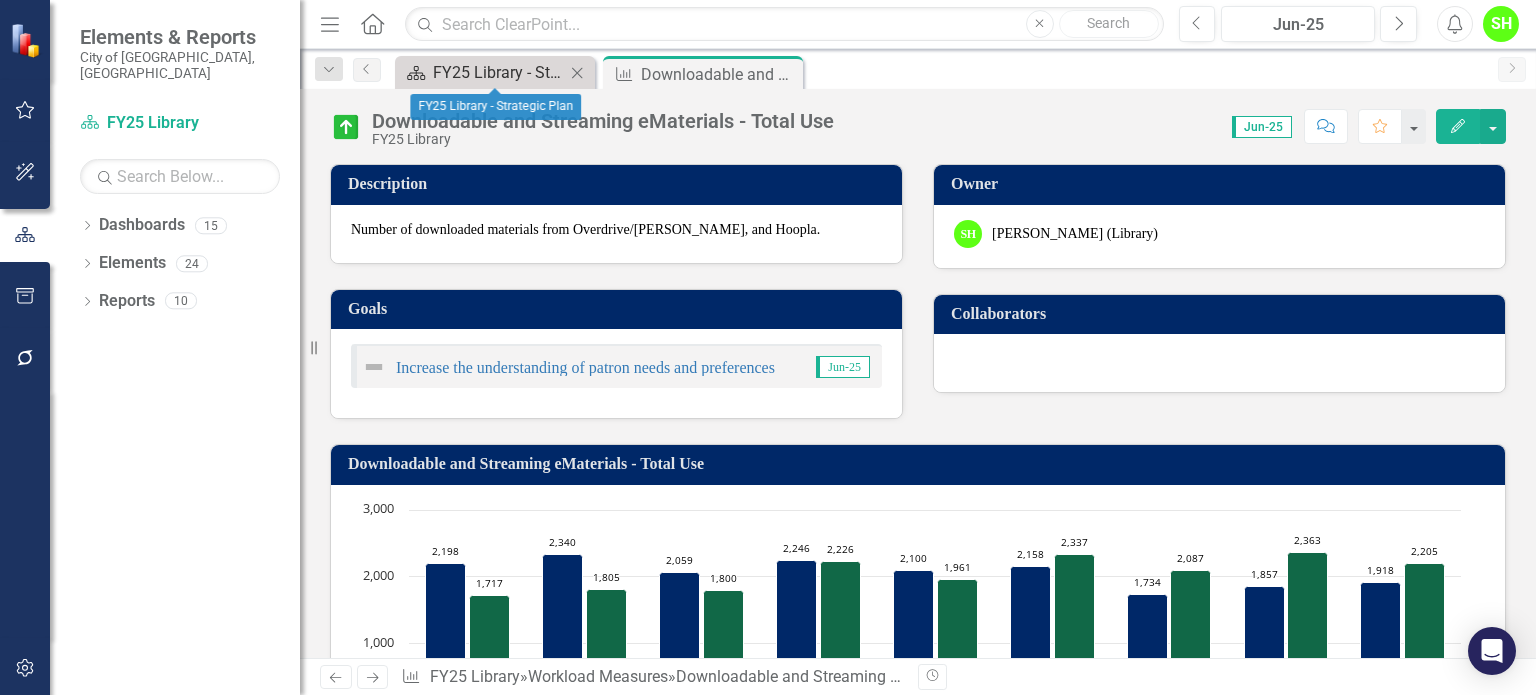click on "FY25 Library - Strategic Plan" at bounding box center [499, 72] 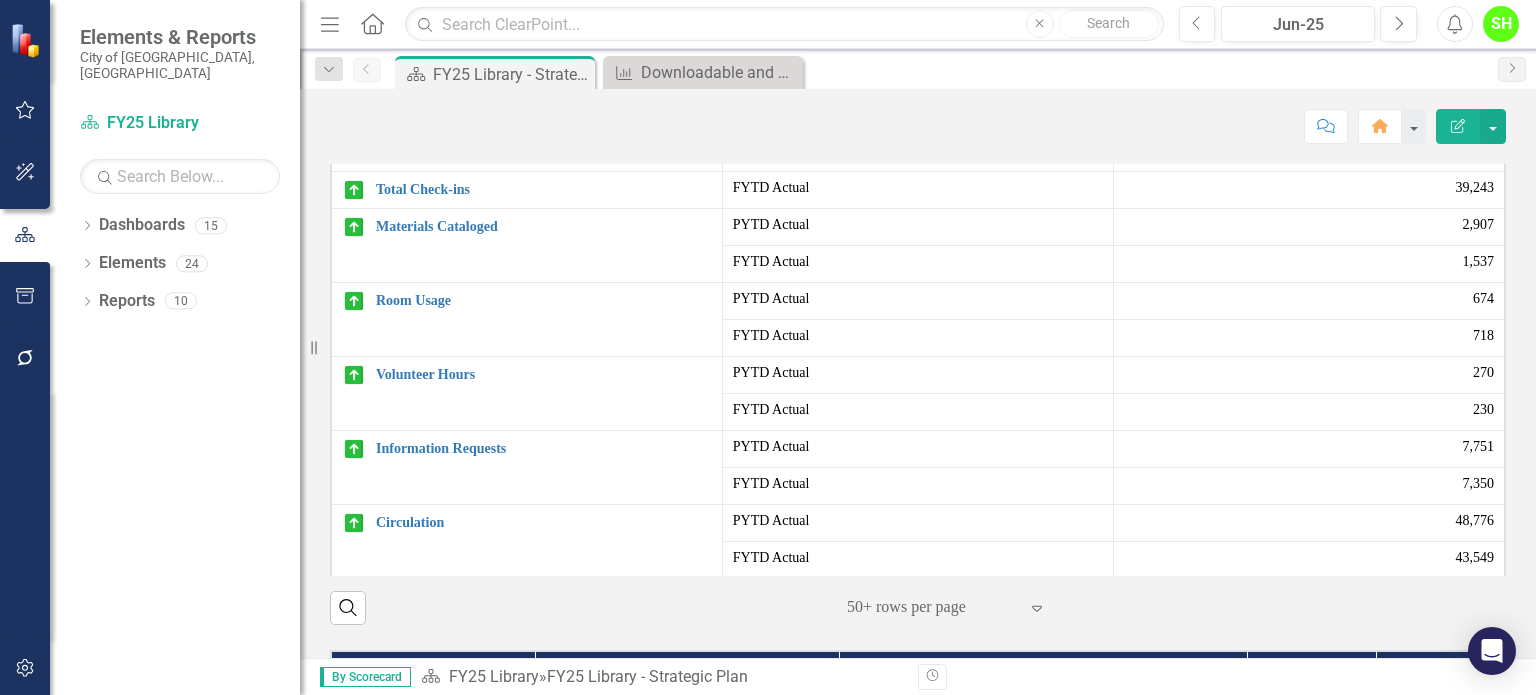 scroll, scrollTop: 452, scrollLeft: 0, axis: vertical 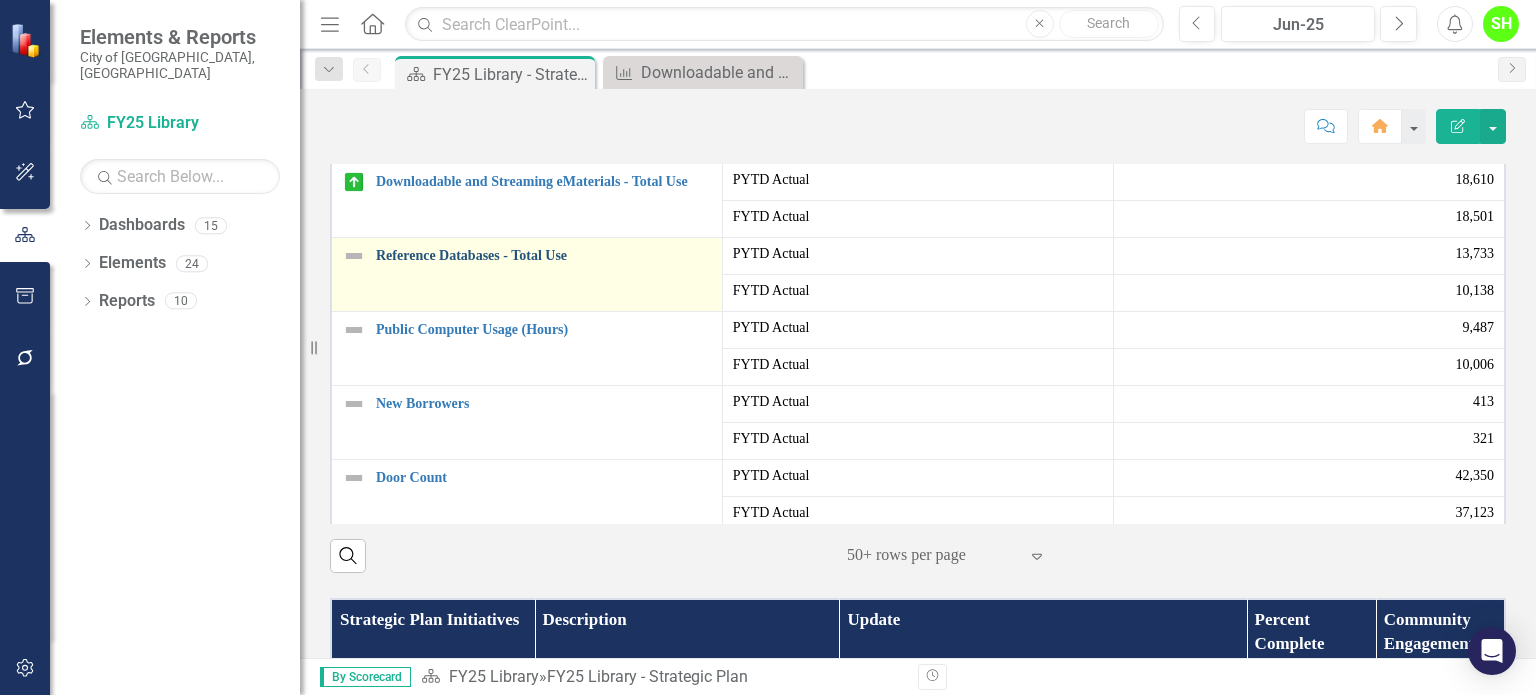 click on "Reference Databases - Total Use" at bounding box center [544, 255] 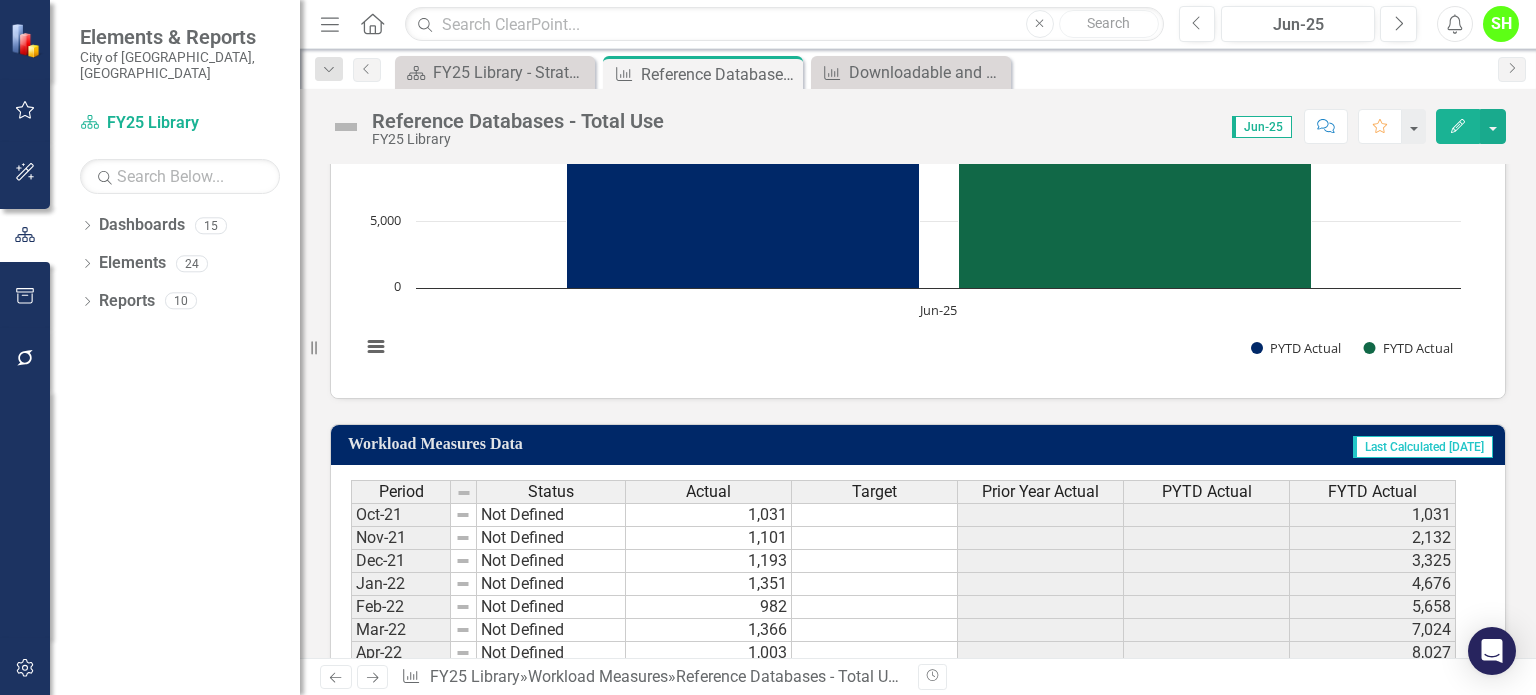 scroll, scrollTop: 1100, scrollLeft: 0, axis: vertical 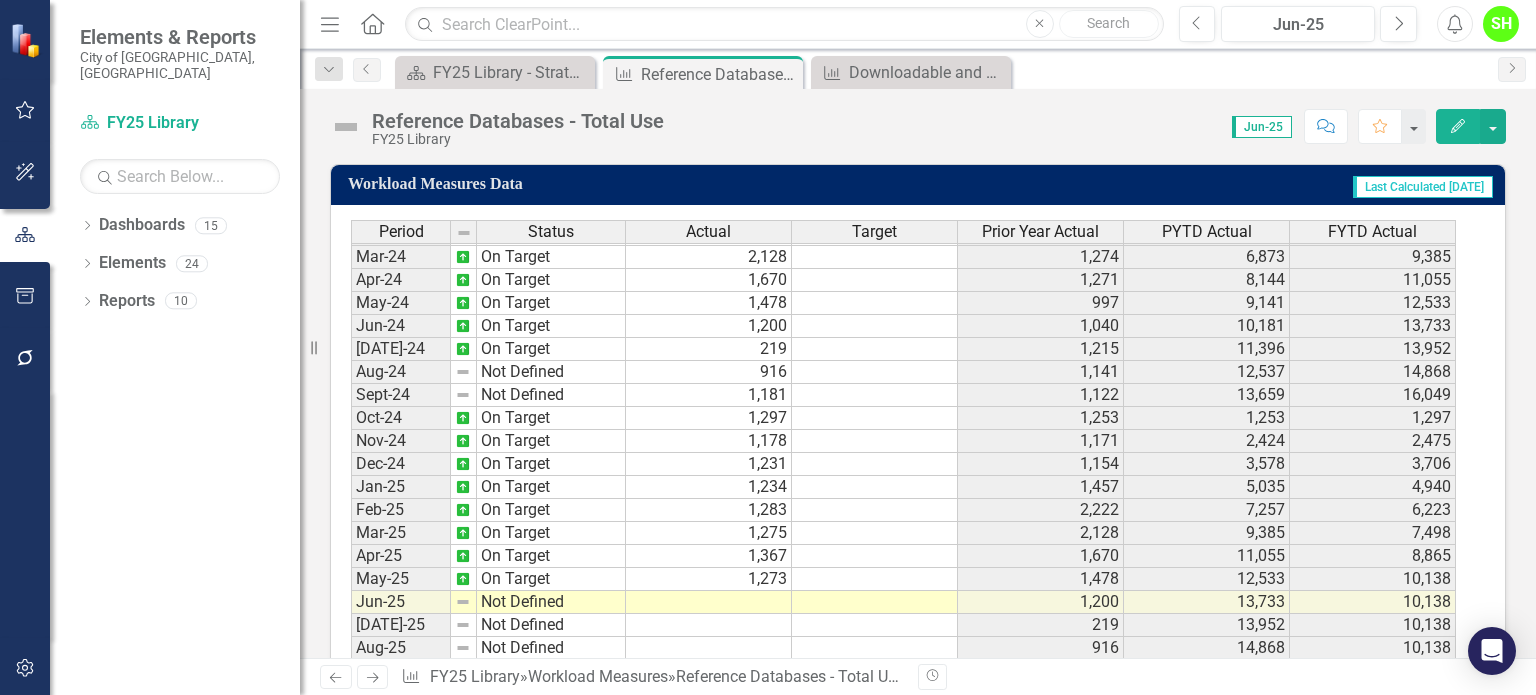 click on "Dec-22 On Target Jan-23 On Target Feb-23 No Target Set Mar-23 On Target Apr-23 On Target May-23 On Target Jun-23 On Target Jul-23 On Target Aug-23 On Target Sep-23 On Target Oct-23 On Target Nov-23 On Target Dec-23 On Target Jan-24 On Target Feb-24 On Target Mar-24 On Target Apr-24 On Target May-24 On Target Jun-24 On Target Jul-24 On Target Aug-24 Not Defined Sept-24 Not Defined Oct-24 On Target Nov-24 On Target Dec-24 On Target Jan-25 On Target Feb-25 On Target Mar-25 On Target Apr-25 On Target May-25 On Target Jun-25 Not Defined Jul-25 Not Defined Aug-25 Not Defined Sept-25 Not Defined Oct-25 Not Defined" at bounding box center (488, 303) 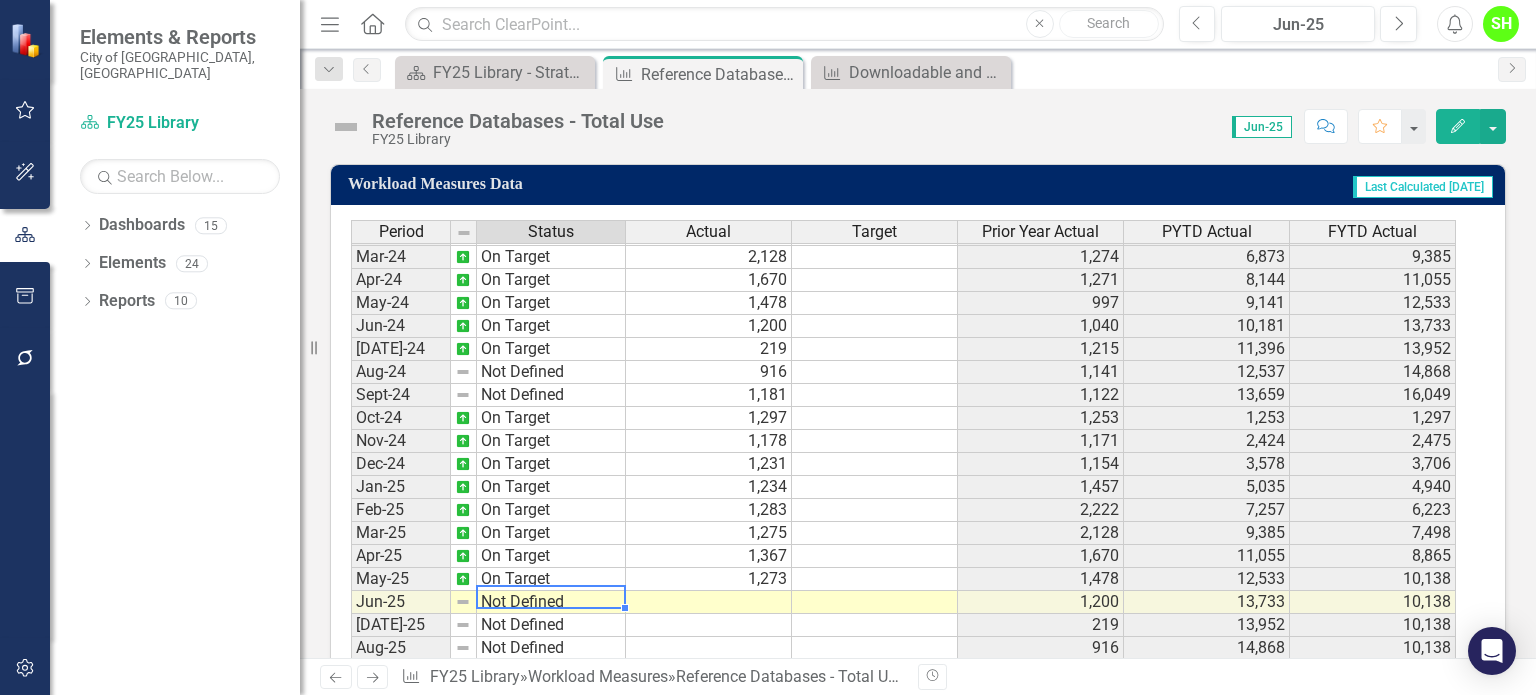 click on "Not Defined" at bounding box center (551, 602) 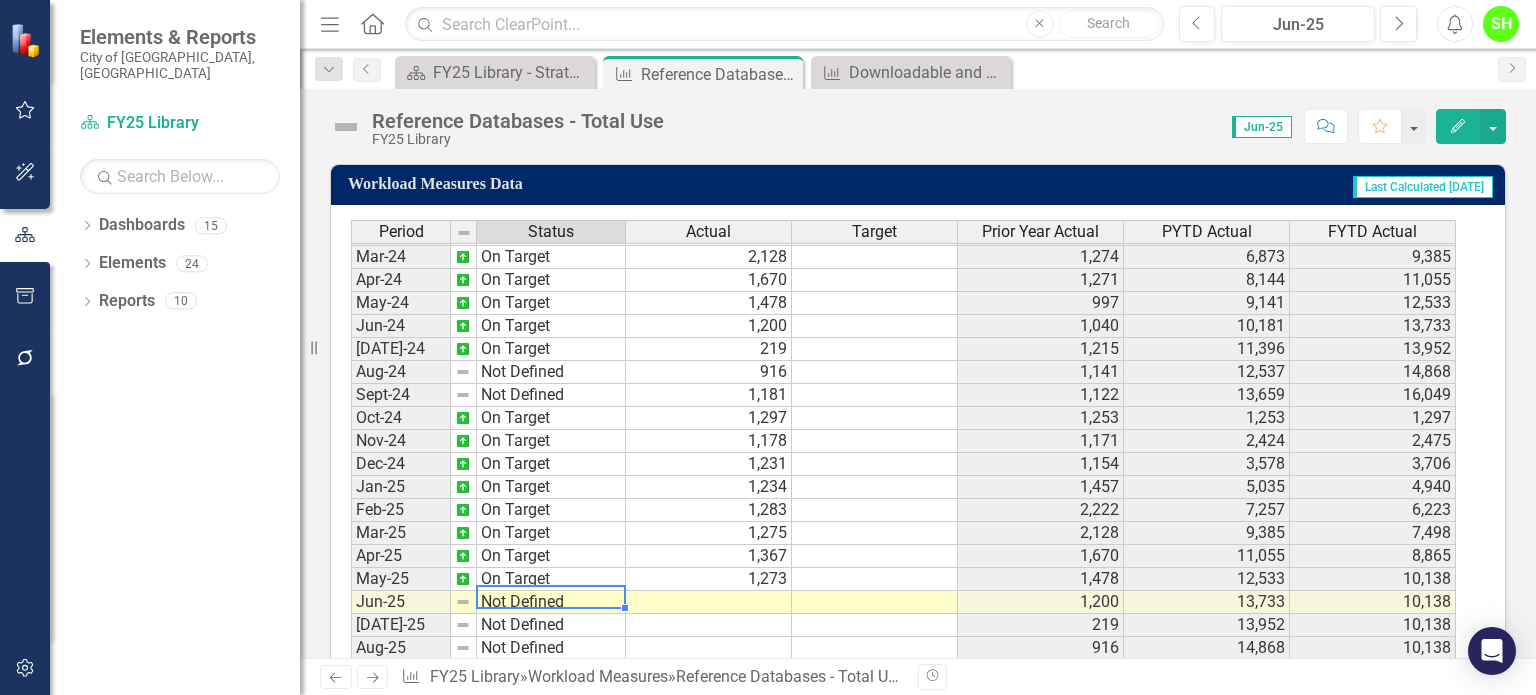 click on "Not Defined" at bounding box center [551, 602] 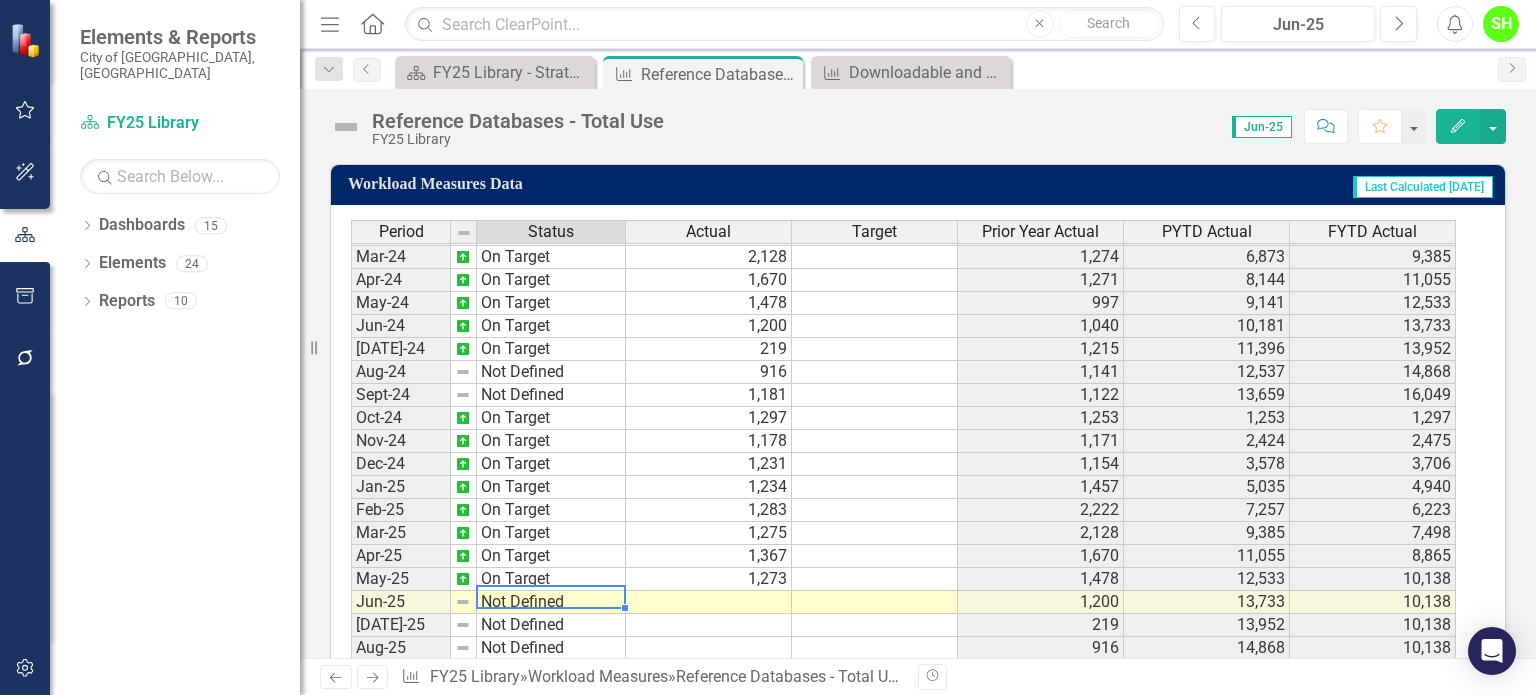 click on "Not Defined" at bounding box center [551, 602] 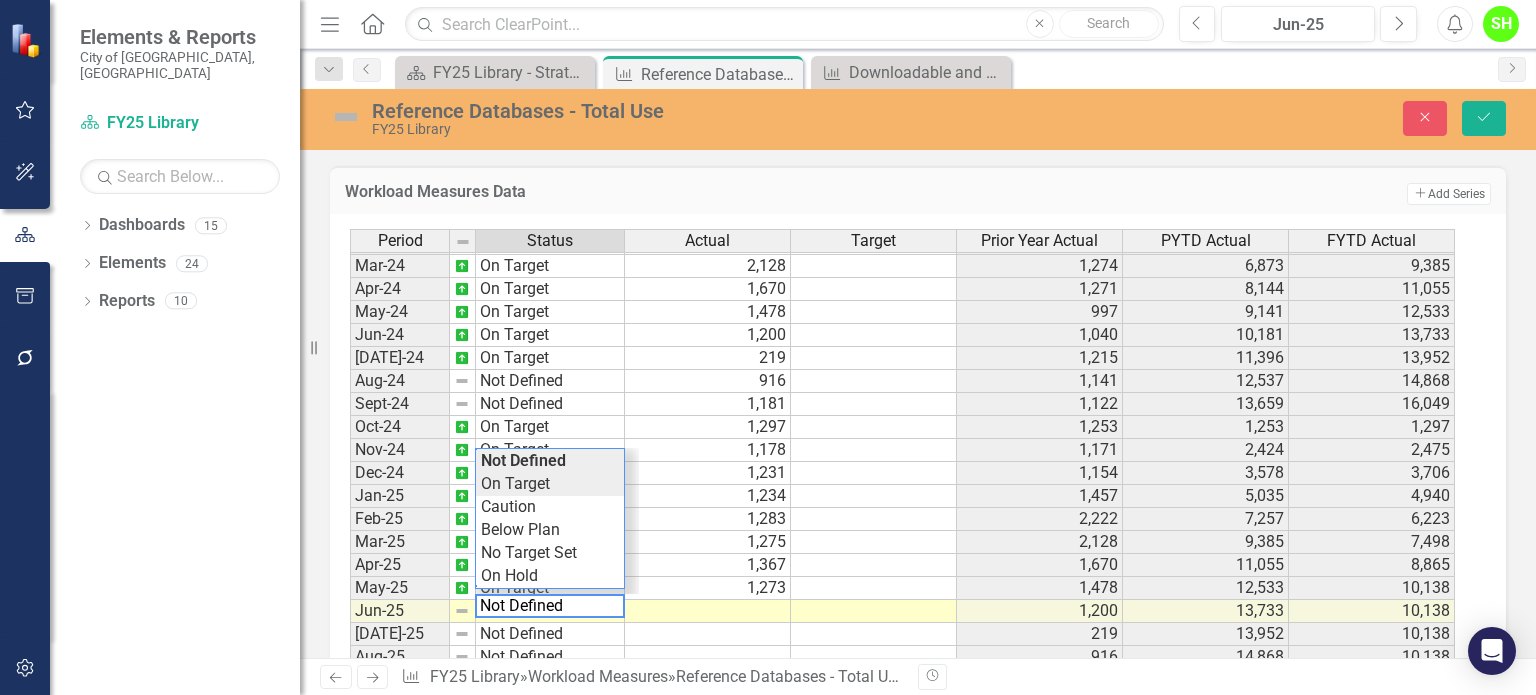 type on "On Target" 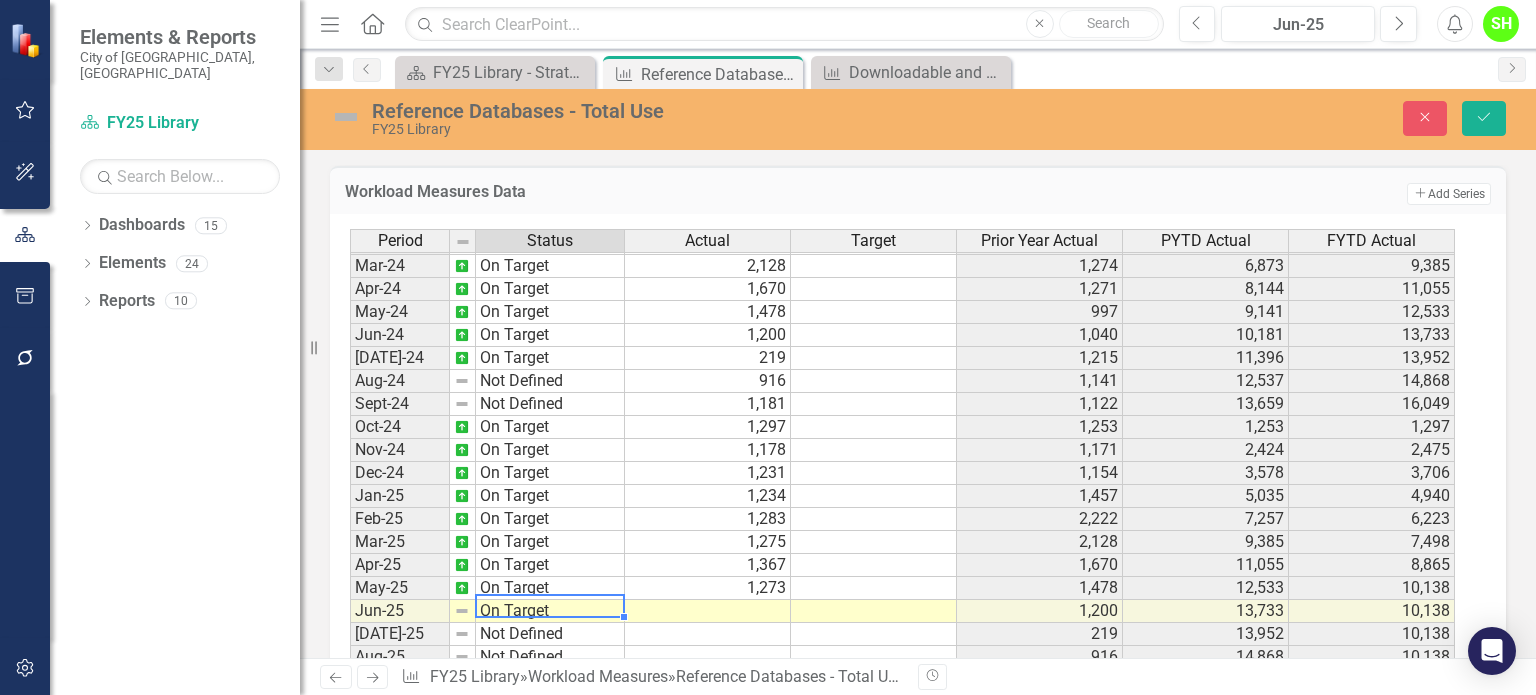 click on "Period Status Actual Target Prior Year Actual PYTD Actual FYTD Actual Feb-23 No Target Set 1,212 982 5,658 5,599 Mar-23 On Target 1,274 1,366 7,024 6,873 Apr-23 On Target 1,271 1,003 8,027 8,144 May-23 On Target 997 809 8,836 9,141 Jun-23 On Target 1,040 930 9,766 10,181 Jul-23 On Target 1,215 993 10,759 11,396 Aug-23 On Target 1,141 1,004 11,763 12,537 Sep-23 On Target 1,122 998 12,761 13,659 Oct-23 On Target 1,253 1,015 1,015 1,253 Nov-23 On Target 1,171 796 1,811 2,424 Dec-23 On Target 1,154 1,002 2,813 3,578 Jan-24 On Target 1,457 1,574 4,387 5,035 Feb-24 On Target 2,222 1,212 5,599 7,257 Mar-24 On Target 2,128 1,274 6,873 9,385 Apr-24 On Target 1,670 1,271 8,144 11,055 May-24 On Target 1,478 997 9,141 12,533 Jun-24 On Target 1,200 1,040 10,181 13,733 Jul-24 On Target 219 1,215 11,396 13,952 Aug-24 Not Defined 916 1,141 12,537 14,868 Sept-24 Not Defined 1,181 1,122 13,659 16,049 Oct-24 On Target 1,297 1,253 1,253 1,297 Nov-24 On Target 1,178 1,171 2,424 2,475 Dec-24 On Target 1,231 1,154 3,578 3,706 1,234" at bounding box center (910, 472) 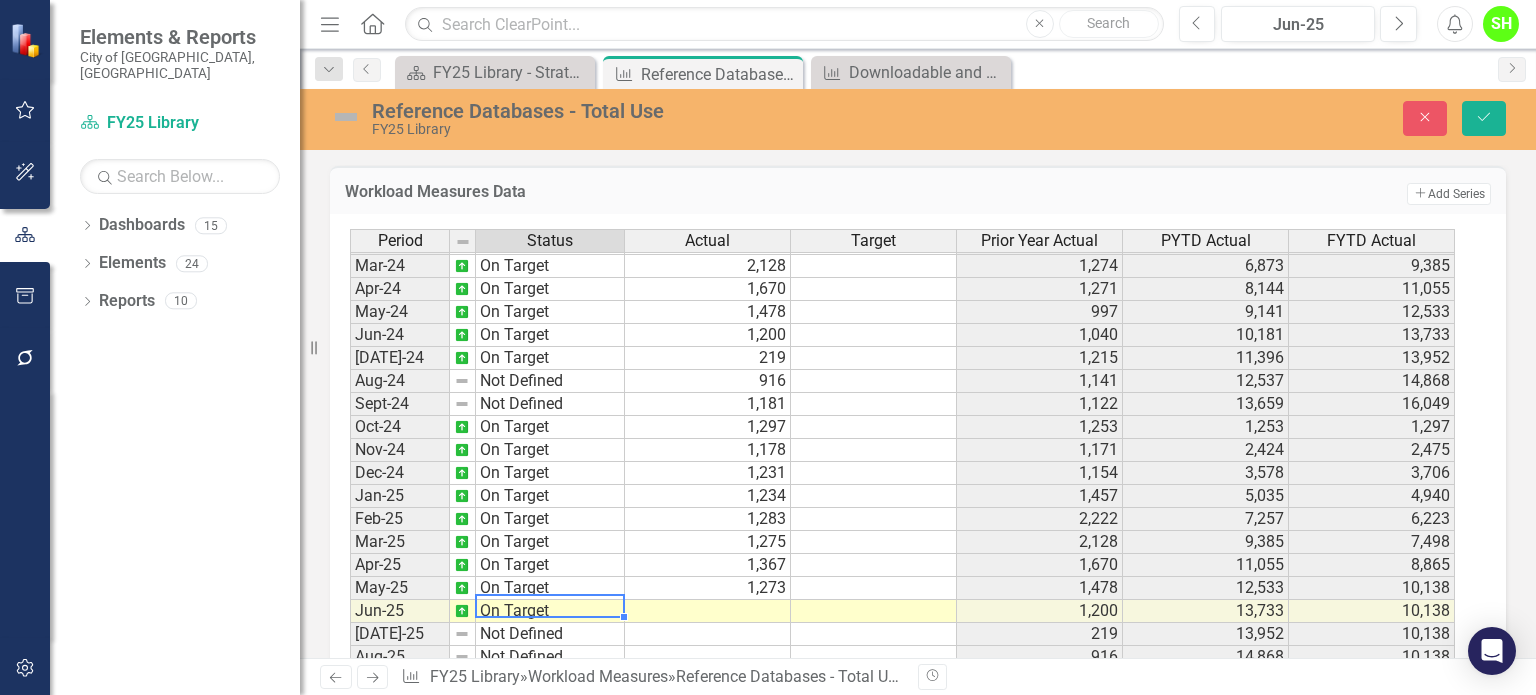 click at bounding box center [708, 611] 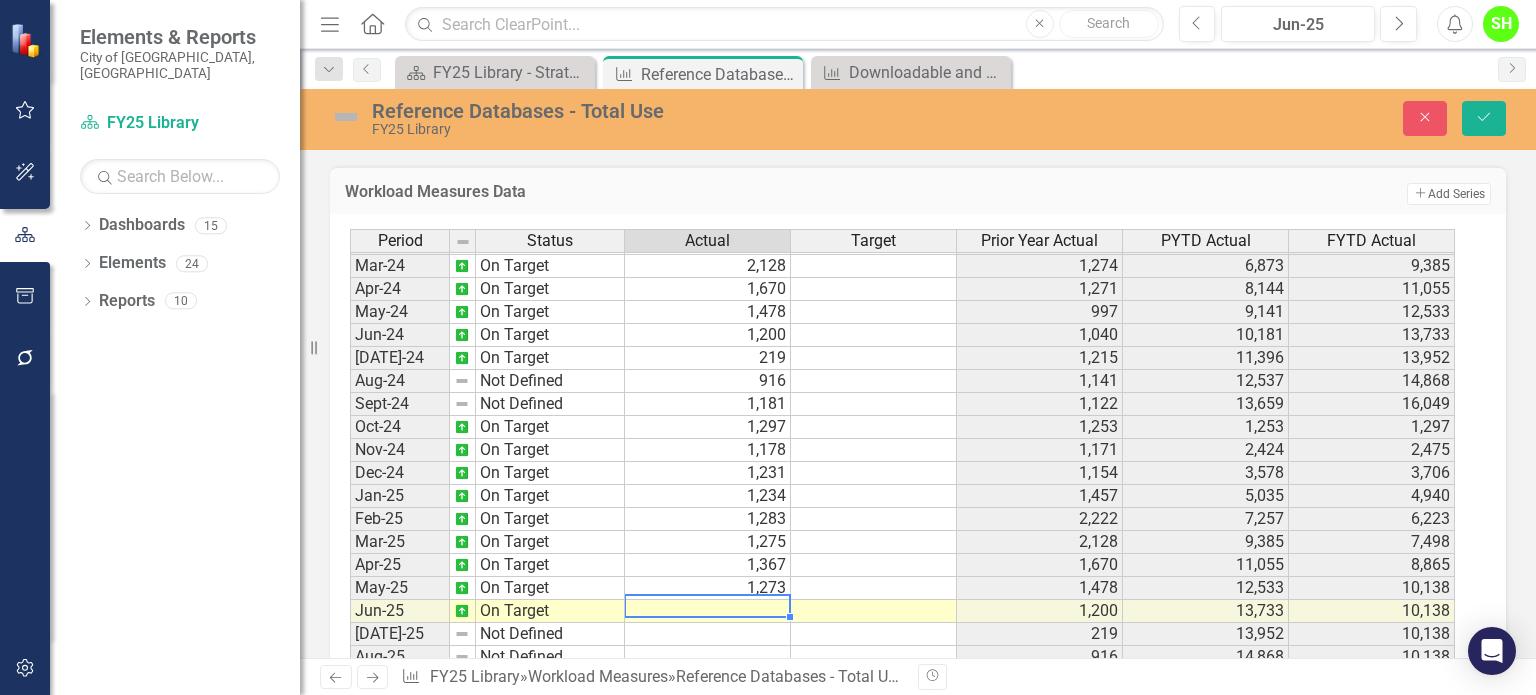 click at bounding box center [708, 611] 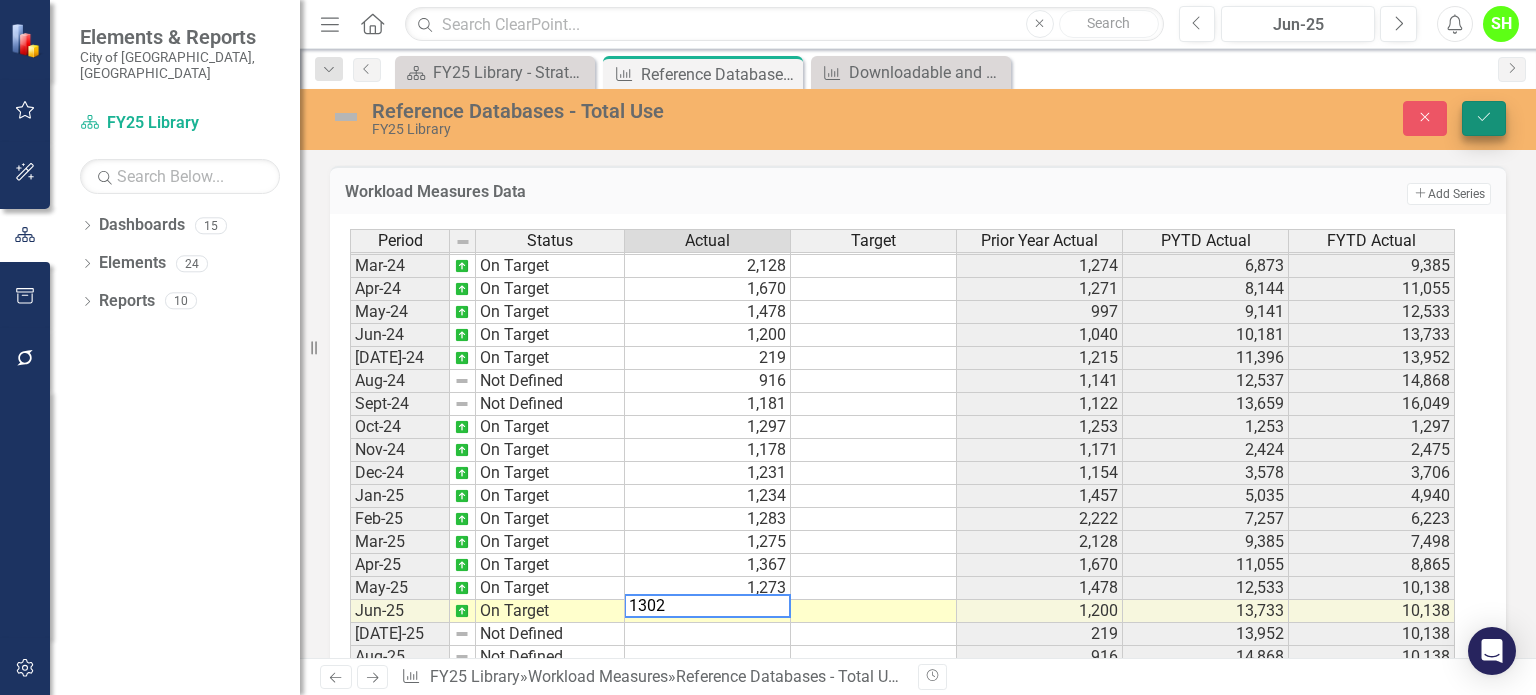 type on "1302" 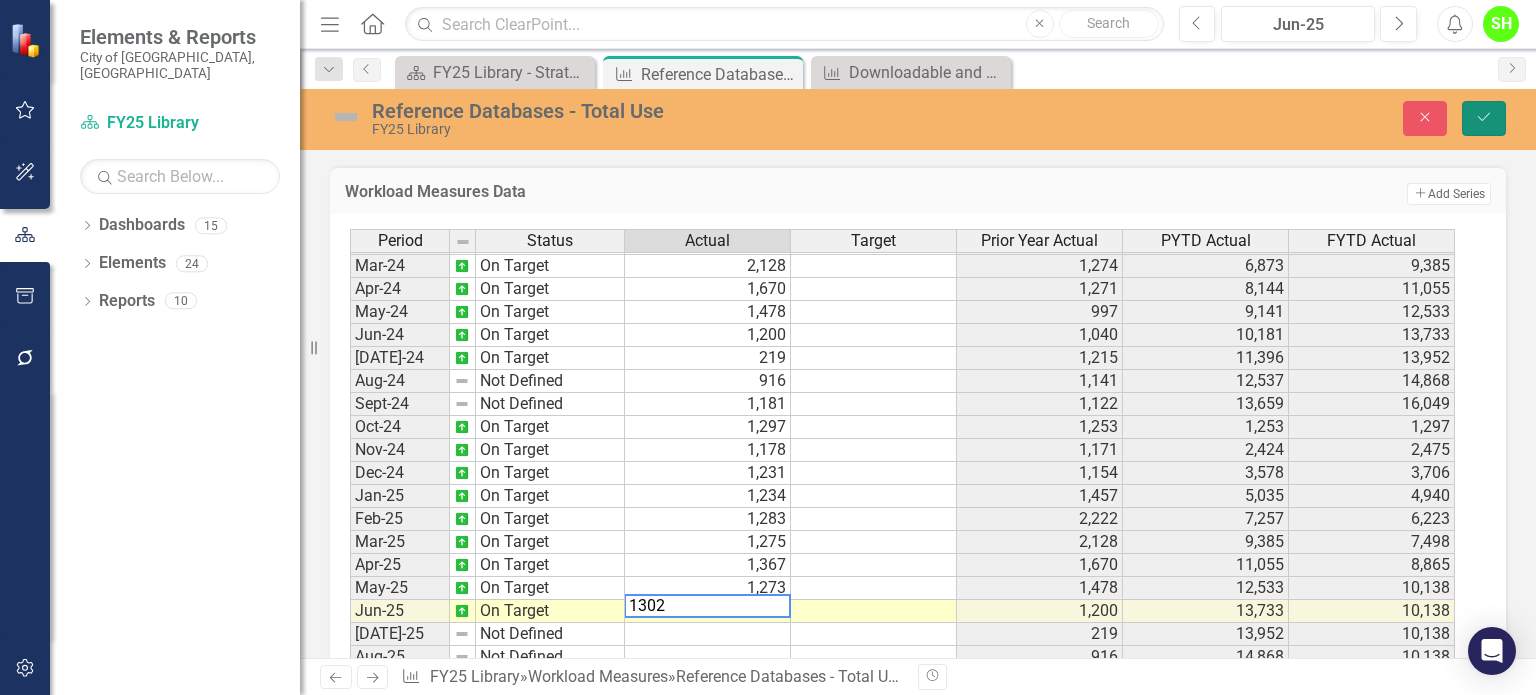 click on "Save" 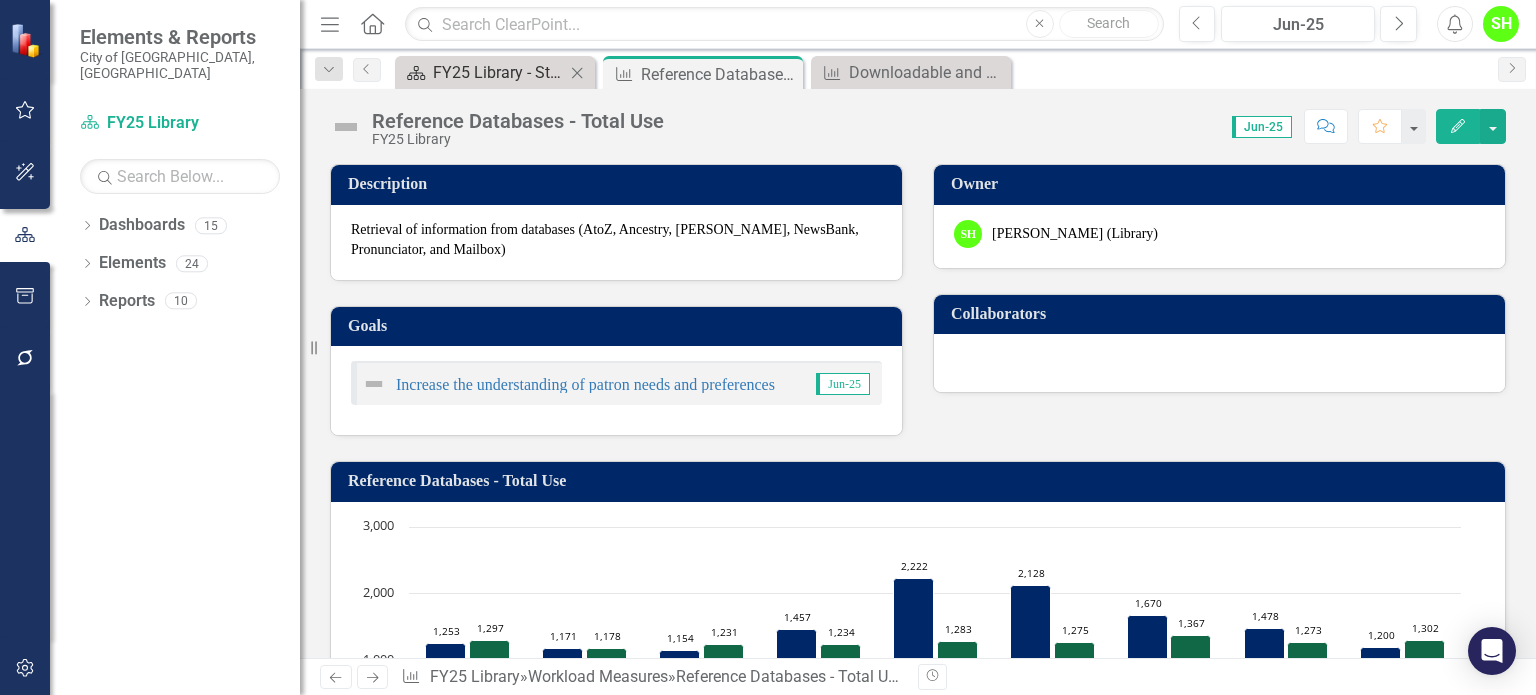 click on "FY25 Library - Strategic Plan" at bounding box center (499, 72) 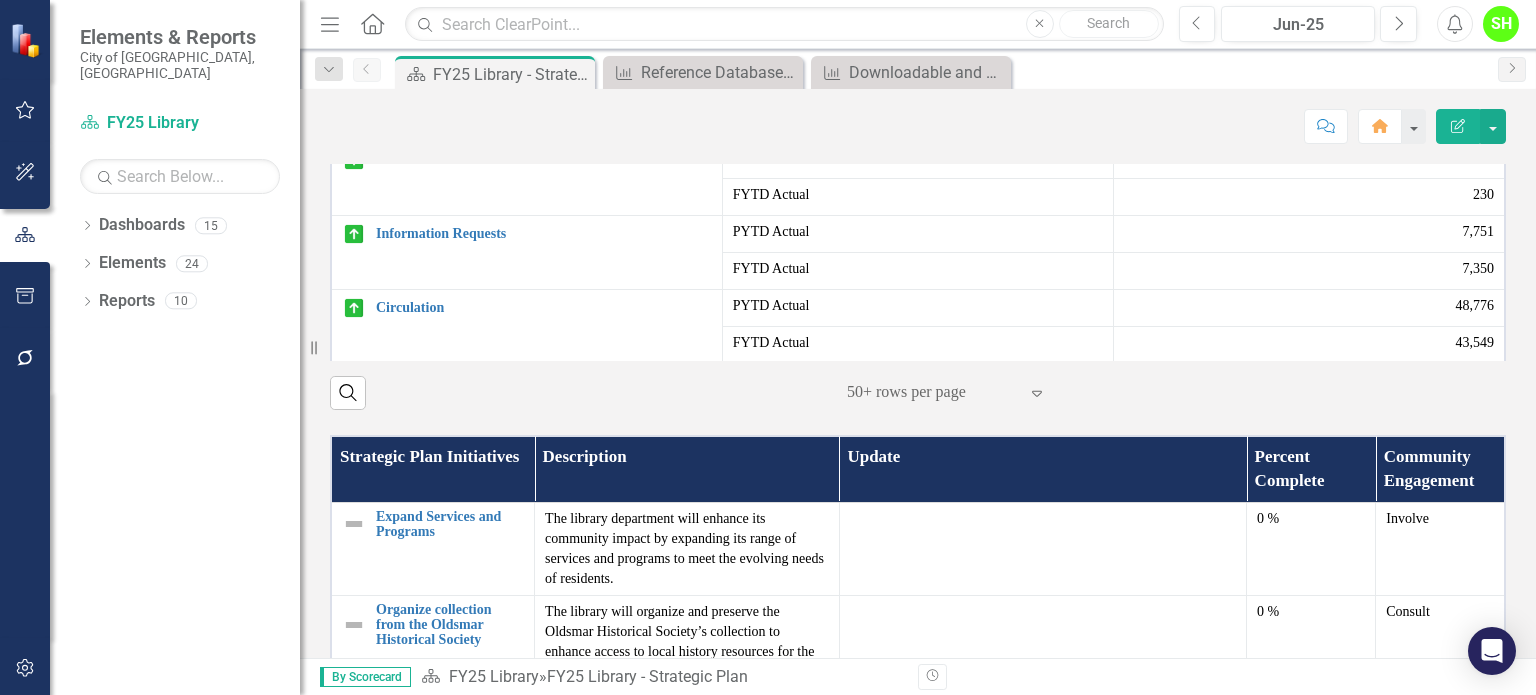 scroll, scrollTop: 452, scrollLeft: 0, axis: vertical 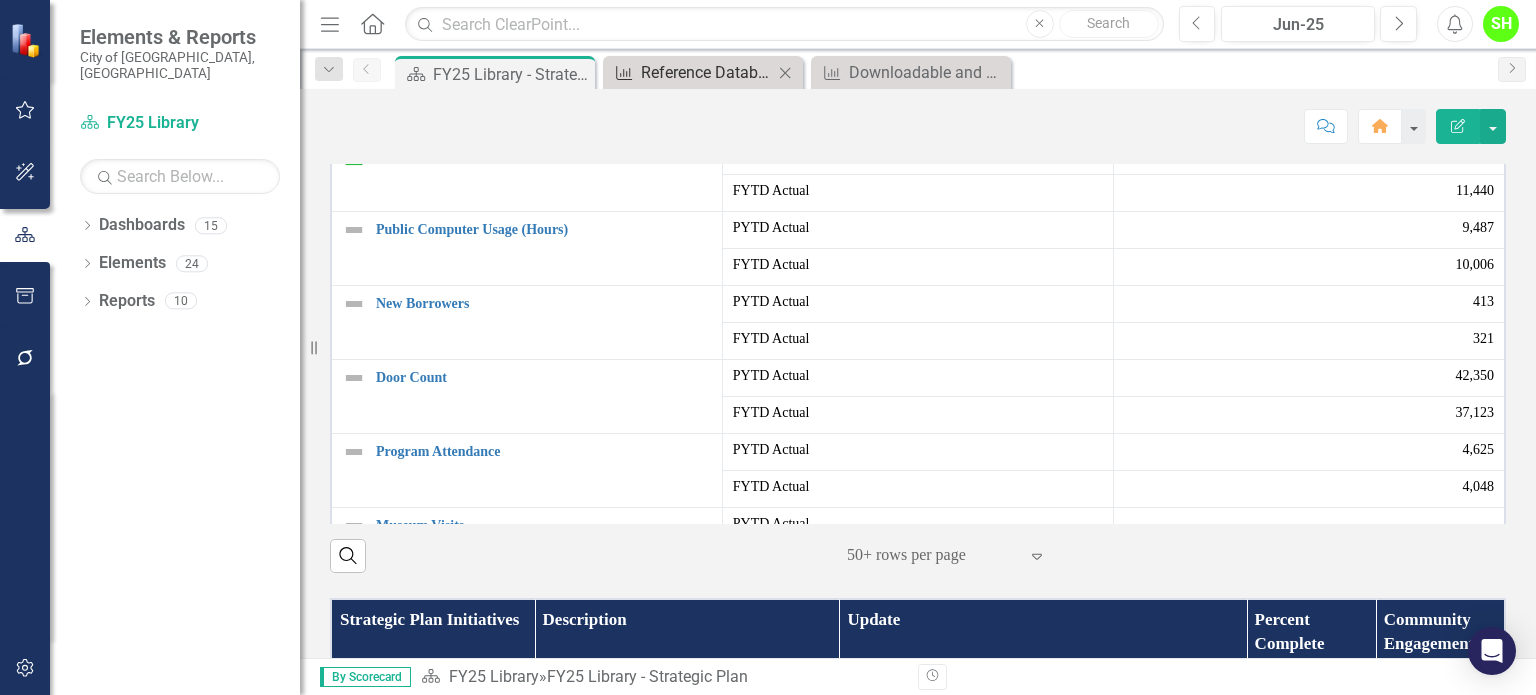 click on "Reference Databases - Total Use" at bounding box center (707, 72) 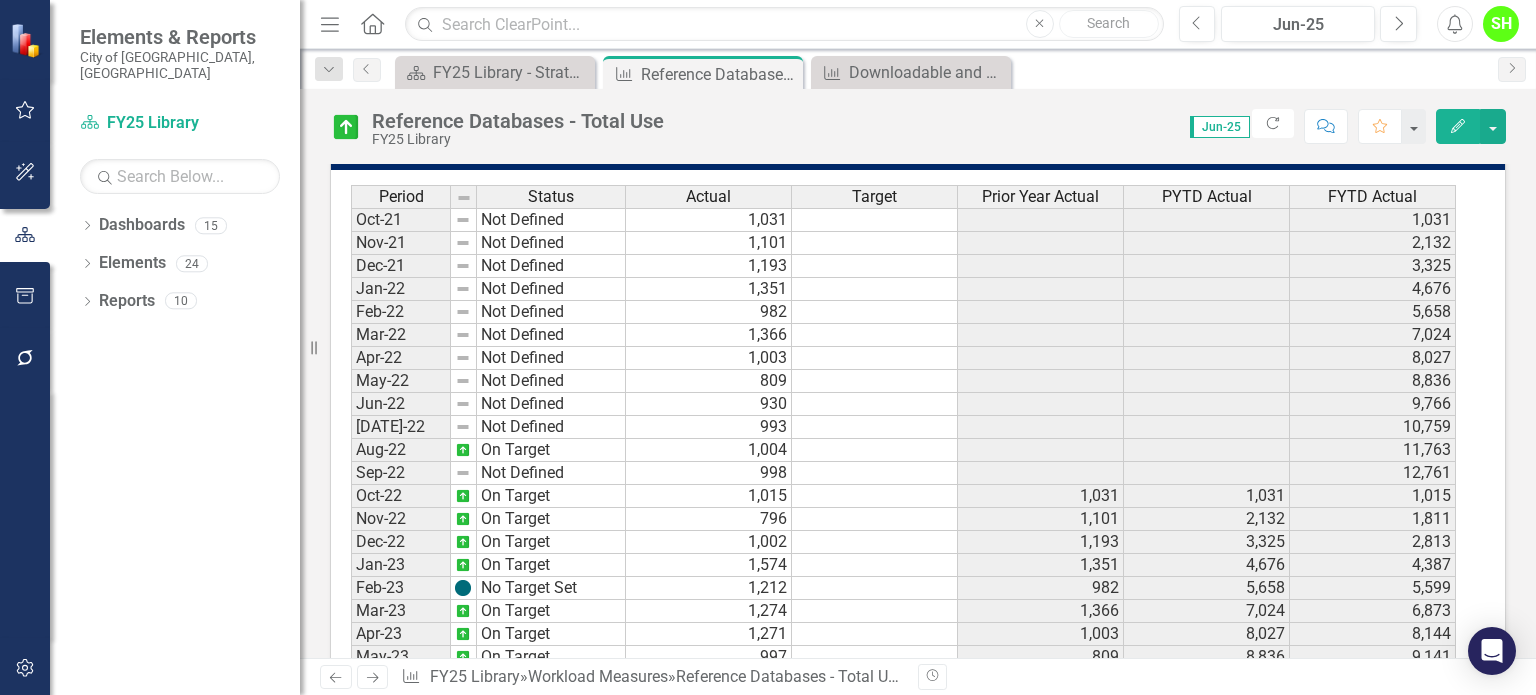 scroll, scrollTop: 1195, scrollLeft: 0, axis: vertical 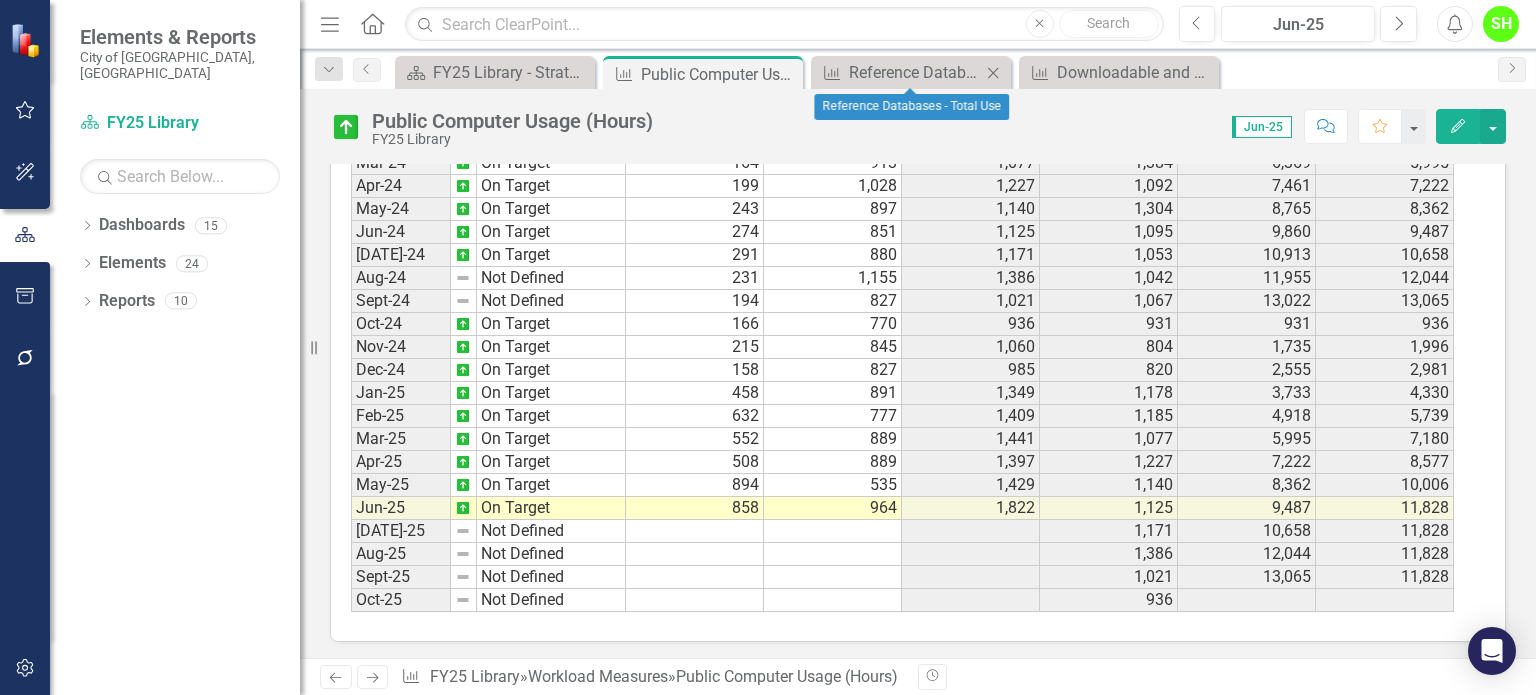 click on "Close" 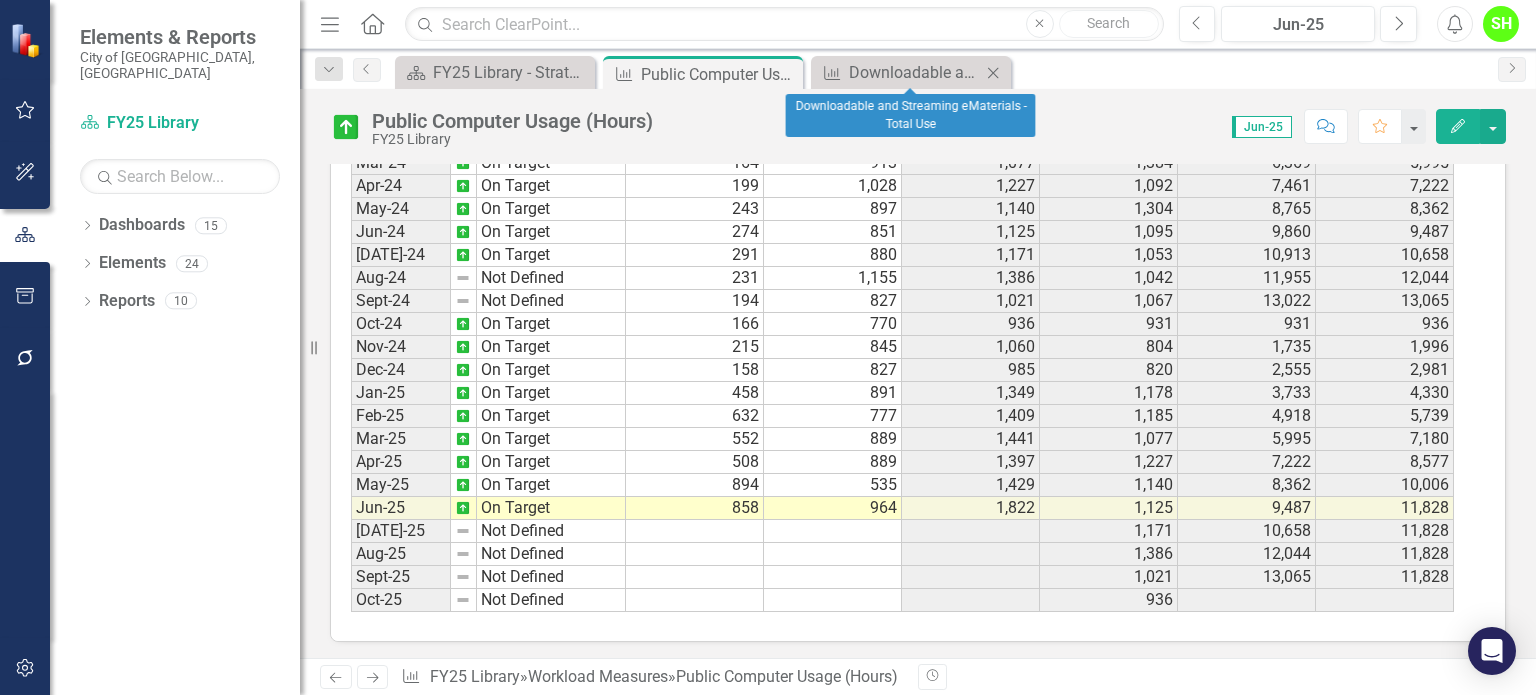 click on "Close" 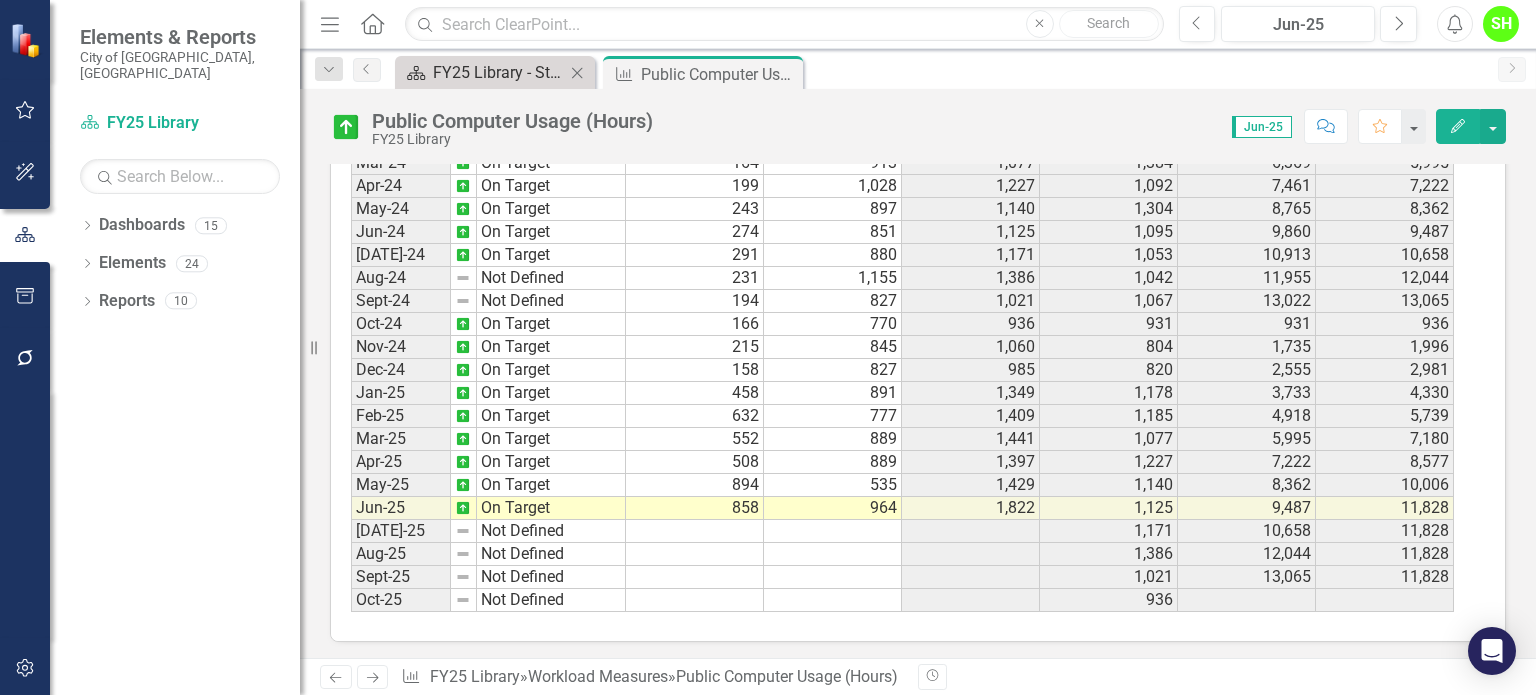 click on "FY25 Library - Strategic Plan" at bounding box center (499, 72) 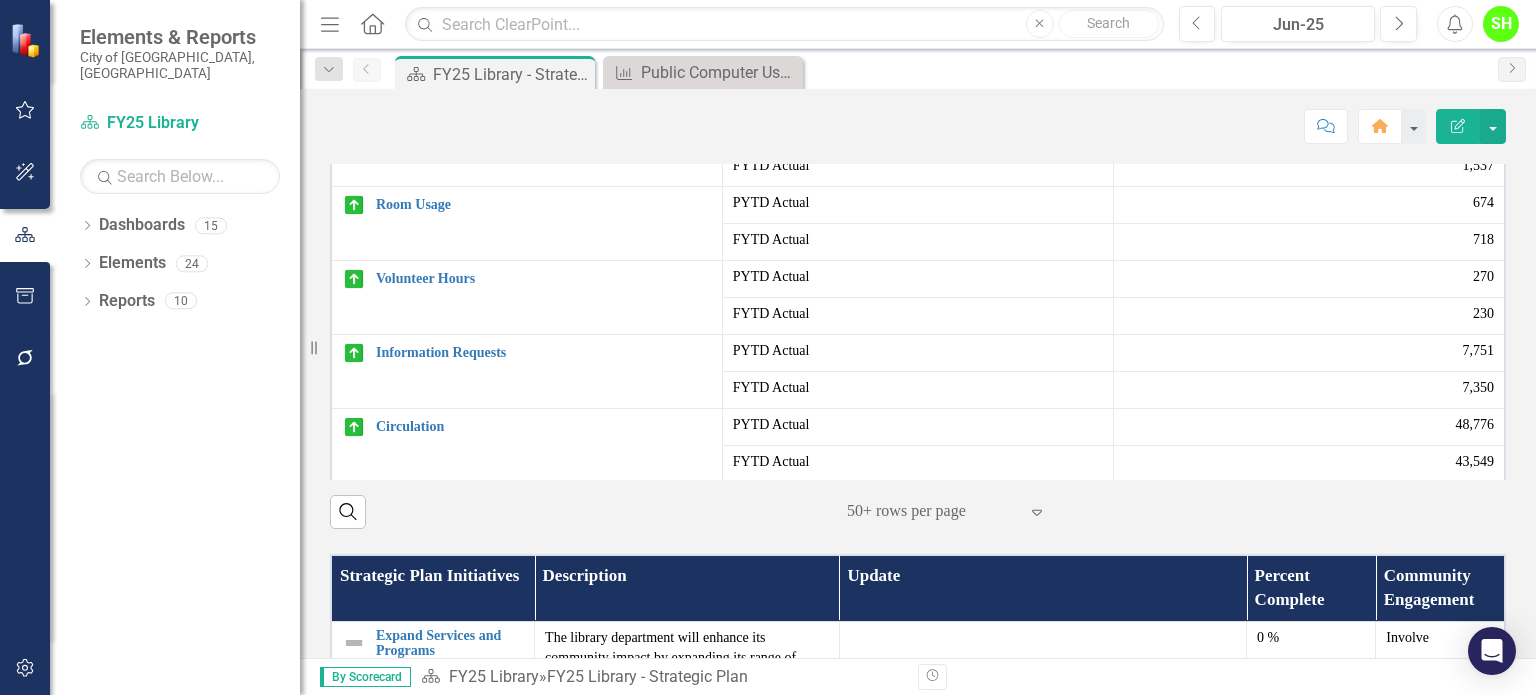 scroll, scrollTop: 500, scrollLeft: 0, axis: vertical 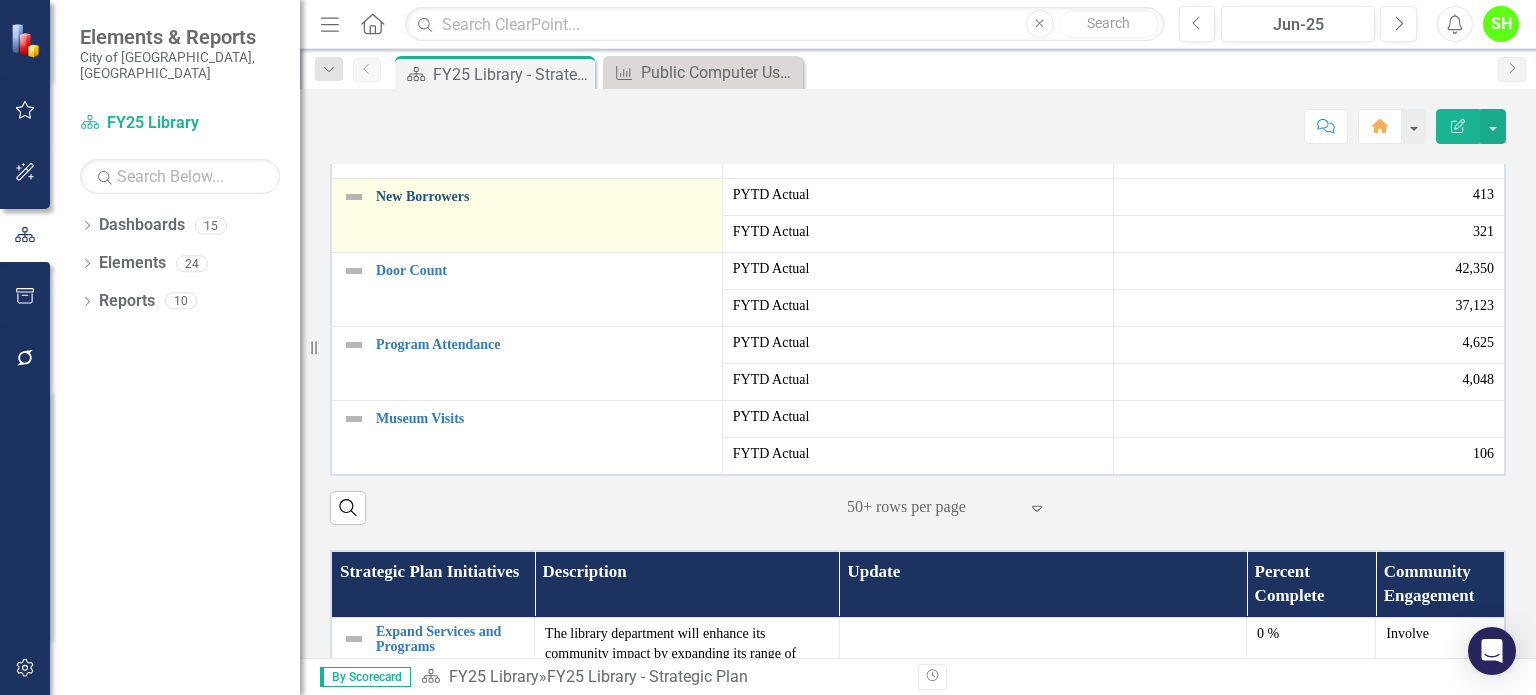 click on "New Borrowers" at bounding box center (544, 196) 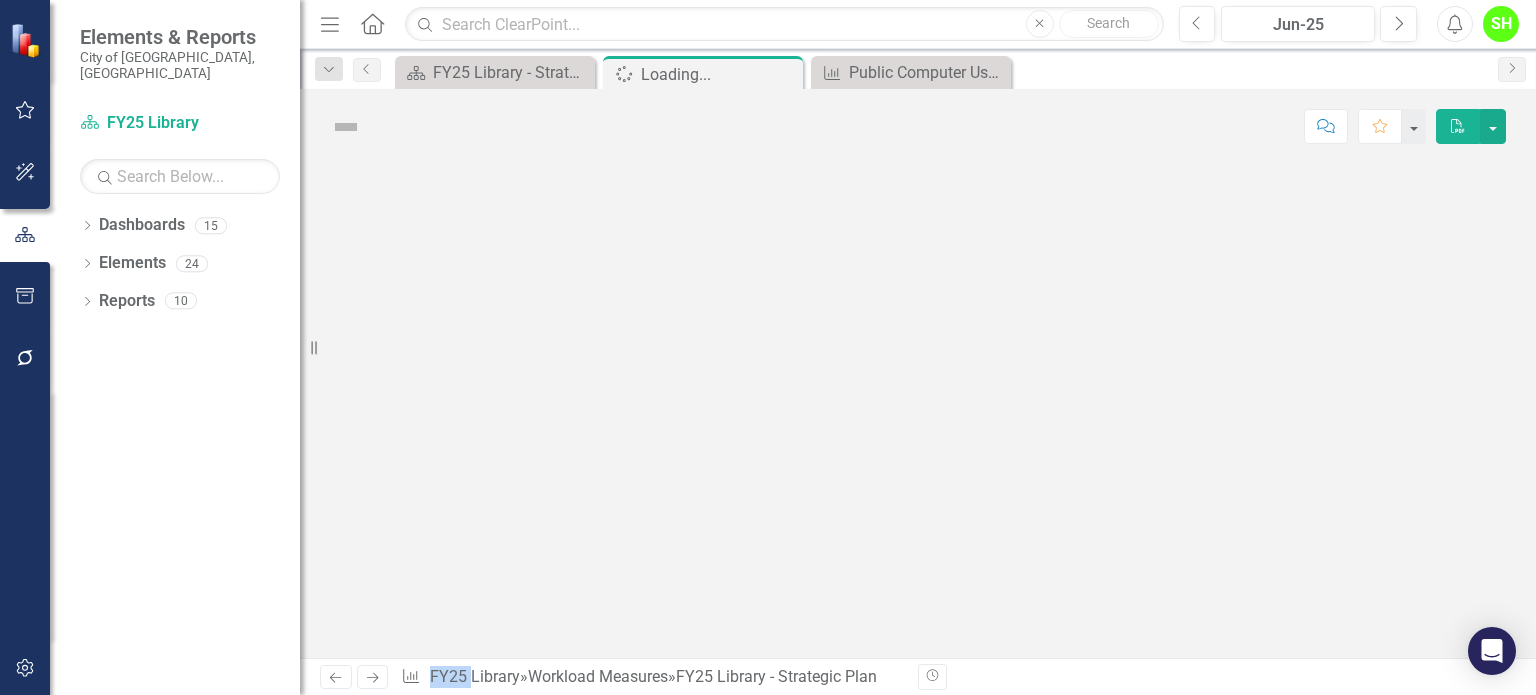 click at bounding box center (918, 411) 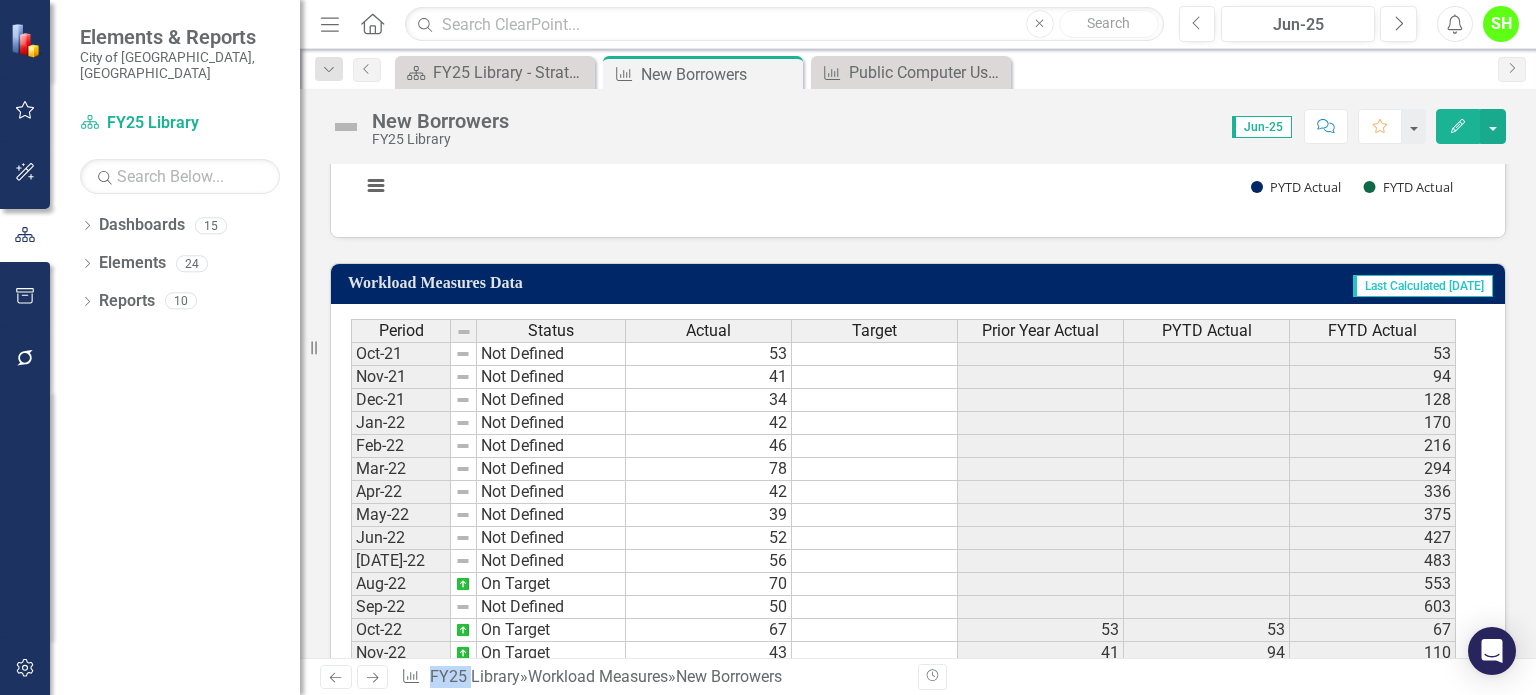 scroll, scrollTop: 1100, scrollLeft: 0, axis: vertical 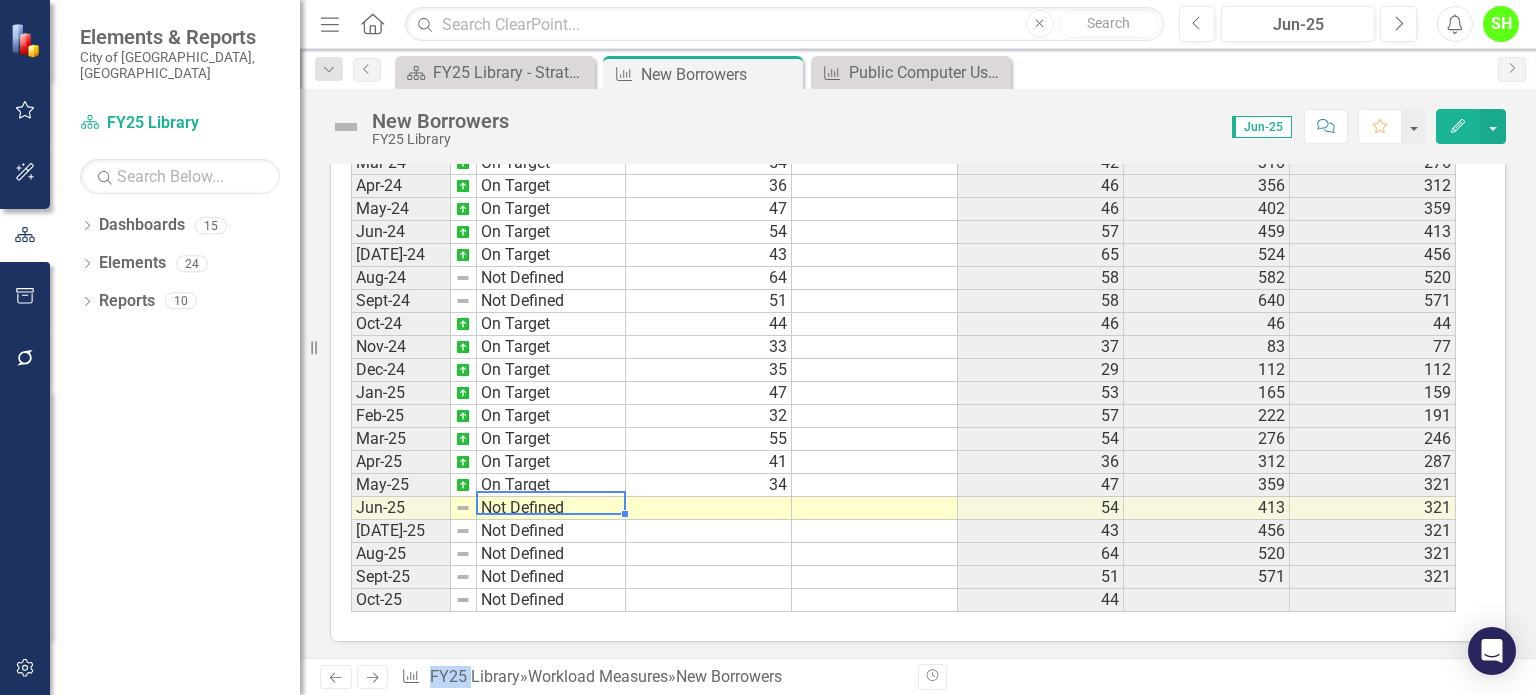 click on "Not Defined" at bounding box center (551, 508) 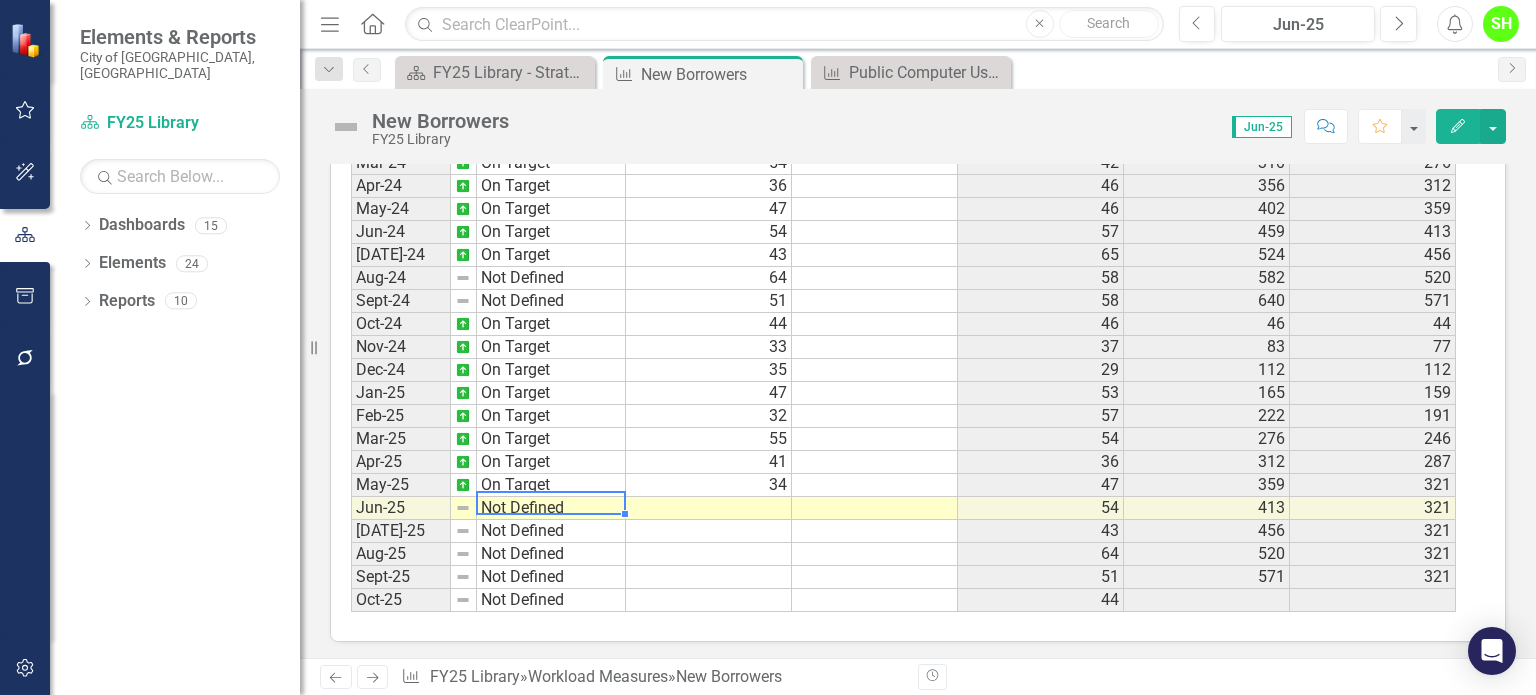 click on "Not Defined" at bounding box center (551, 508) 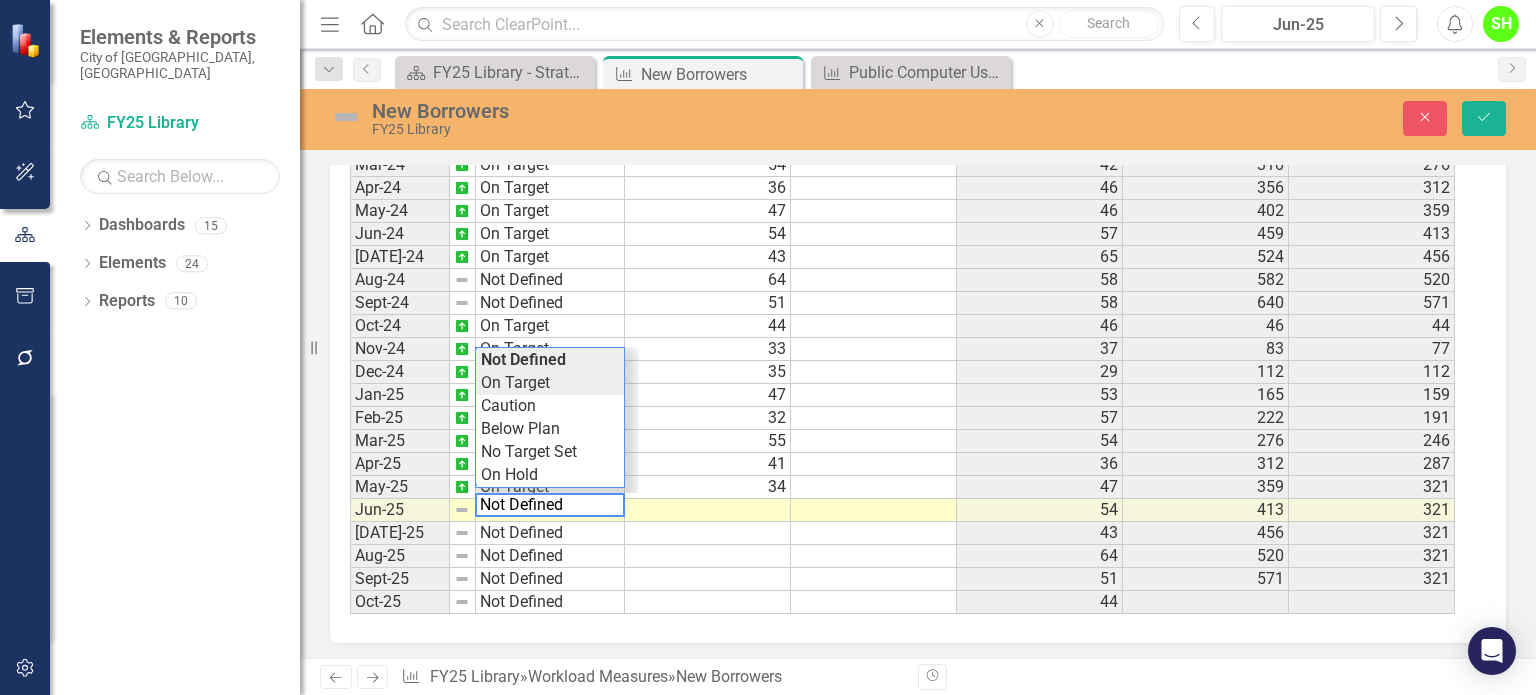 type on "On Target" 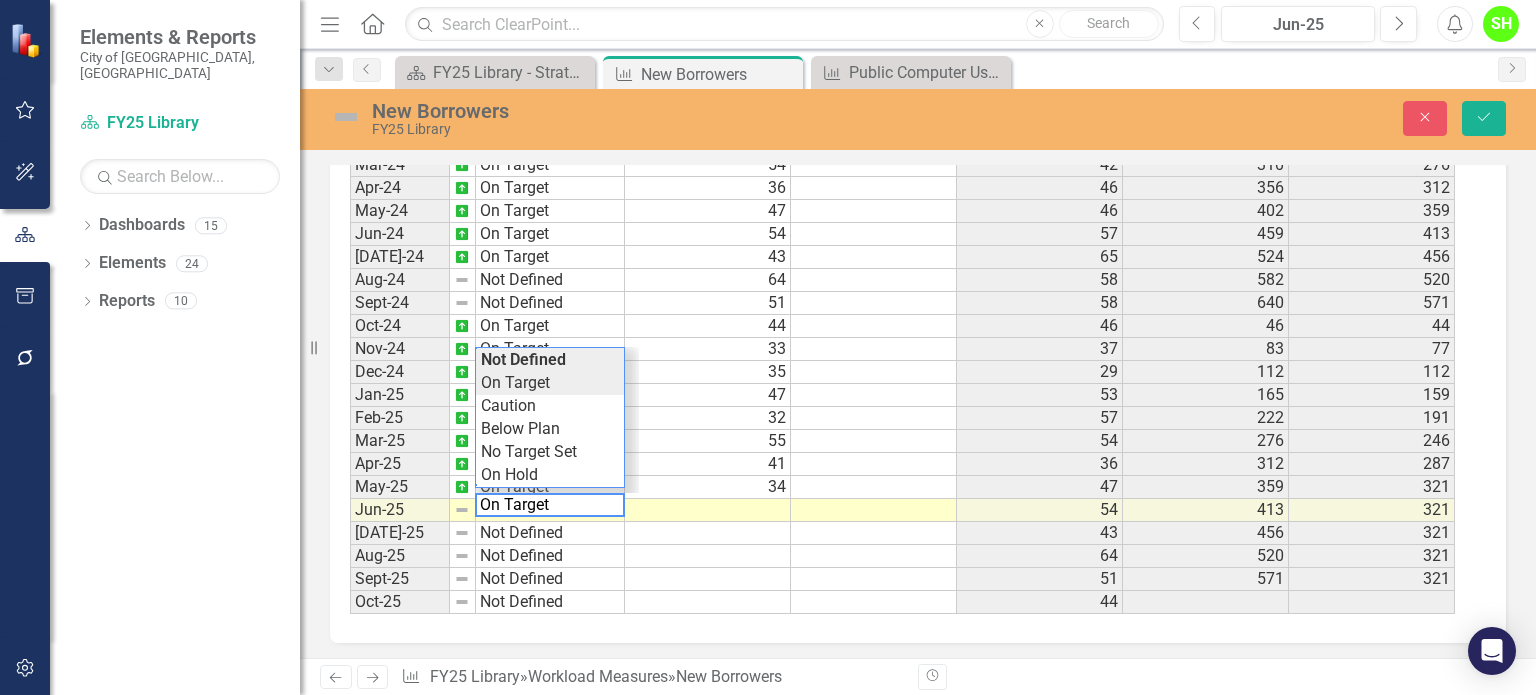 click on "Period Status Actual Target Prior Year Actual PYTD Actual FYTD Actual Feb-23 On Target 66 46 216 268 Mar-23 No Target Set 42 78 294 310 Apr-23 No Target Set 46 42 336 356 May-23 On Target 46 39 375 402 Jun-23 On Target 57 52 427 459 [DATE]-23 No Target Set 65 56 483 524 Aug-23 On Target 58 70 553 582 Sep-23 On Target 58 50 603 640 Oct-23 On Target 46 67 67 46 Nov-23 On Target 37 43 110 83 Dec-23 No Target Set 29 47 157 112 Jan-24 On Target 53 45 202 165 Feb-24 On Target 57 66 268 222 Mar-24 On Target 54 42 310 276 Apr-24 On Target 36 46 356 312 May-24 On Target 47 46 402 359 Jun-24 On Target 54 57 459 413 [DATE]-24 On Target 43 65 524 456 Aug-24 Not Defined 64 58 582 520 Sept-24 Not Defined 51 58 640 571 Oct-24 On Target 44 46 46 44 Nov-24 On Target 33 37 83 77 Dec-24 On Target 35 29 112 112 Jan-25 On Target 47 53 165 159 Feb-25 On Target 32 57 222 191 Mar-25 On Target 55 54 276 246 Apr-25 On Target 41 36 312 287 May-25 On Target 34 47 359 321 Jun-25 Not Defined 54 413 321 [DATE]-25 Not Defined 43 456 321 Aug-25 64 51" at bounding box center [910, 371] 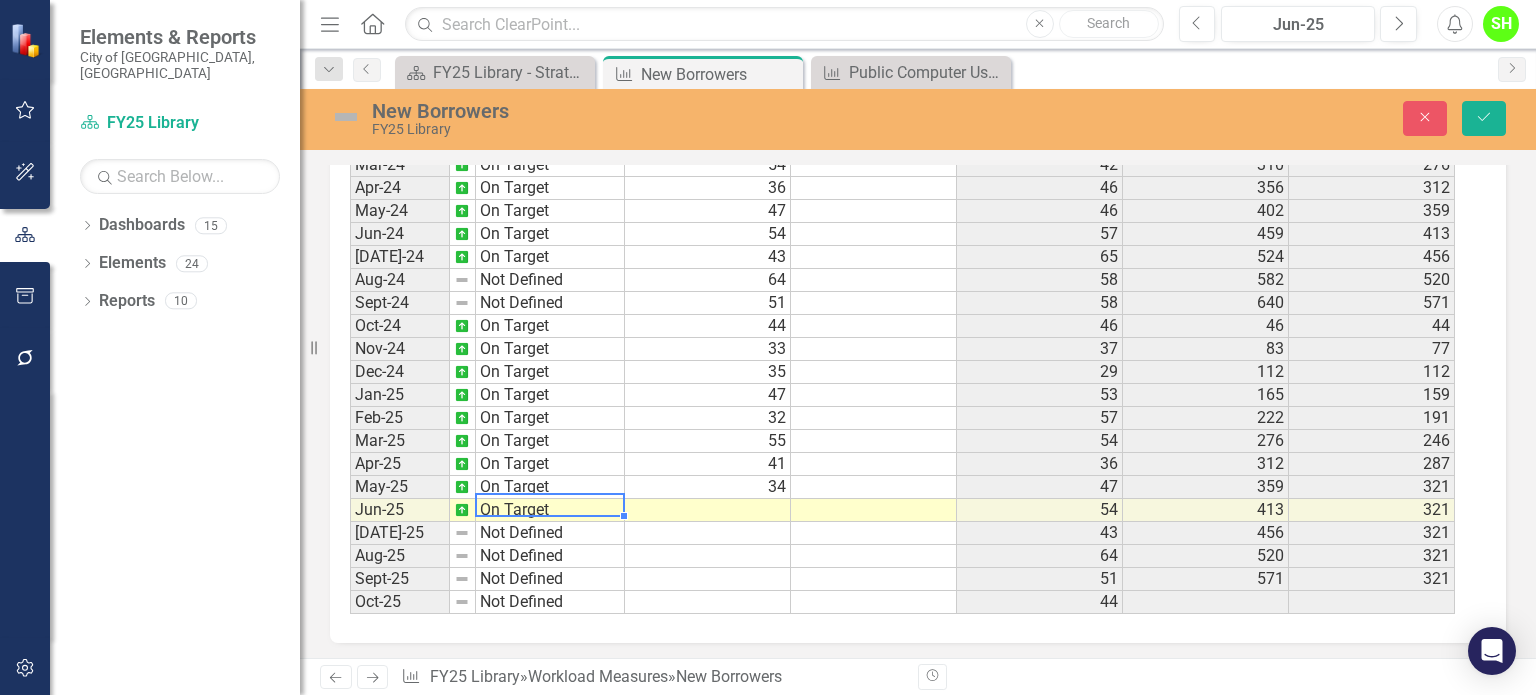 click at bounding box center [708, 510] 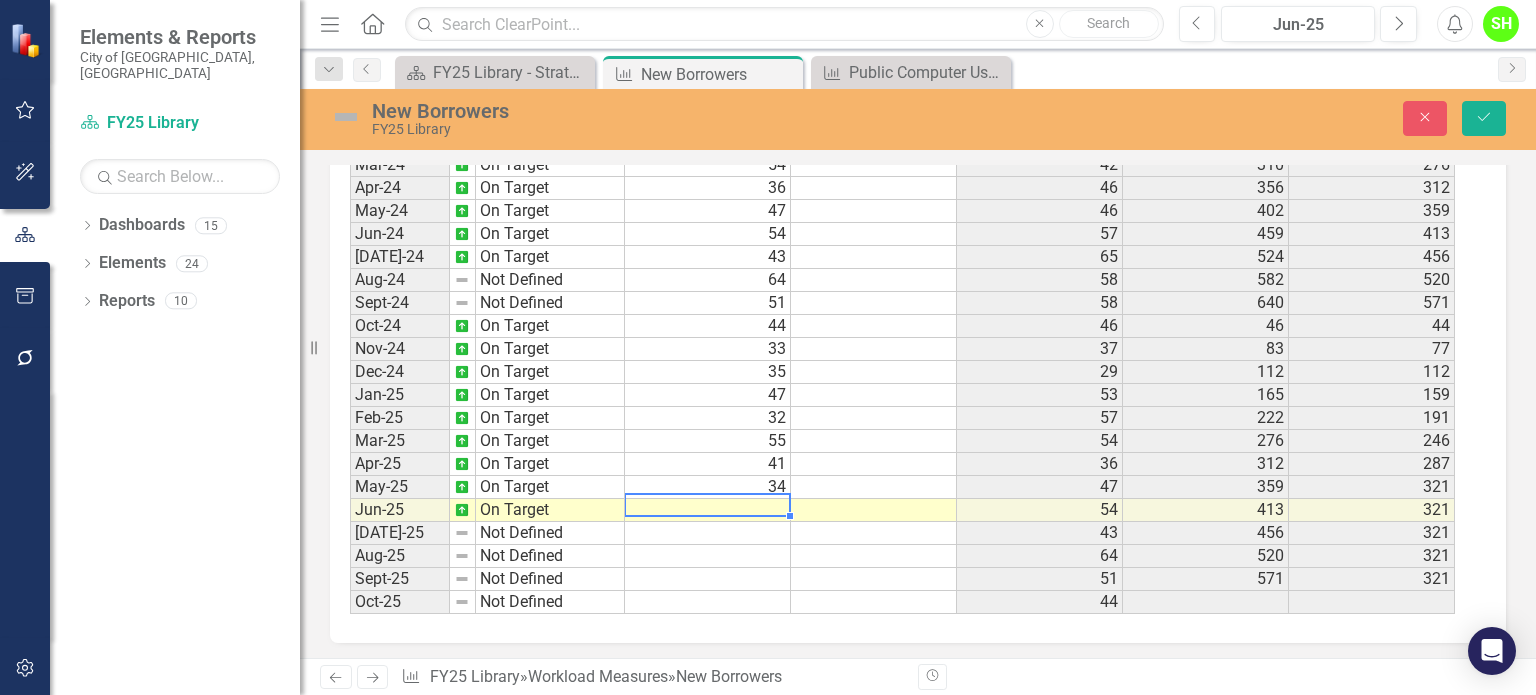 click at bounding box center [708, 510] 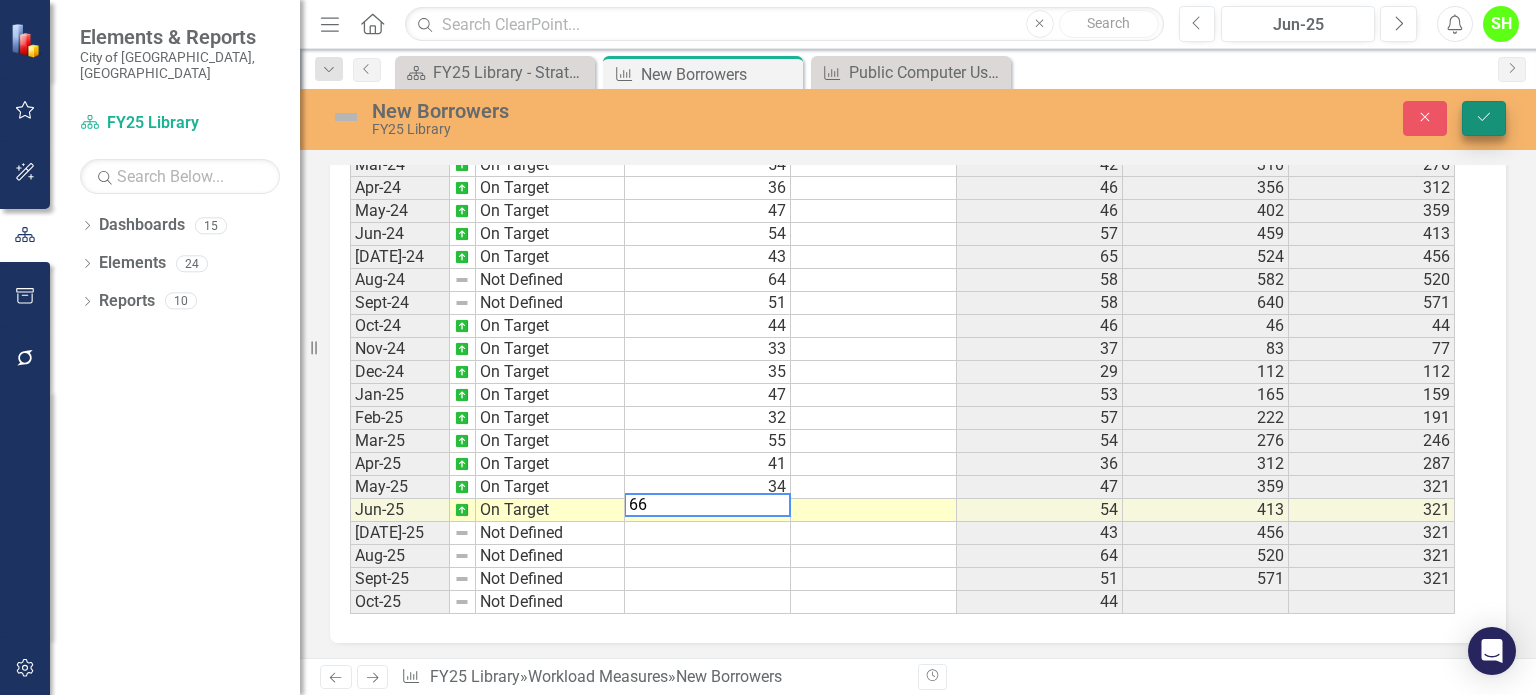 type on "66" 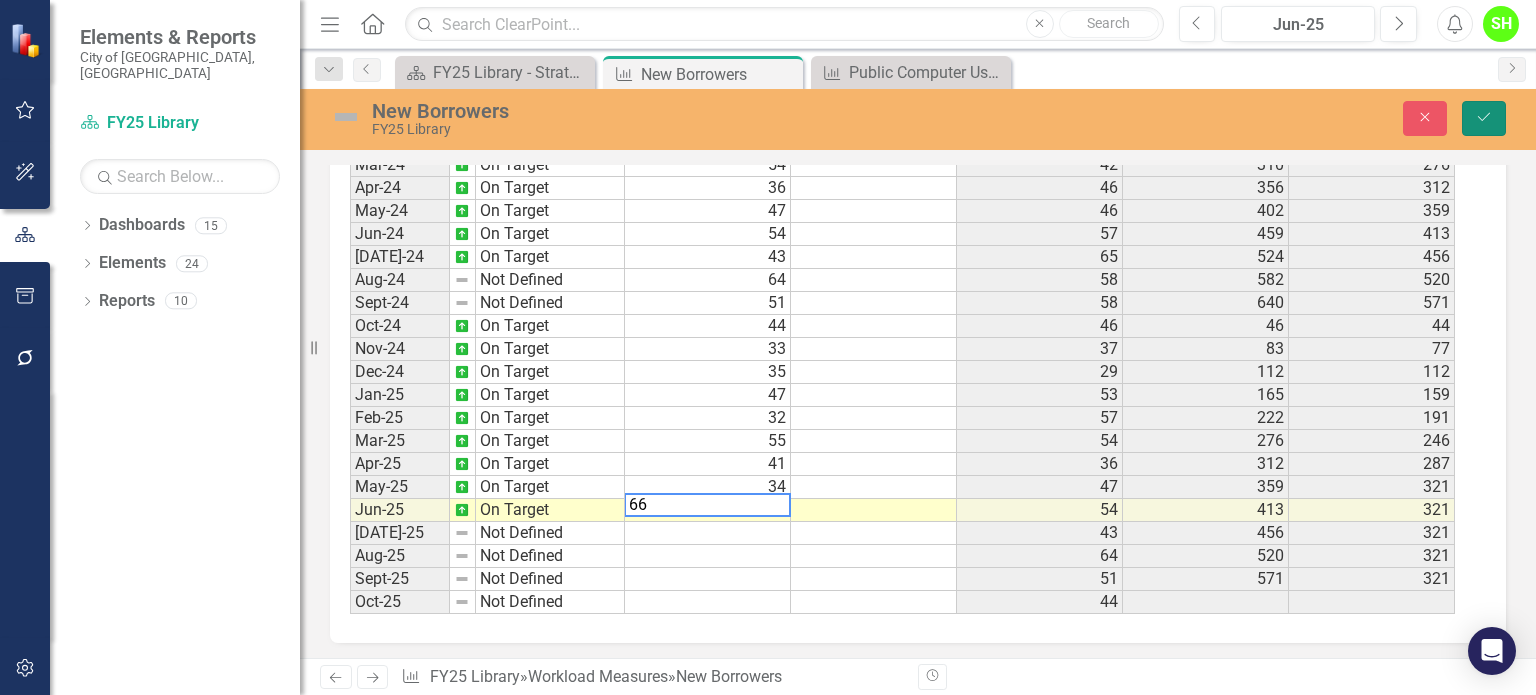 click on "Save" 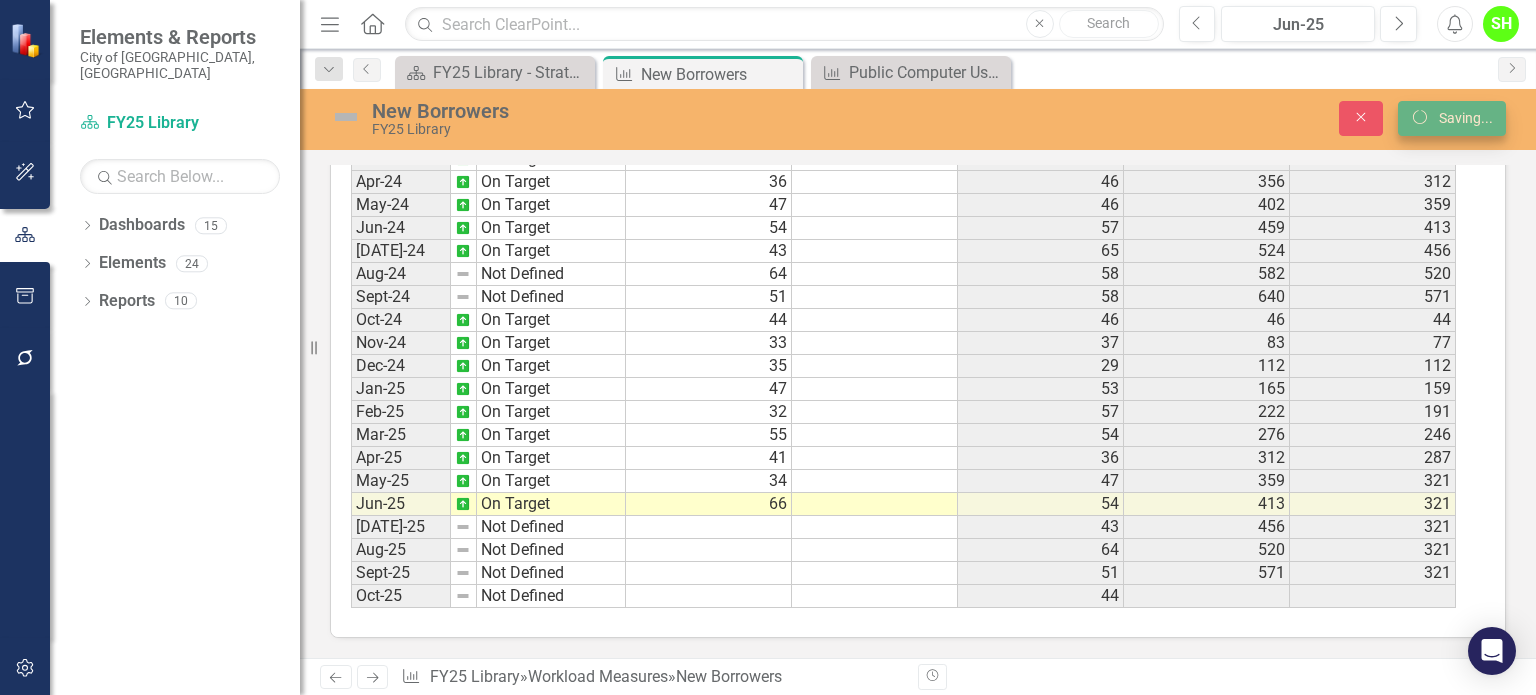 scroll, scrollTop: 1177, scrollLeft: 0, axis: vertical 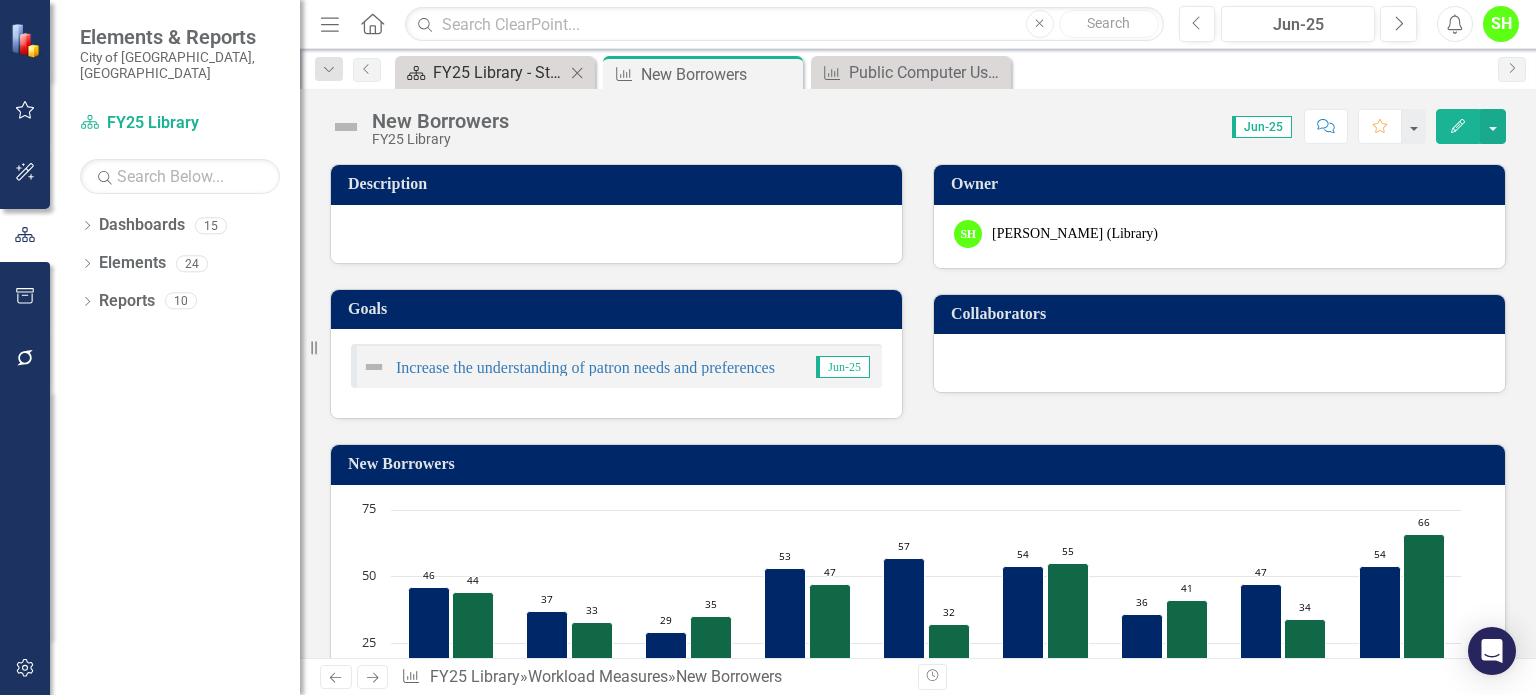 click on "FY25 Library - Strategic Plan" at bounding box center (499, 72) 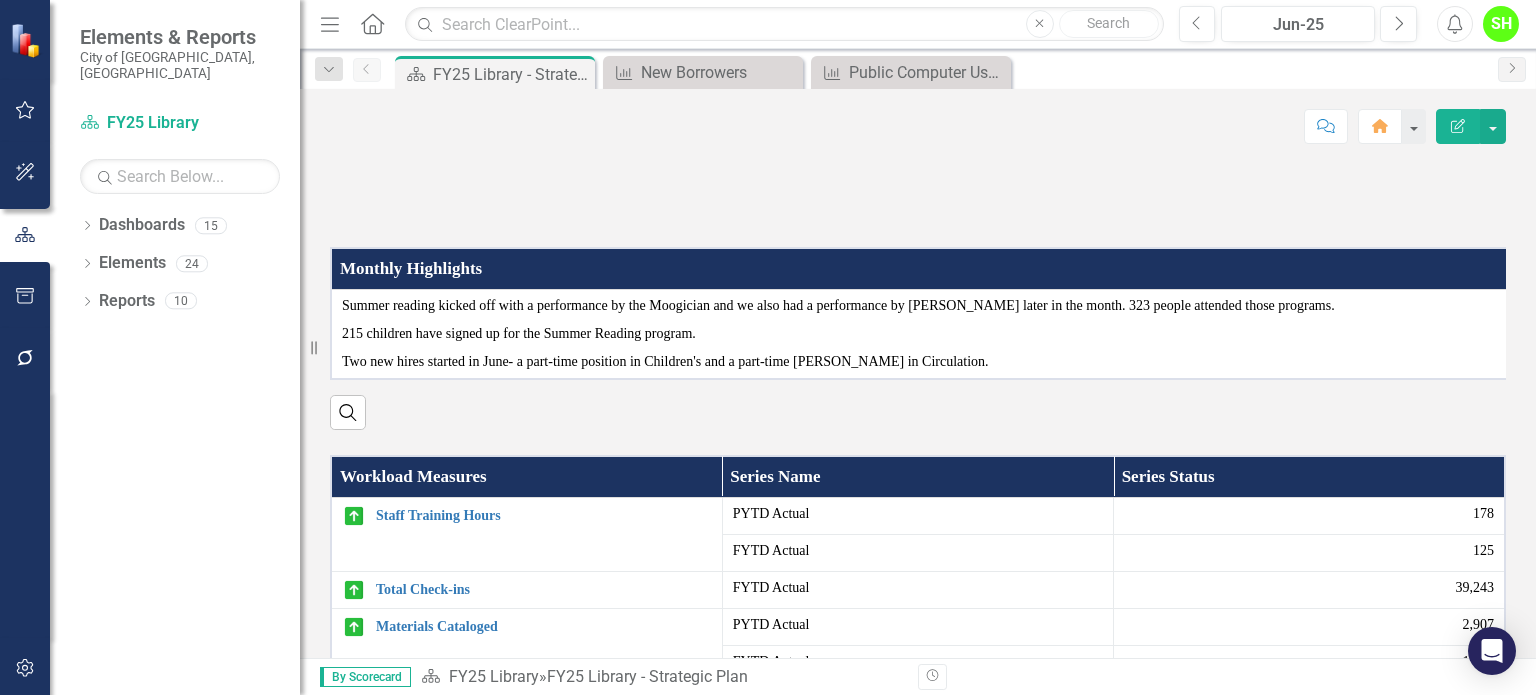 scroll, scrollTop: 500, scrollLeft: 0, axis: vertical 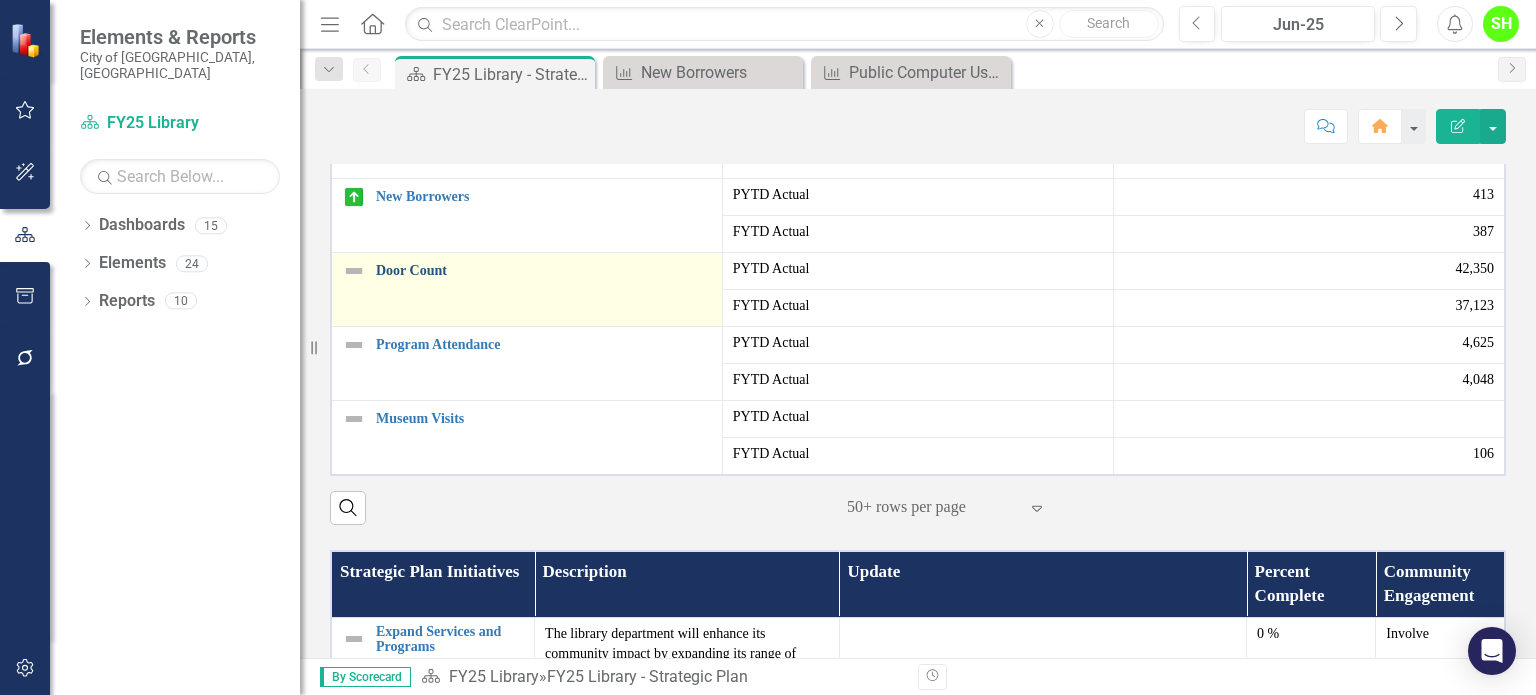 click on "Door Count" at bounding box center (544, 270) 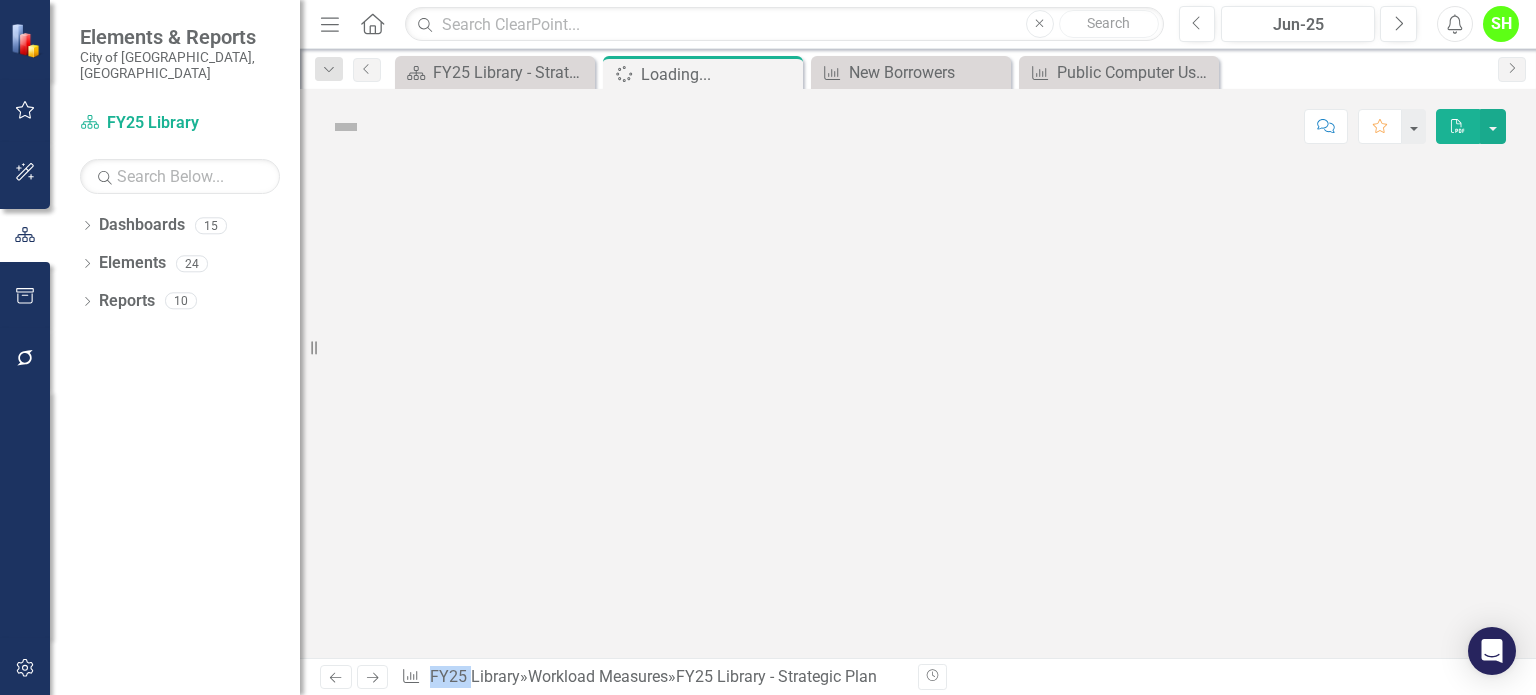 click at bounding box center [918, 411] 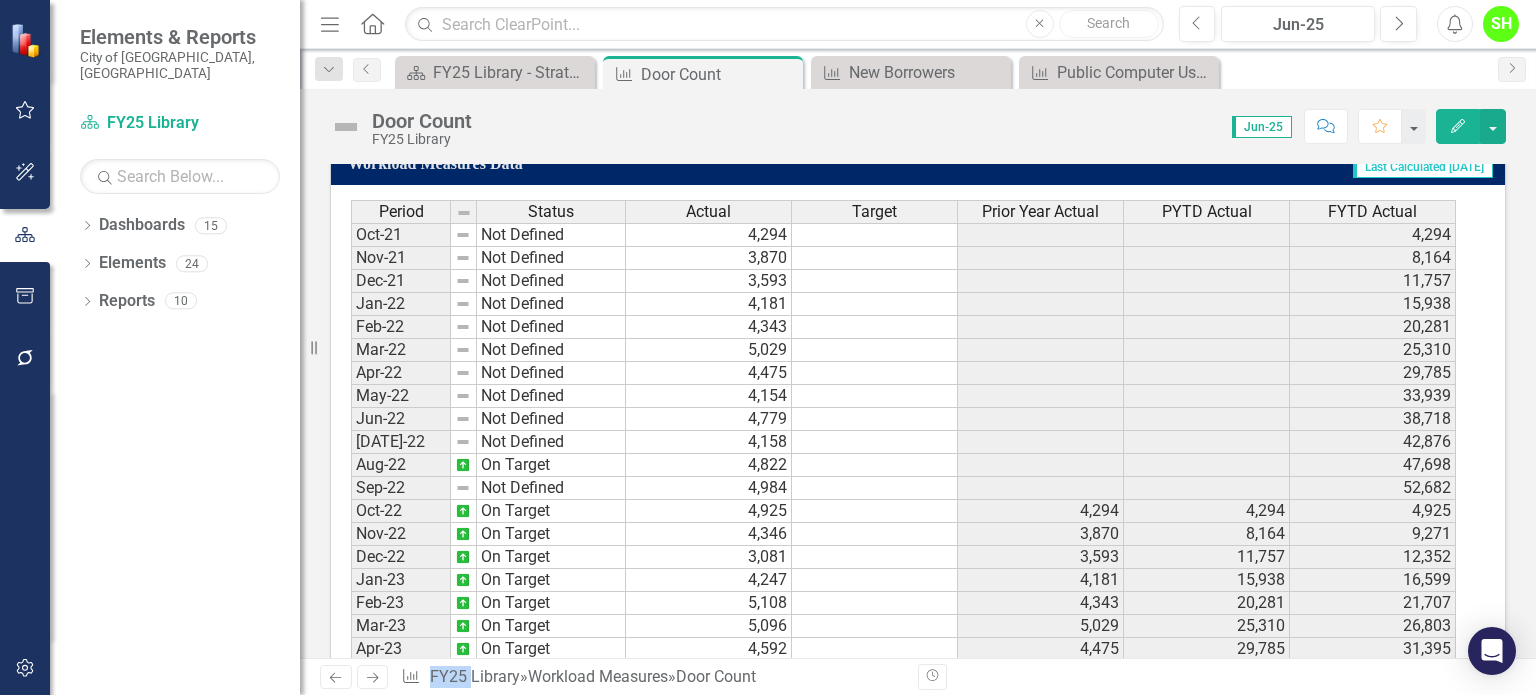 scroll, scrollTop: 1177, scrollLeft: 0, axis: vertical 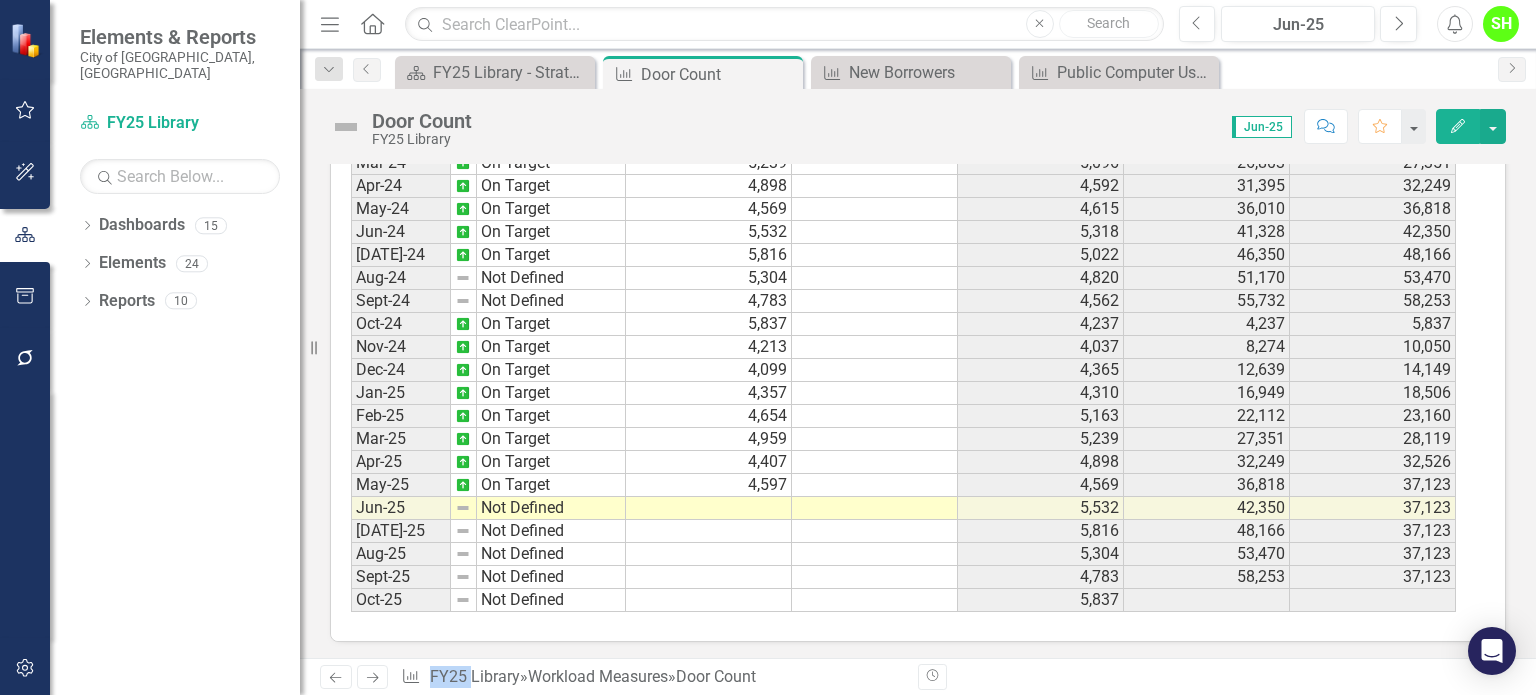 click on "Dec-22 On Target Jan-23 On Target Feb-23 On Target Mar-23 On Target Apr-23 On Target May-23 No Target Set Jun-23 On Target [DATE]-23 No Target Set Aug-23 On Target Sep-23 On Target Oct-23 On Target Nov-23 On Target Dec-23 On Target Jan-24 On Target Feb-24 On Target Mar-24 On Target Apr-24 On Target May-24 On Target Jun-24 On Target [DATE]-24 On Target Aug-24 Not Defined Sept-24 Not Defined Oct-24 On Target Nov-24 On Target Dec-24 On Target Jan-25 On Target Feb-25 On Target Mar-25 On Target Apr-25 On Target May-25 On Target Jun-25 Not Defined [DATE]-25 Not Defined Aug-25 Not Defined Sept-25 Not Defined Oct-25 Not Defined" at bounding box center [488, 209] 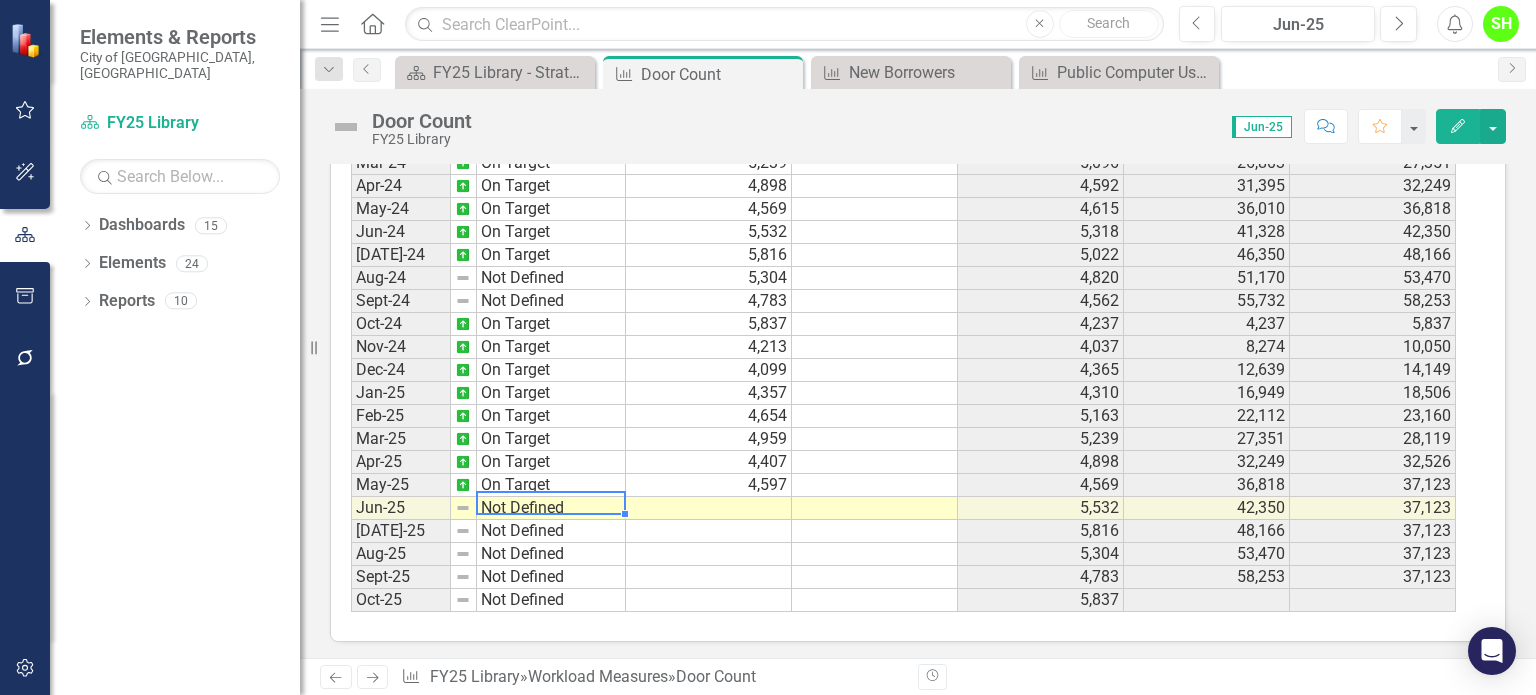 click on "Not Defined" at bounding box center [551, 508] 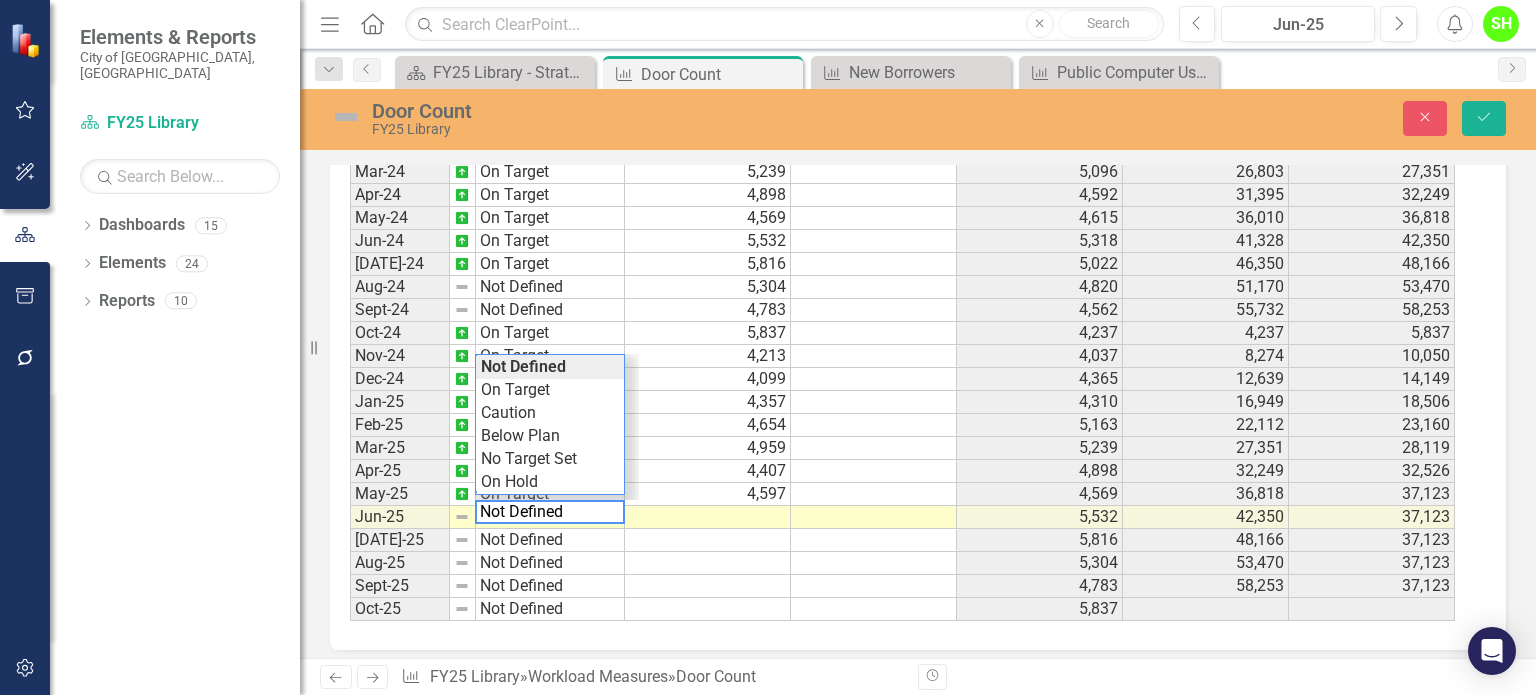 scroll, scrollTop: 1184, scrollLeft: 0, axis: vertical 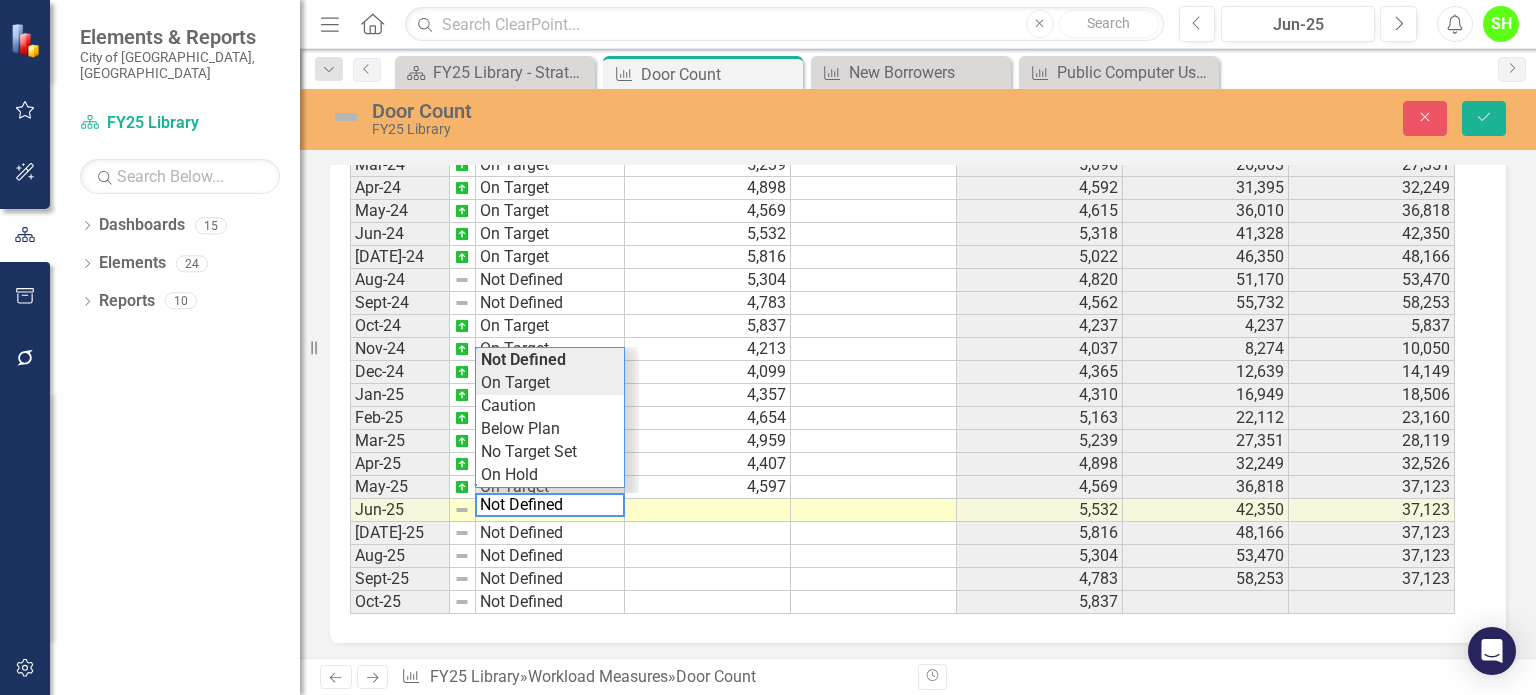 type on "On Target" 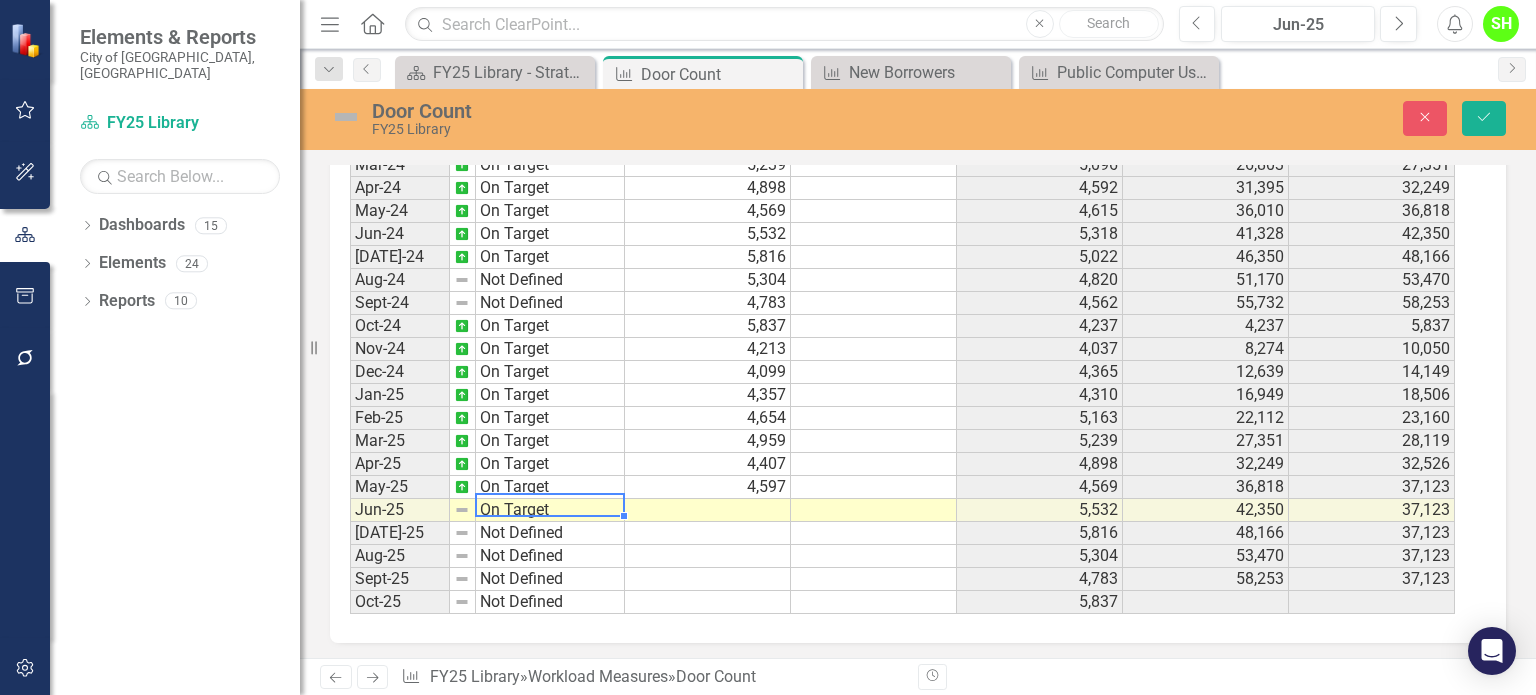 click on "Period Status Actual Target Prior Year Actual PYTD Actual FYTD Actual Feb-23 On Target 5,108 4,343 20,281 21,707 Mar-23 On Target 5,096 5,029 25,310 26,803 Apr-23 On Target 4,592 4,475 29,785 31,395 May-23 No Target Set 4,615 4,154 33,939 36,010 Jun-23 On Target 5,318 4,779 38,718 41,328 [DATE]-23 No Target Set 5,022 4,158 42,876 46,350 Aug-23 On Target 4,820 4,822 47,698 51,170 Sep-23 On Target 4,562 4,984 52,682 55,732 Oct-23 On Target 4,237 4,925 4,925 4,237 Nov-23 On Target 4,037 4,346 9,271 8,274 Dec-23 On Target 4,365 3,081 12,352 12,639 Jan-24 On Target 4,310 4,247 16,599 16,949 Feb-24 On Target 5,163 5,108 21,707 22,112 Mar-24 On Target 5,239 5,096 26,803 27,351 Apr-24 On Target 4,898 4,592 31,395 32,249 May-24 On Target 4,569 4,615 36,010 36,818 Jun-24 On Target 5,532 5,318 41,328 42,350 [DATE]-24 On Target 5,816 5,022 46,350 48,166 Aug-24 Not Defined 5,304 4,820 51,170 53,470 Sept-24 Not Defined 4,783 4,562 55,732 58,253 Oct-24 On Target 5,837 4,237 4,237 5,837 Nov-24 On Target 4,213 4,037 8,274 10,050" at bounding box center (910, 371) 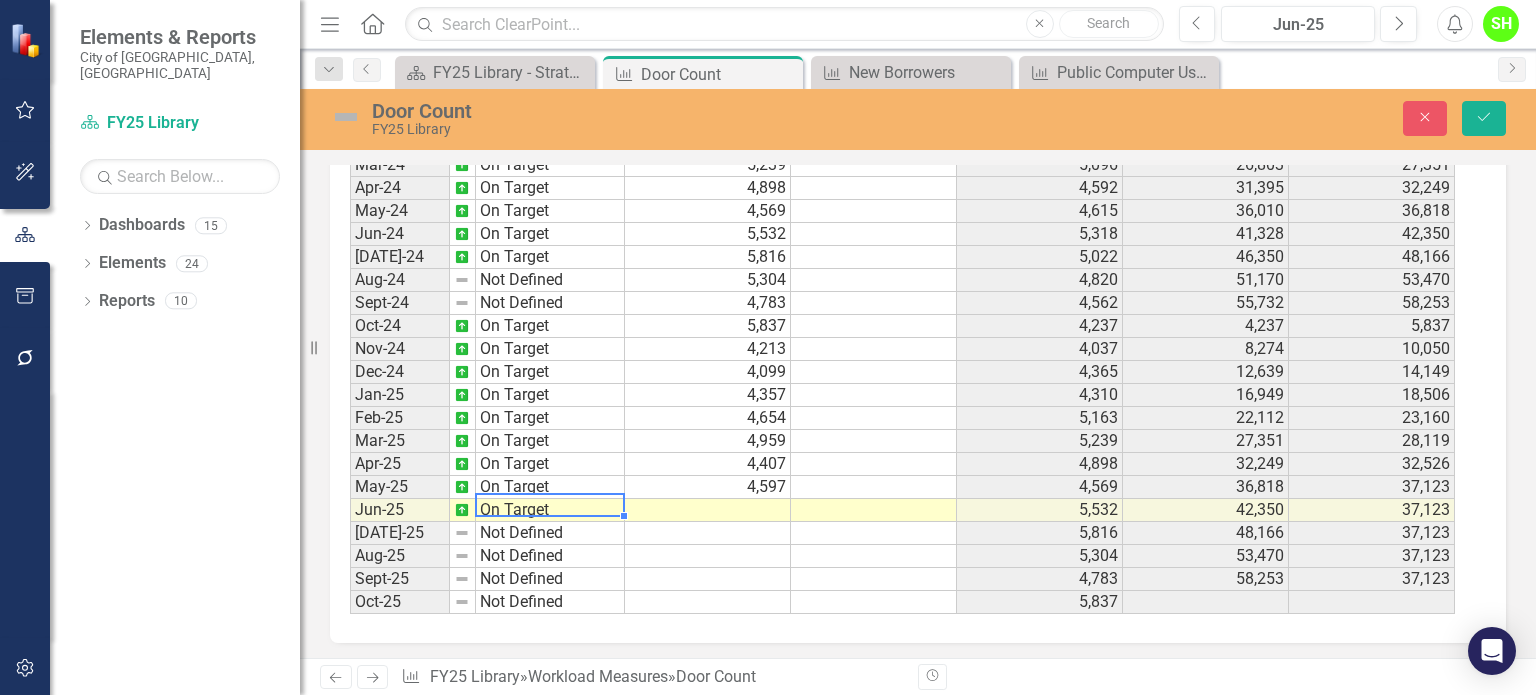 click at bounding box center (708, 510) 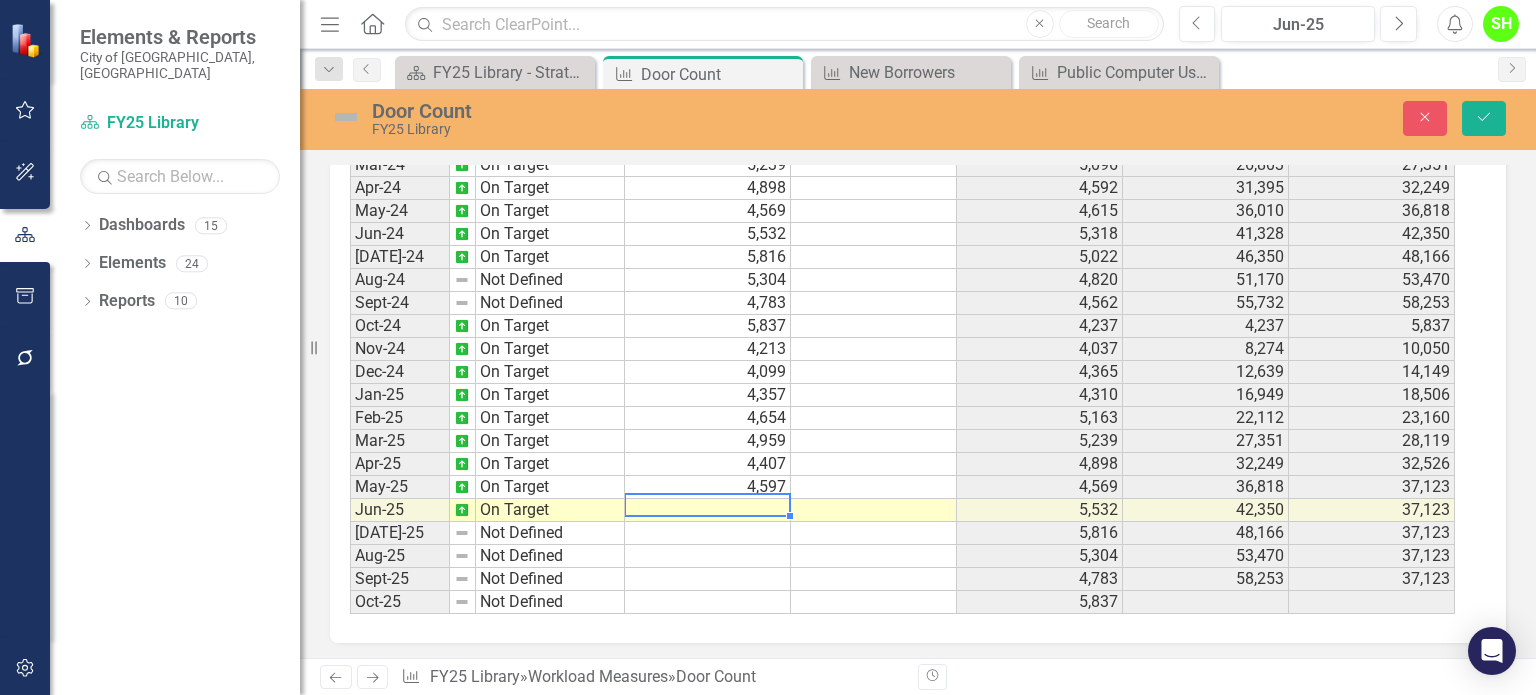 click at bounding box center [708, 510] 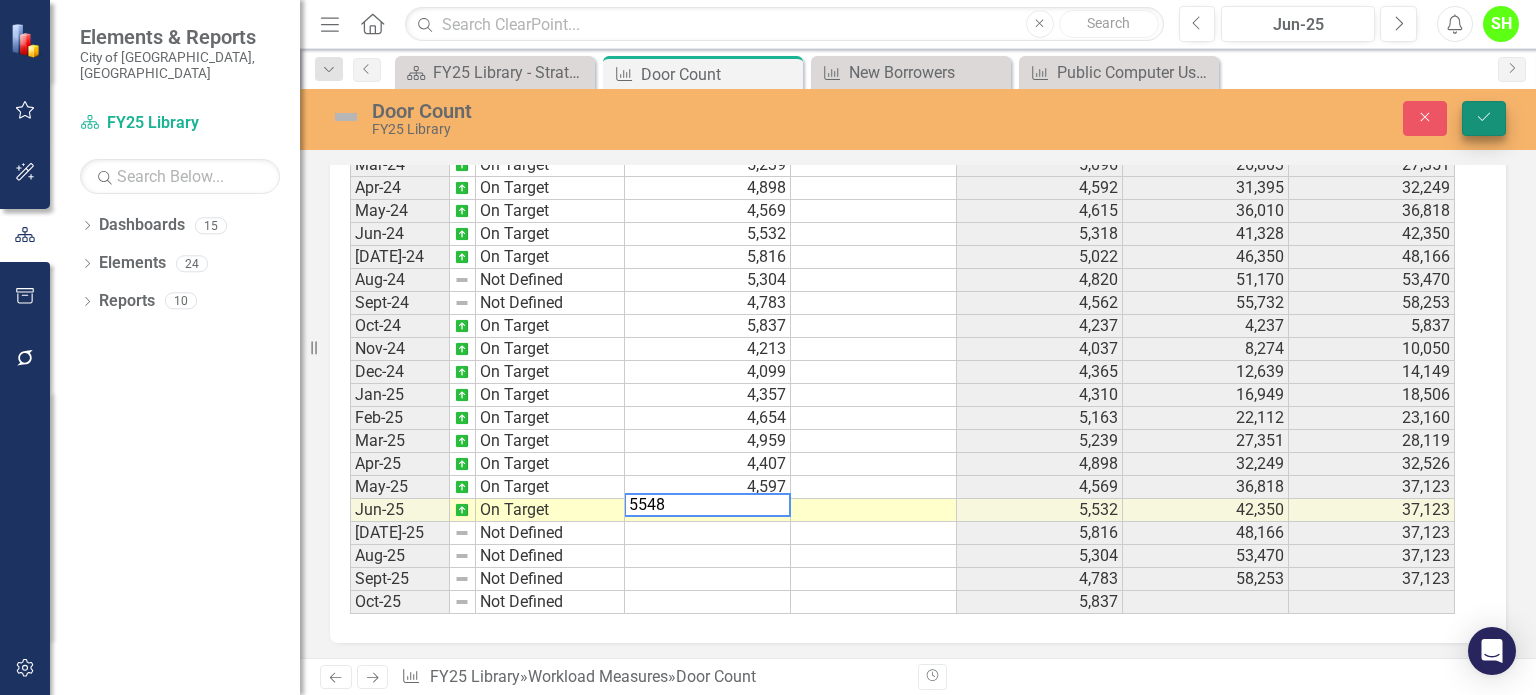 type on "5548" 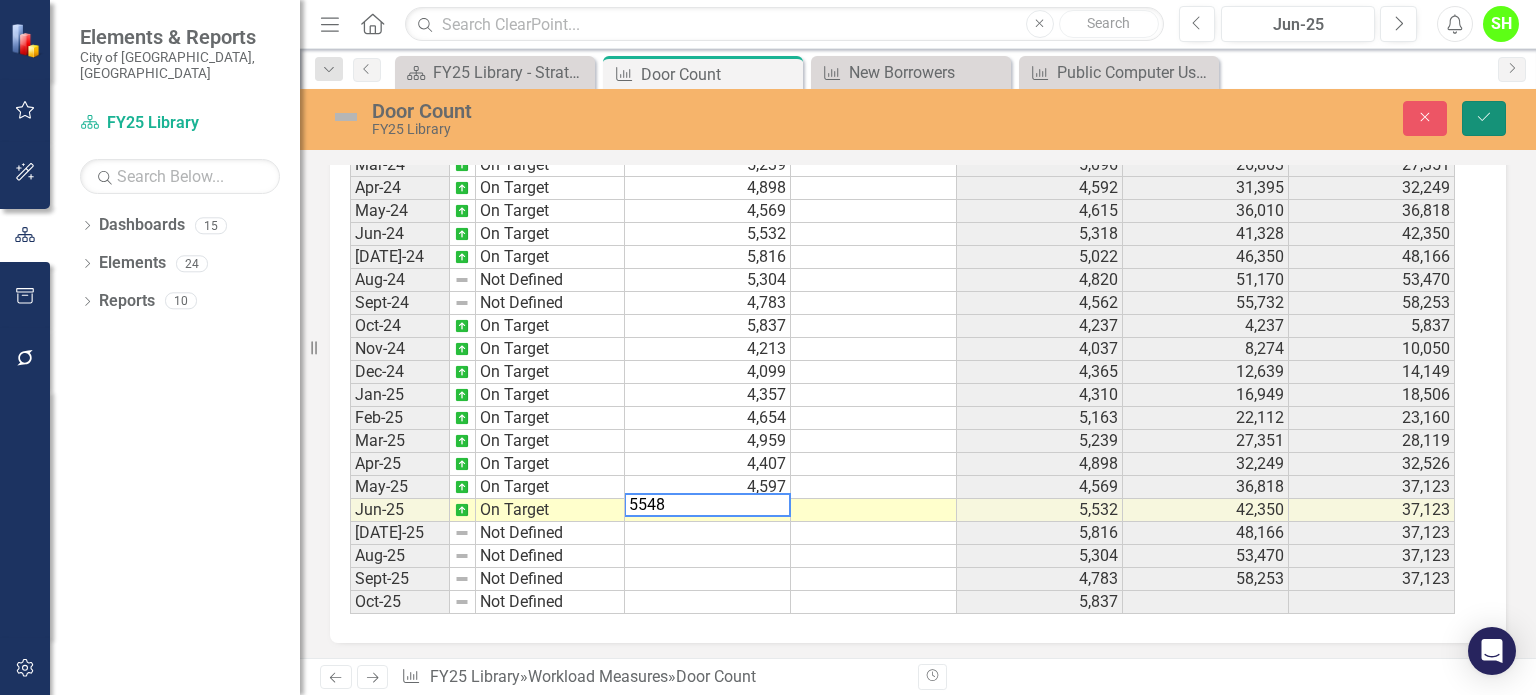 click on "Save" at bounding box center [1484, 118] 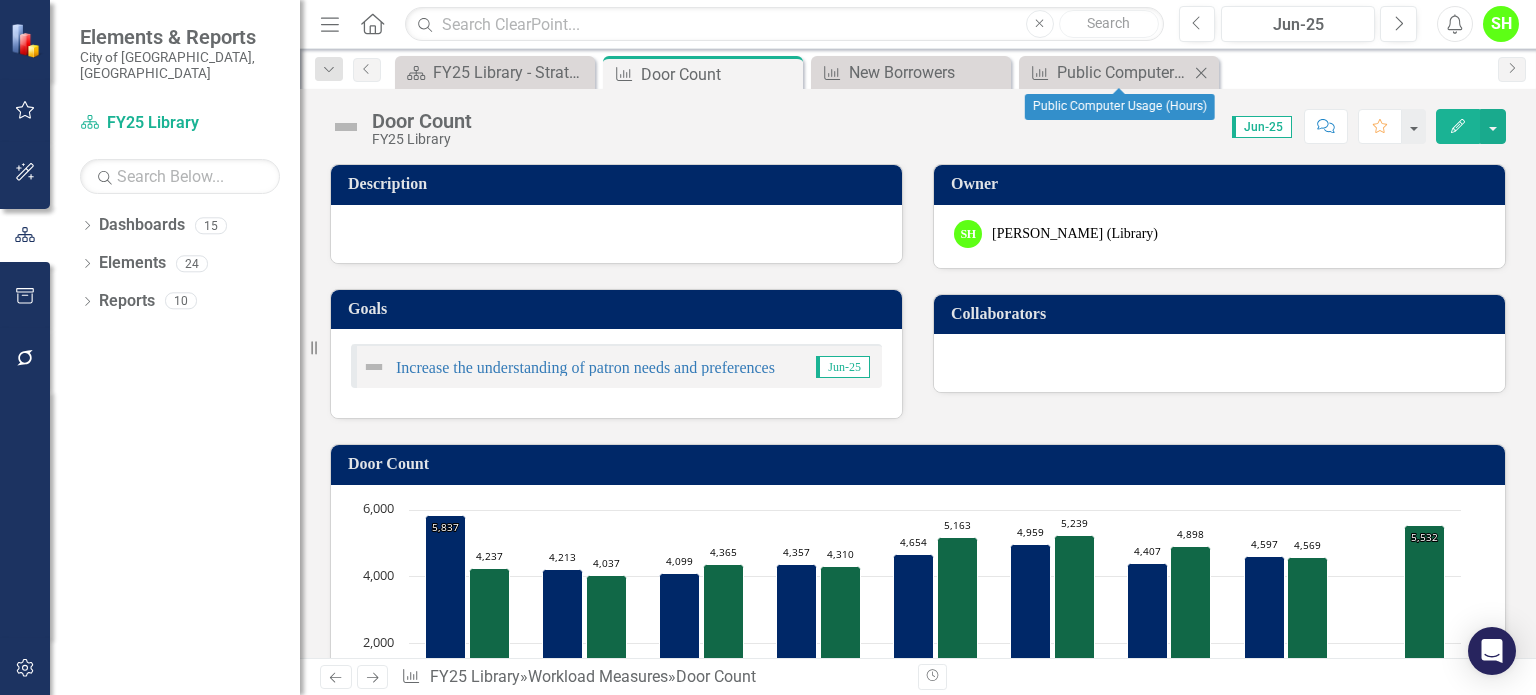 click on "Close" 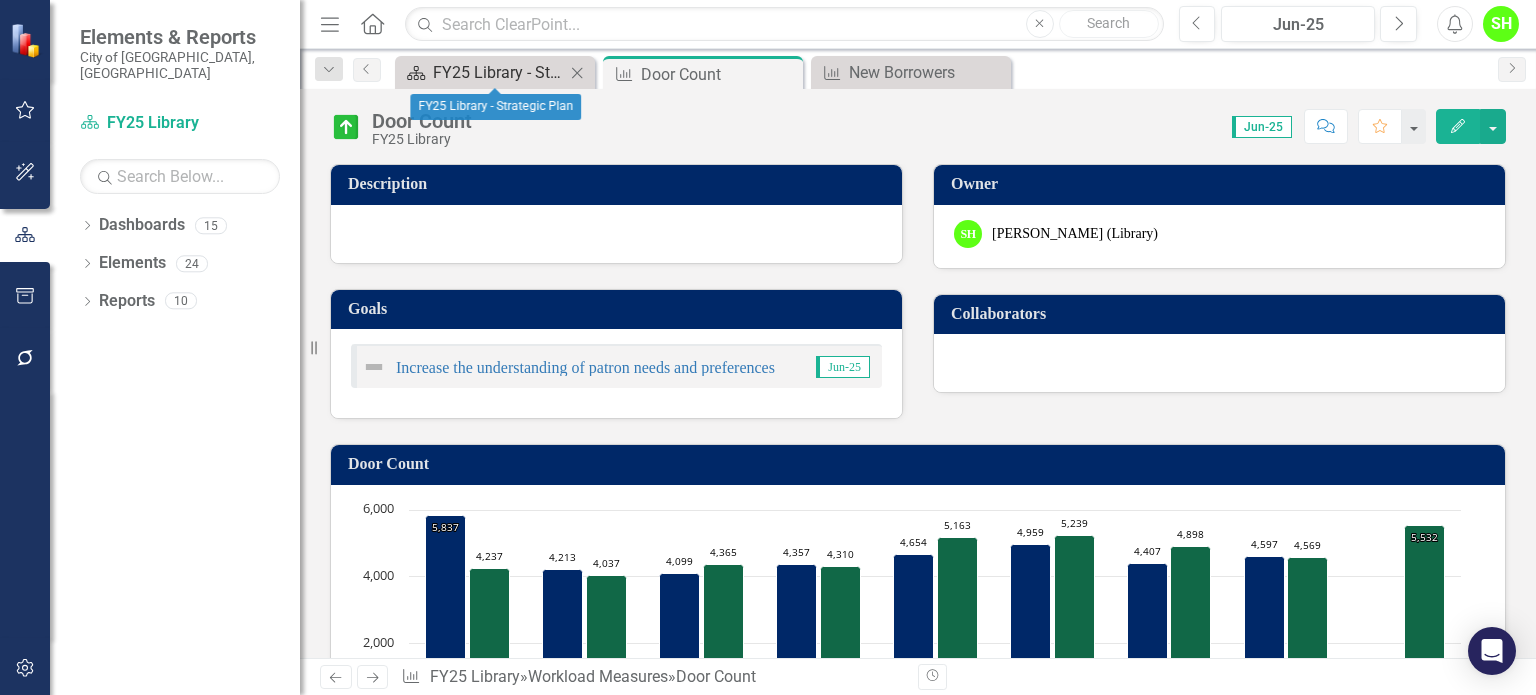 click on "FY25 Library - Strategic Plan" at bounding box center [499, 72] 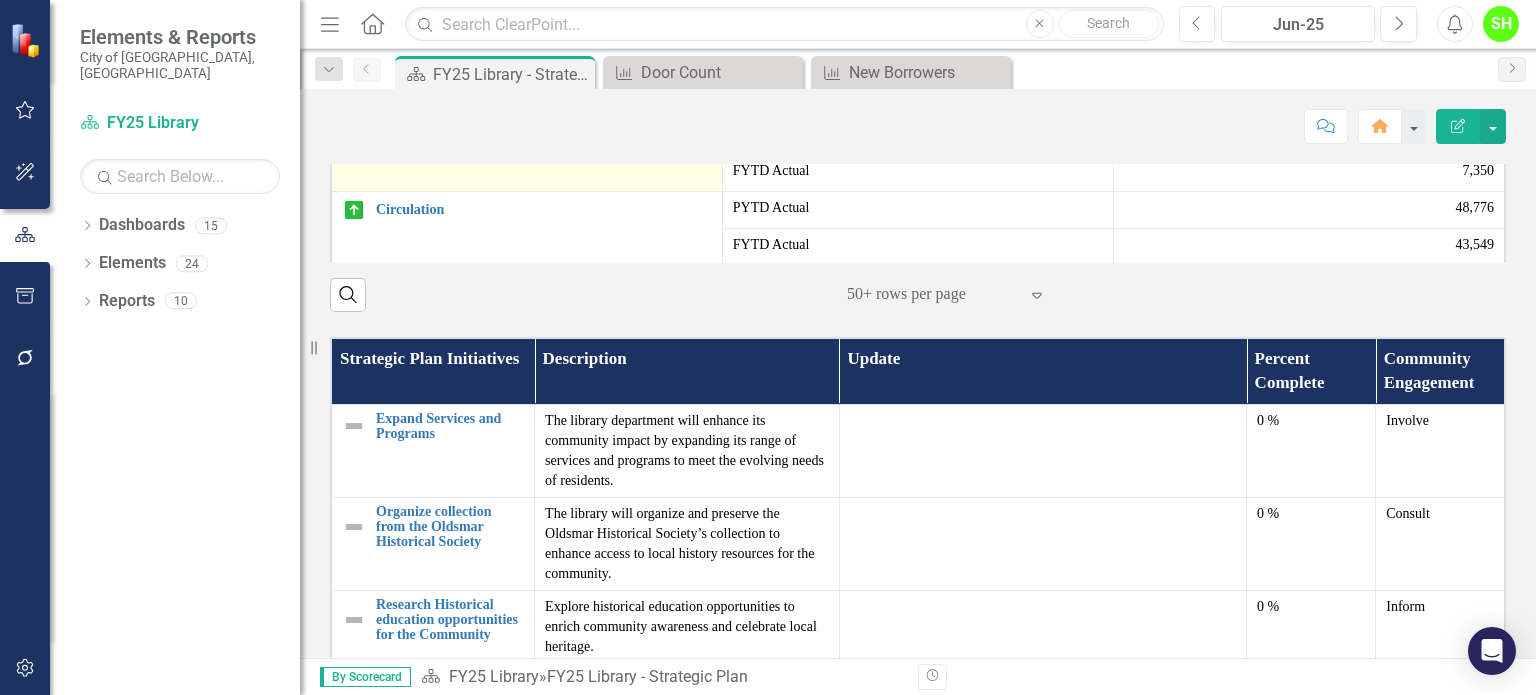 scroll, scrollTop: 800, scrollLeft: 0, axis: vertical 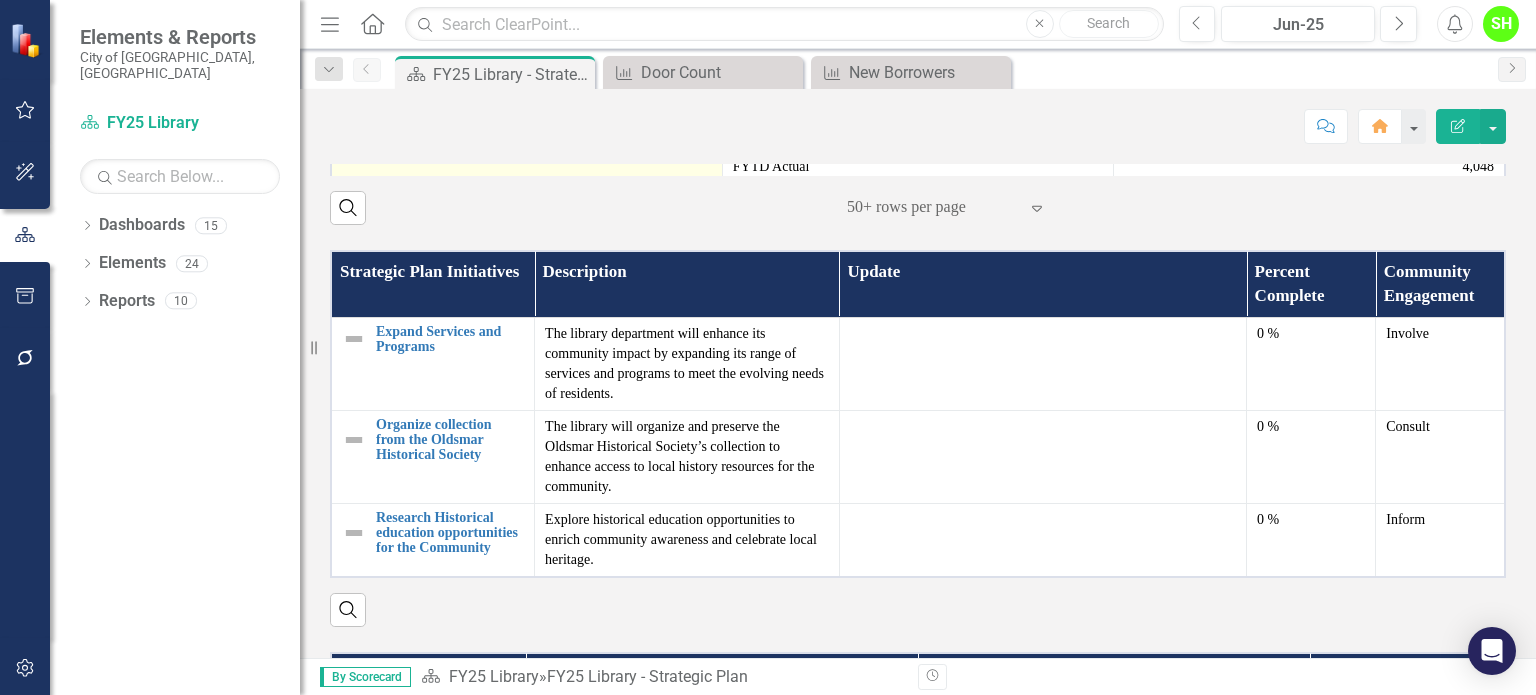 click on "Program Attendance" at bounding box center (544, 131) 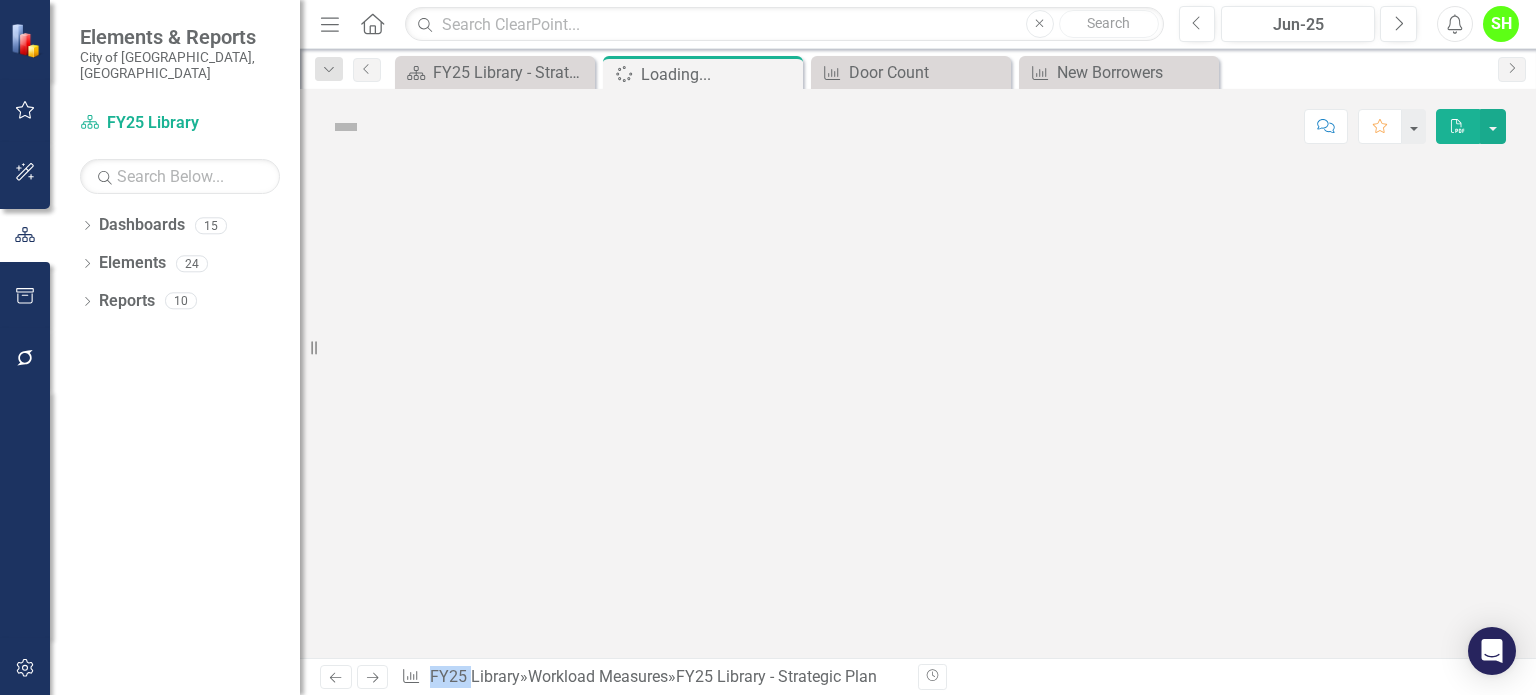 click at bounding box center [918, 411] 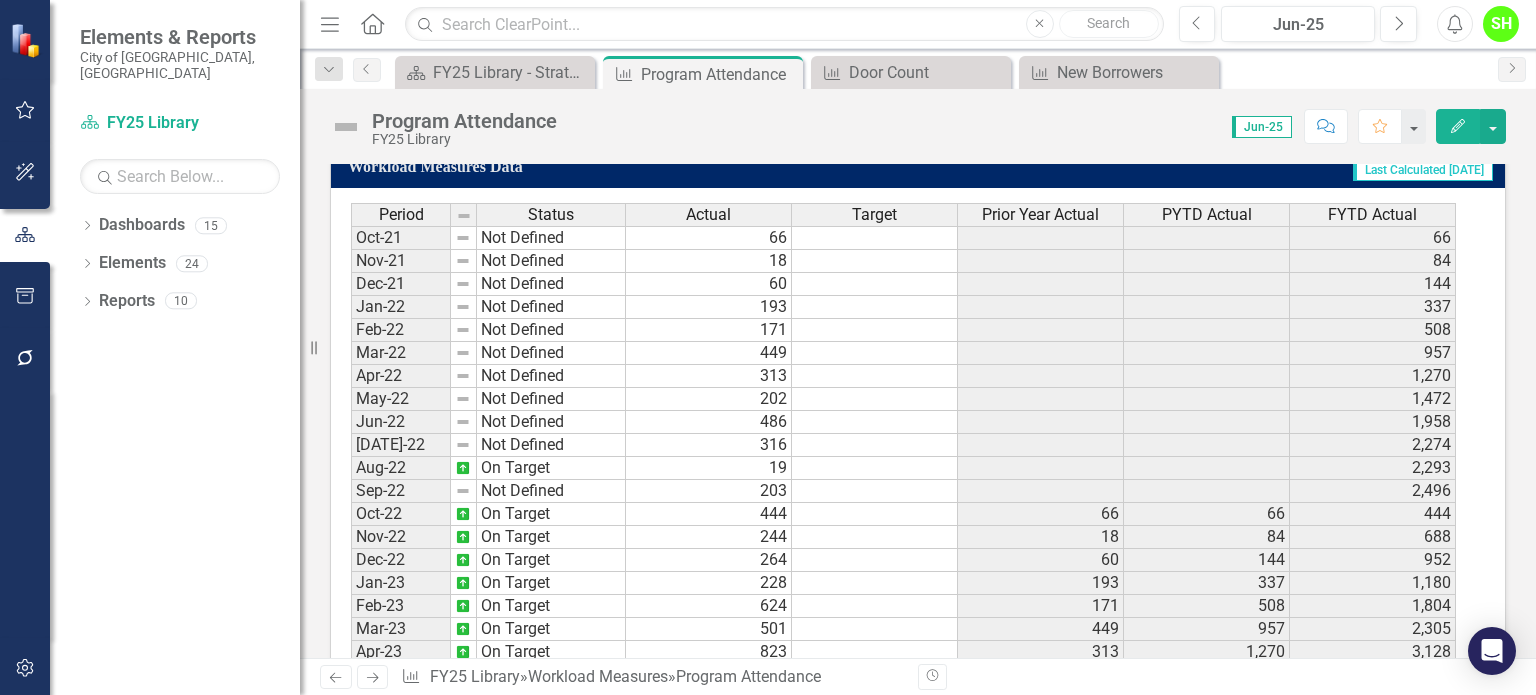 scroll, scrollTop: 1177, scrollLeft: 0, axis: vertical 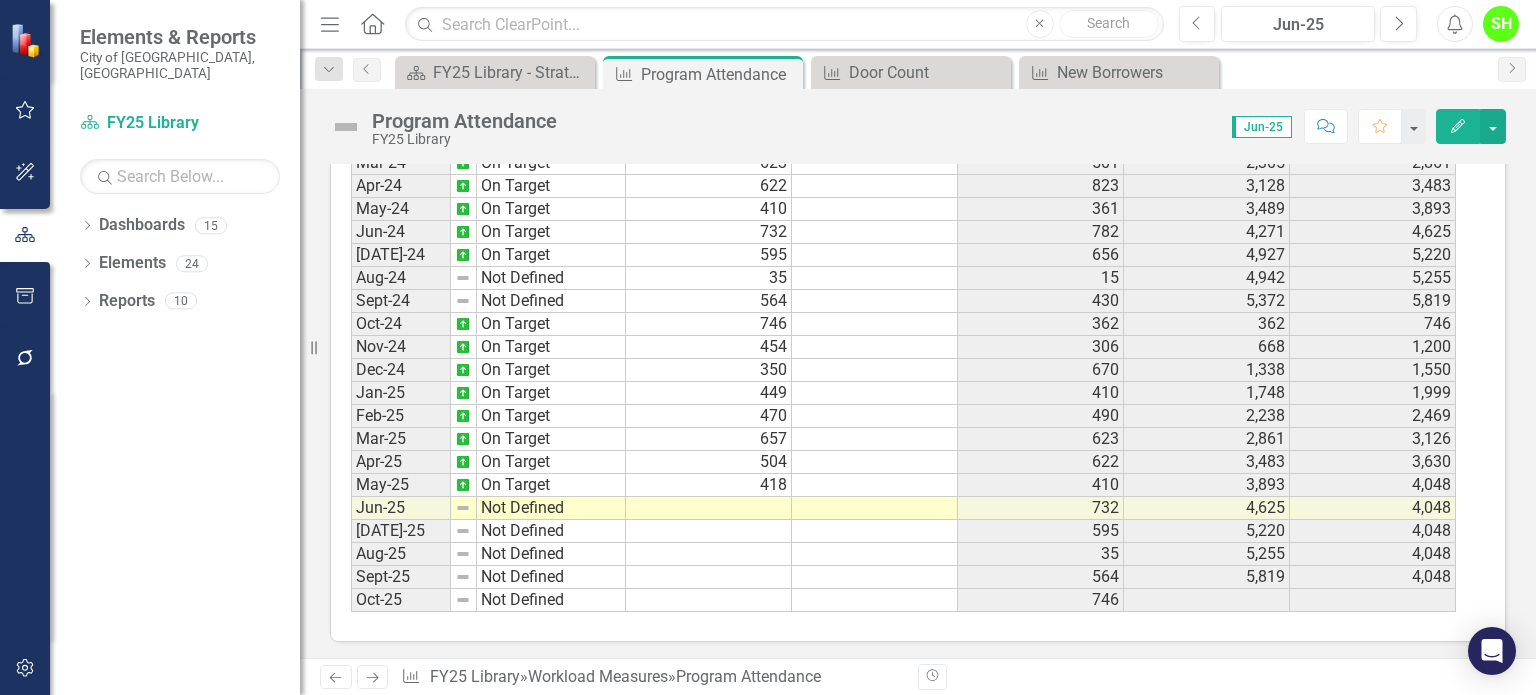 click on "Not Defined" at bounding box center (551, 508) 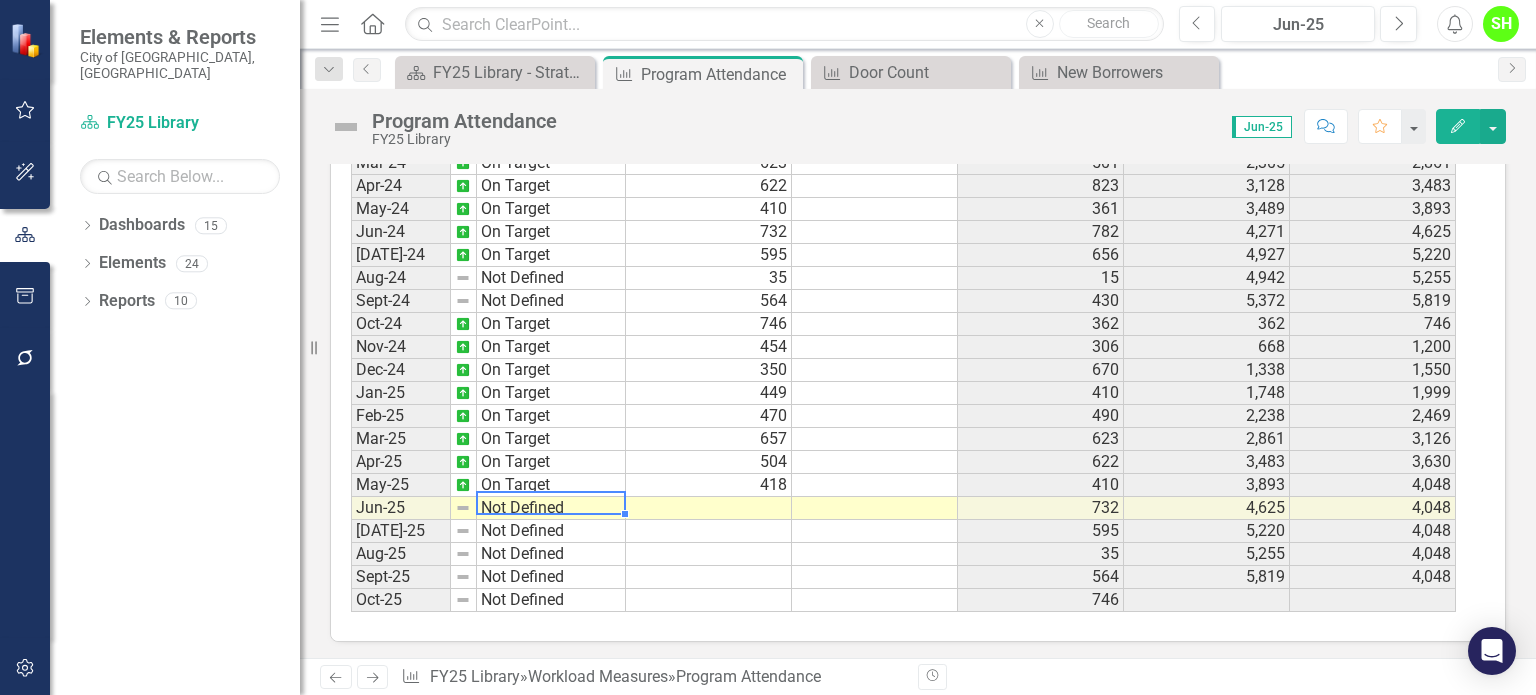 click on "Not Defined" at bounding box center (551, 508) 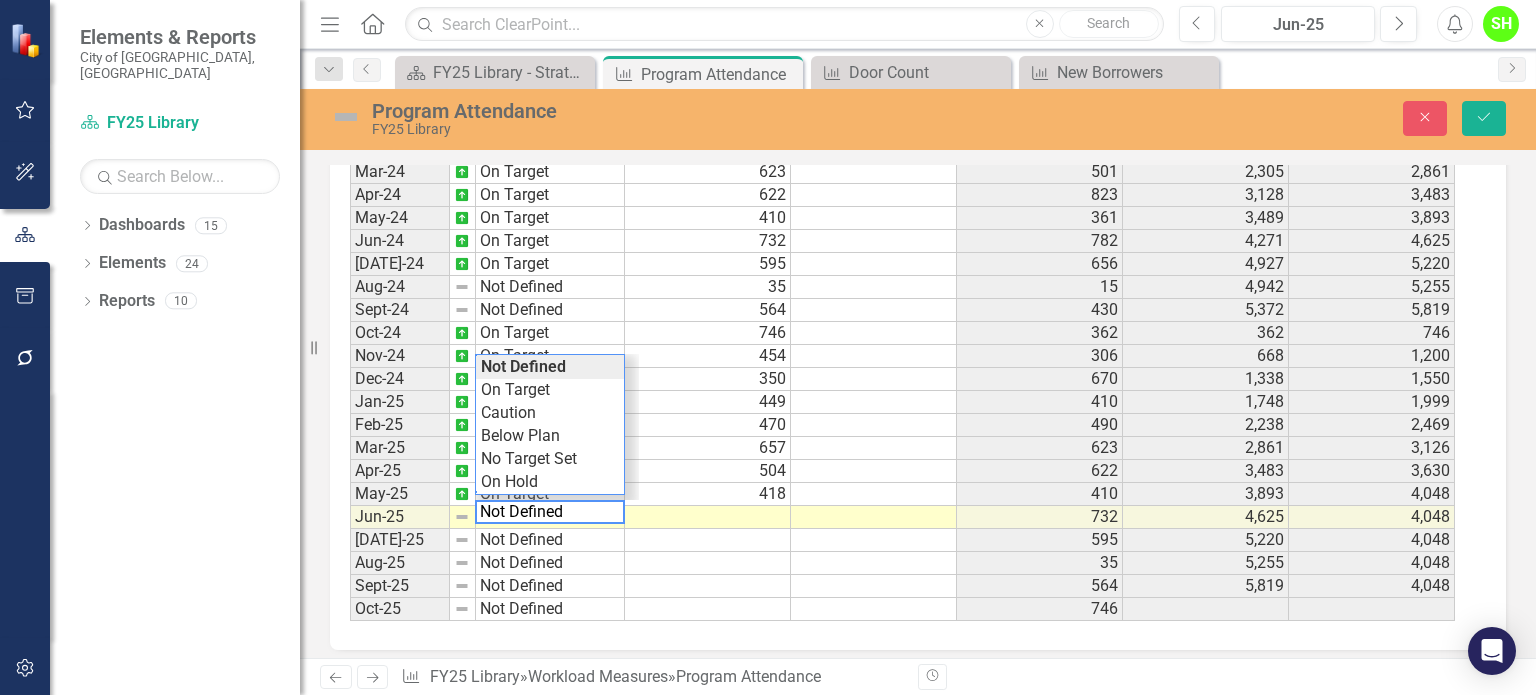 scroll, scrollTop: 1184, scrollLeft: 0, axis: vertical 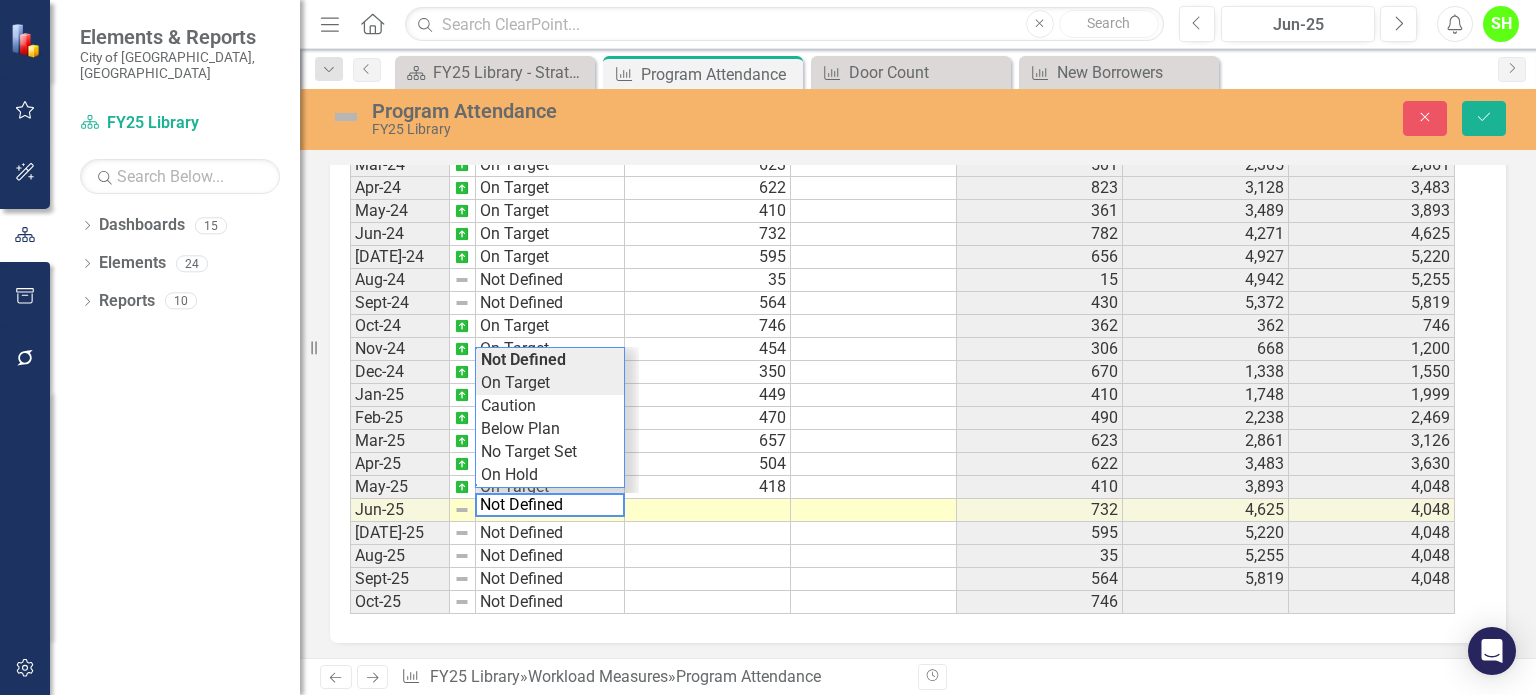 type on "On Target" 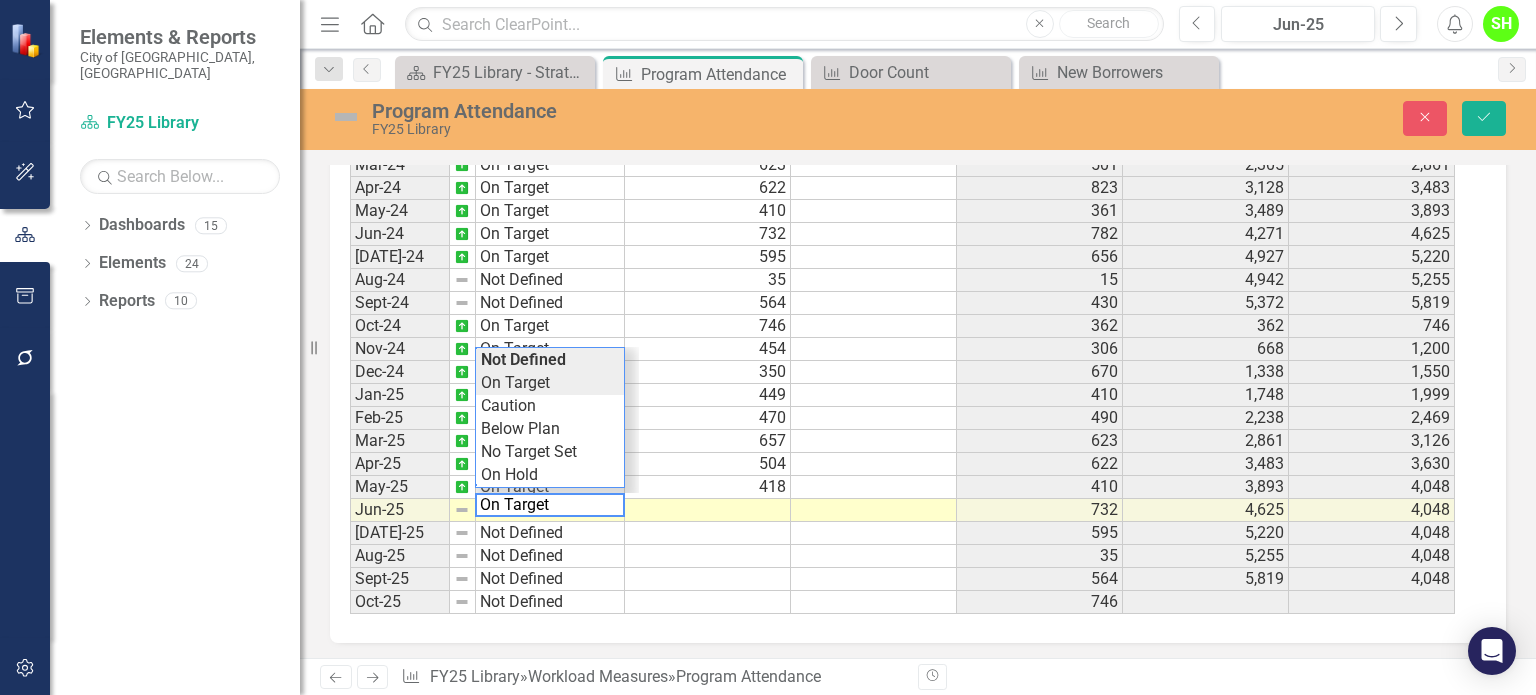 click on "Period Status Actual Target Prior Year Actual PYTD Actual FYTD Actual Feb-23 On Target 624 171 508 1,804 Mar-23 On Target 501 449 957 2,305 Apr-23 On Target 823 313 1,270 3,128 May-23 On Target 361 202 1,472 3,489 Jun-23 On Target 782 486 1,958 4,271 [DATE]-23 On Target 656 316 2,274 4,927 Aug-23 On Target 15 19 2,293 4,942 Sep-23 On Target 430 203 2,496 5,372 Oct-23 On Target 362 444 444 362 Nov-23 On Target 306 244 688 668 Dec-23 On Target 670 264 952 1,338 Jan-24 On Target 410 228 1,180 1,748 Feb-24 On Target 490 624 1,804 2,238 Mar-24 On Target 623 501 2,305 2,861 Apr-24 On Target 622 823 3,128 3,483 May-24 On Target 410 361 3,489 3,893 Jun-24 On Target 732 782 4,271 4,625 [DATE]-24 On Target 595 656 4,927 5,220 Aug-24 Not Defined 35 15 4,942 5,255 Sept-24 Not Defined 564 430 5,372 5,819 Oct-24 On Target 746 362 362 746 Nov-24 On Target 454 306 668 1,200 Dec-24 On Target 350 670 1,338 1,550 Jan-25 On Target 449 410 1,748 1,999 Feb-25 On Target 470 490 2,238 2,469 Mar-25 On Target 657 623 2,861 3,126 Apr-25 504" at bounding box center [910, 371] 